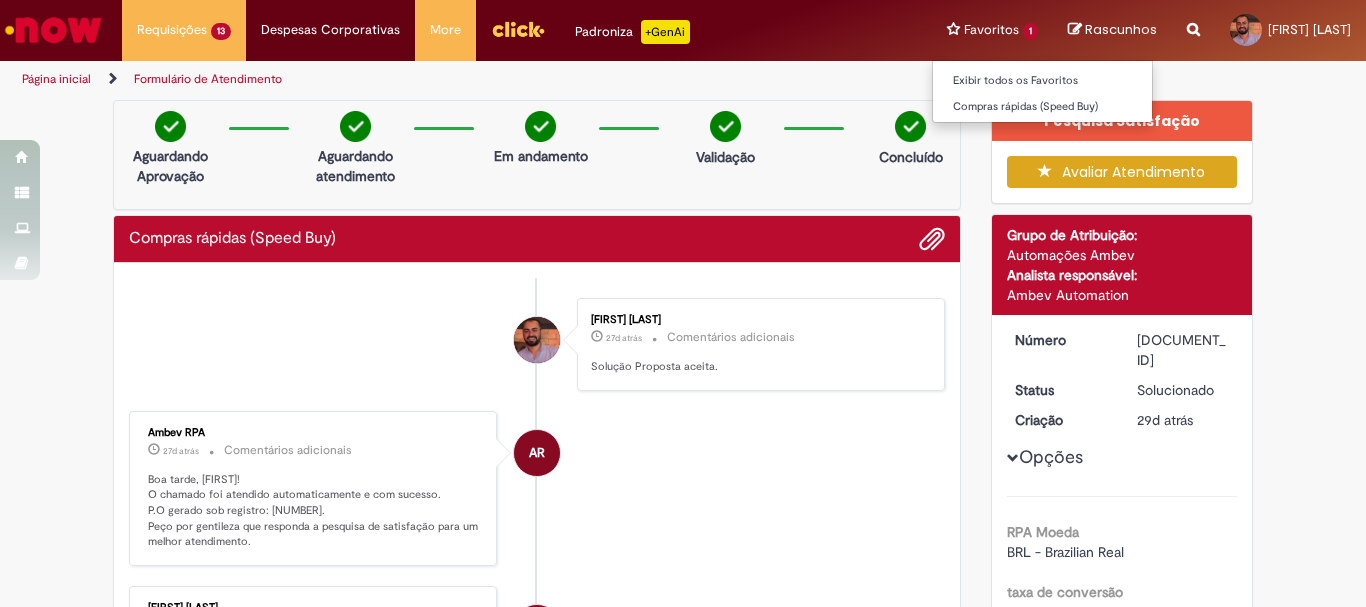 scroll, scrollTop: 0, scrollLeft: 0, axis: both 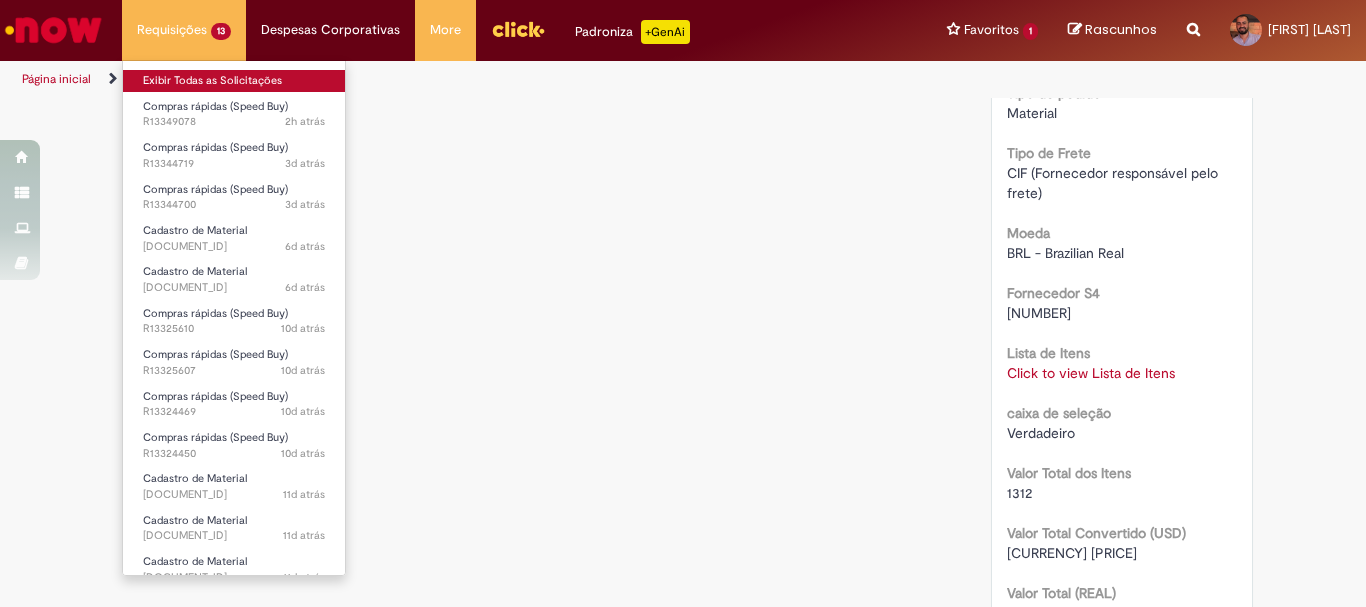 click on "Exibir Todas as Solicitações" at bounding box center (234, 81) 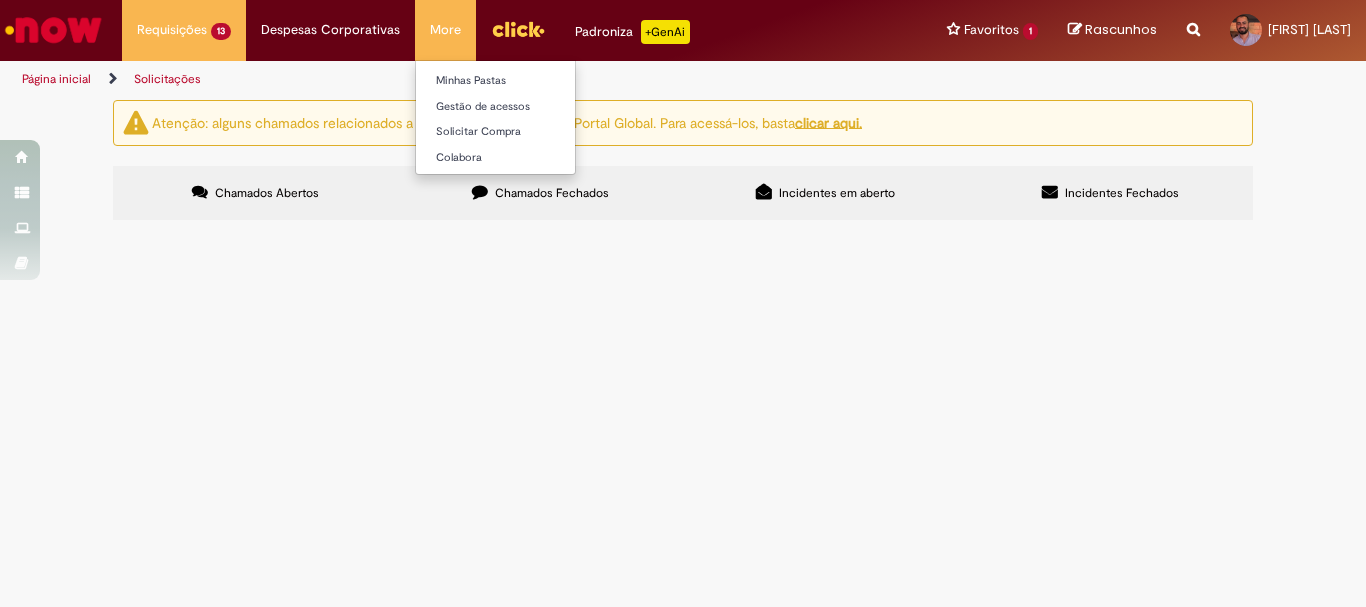 scroll, scrollTop: 0, scrollLeft: 0, axis: both 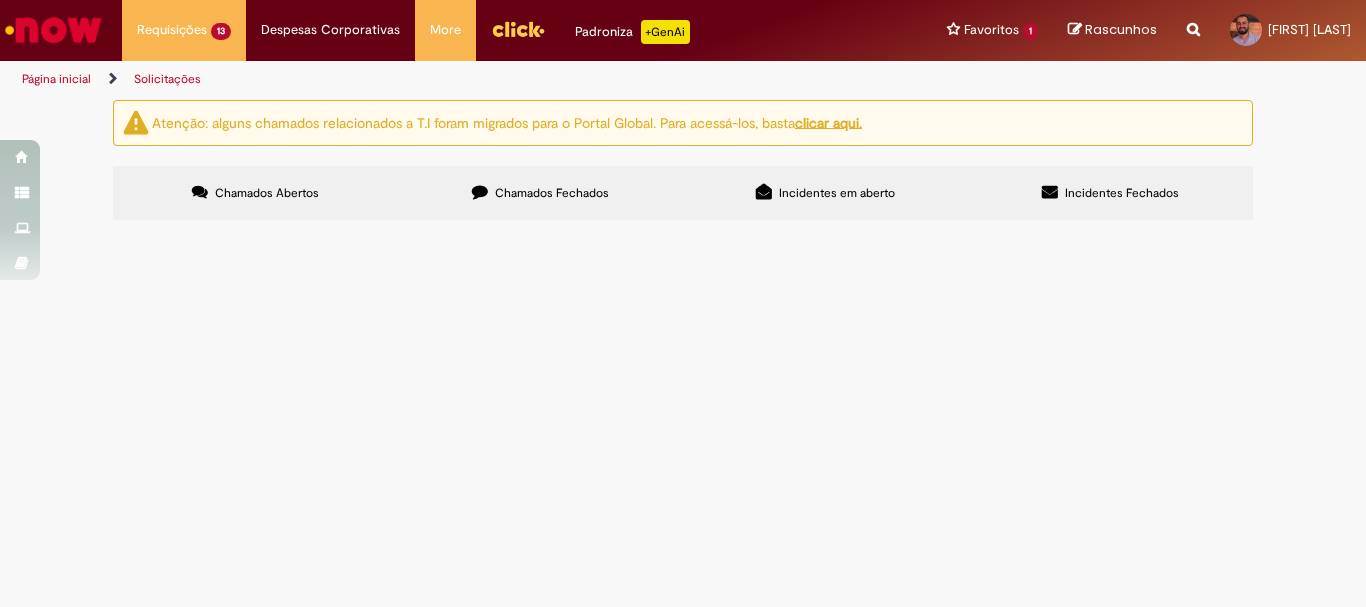click on "Chamados Fechados" at bounding box center [552, 193] 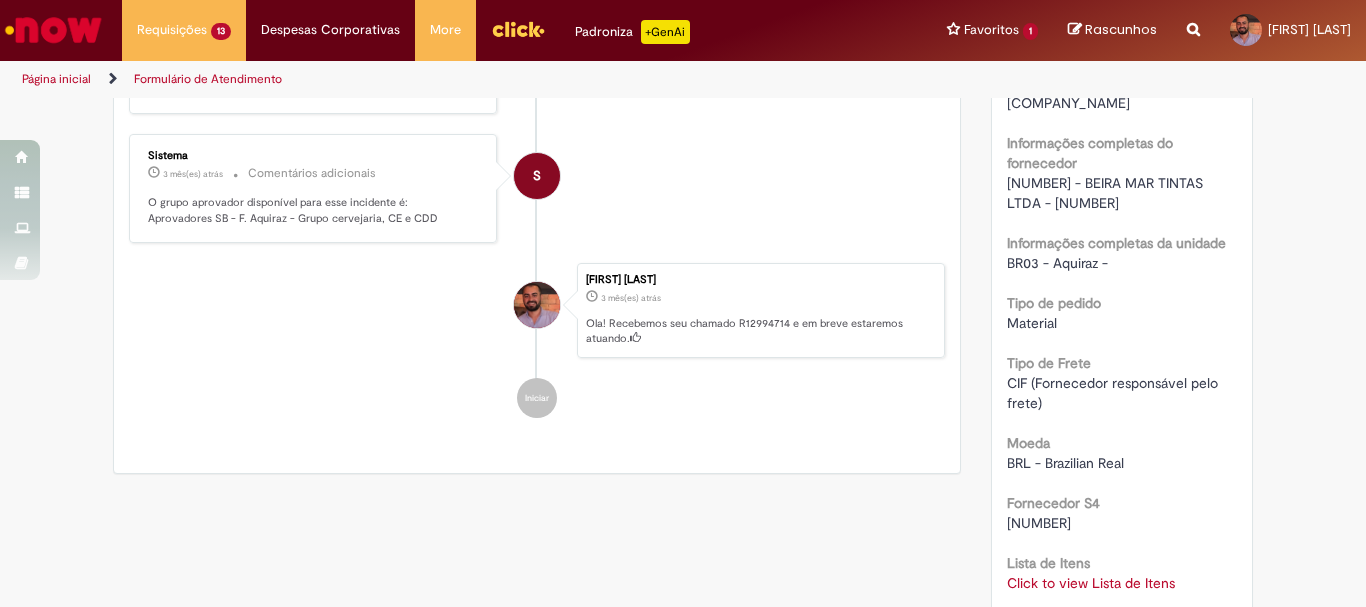 scroll, scrollTop: 1315, scrollLeft: 0, axis: vertical 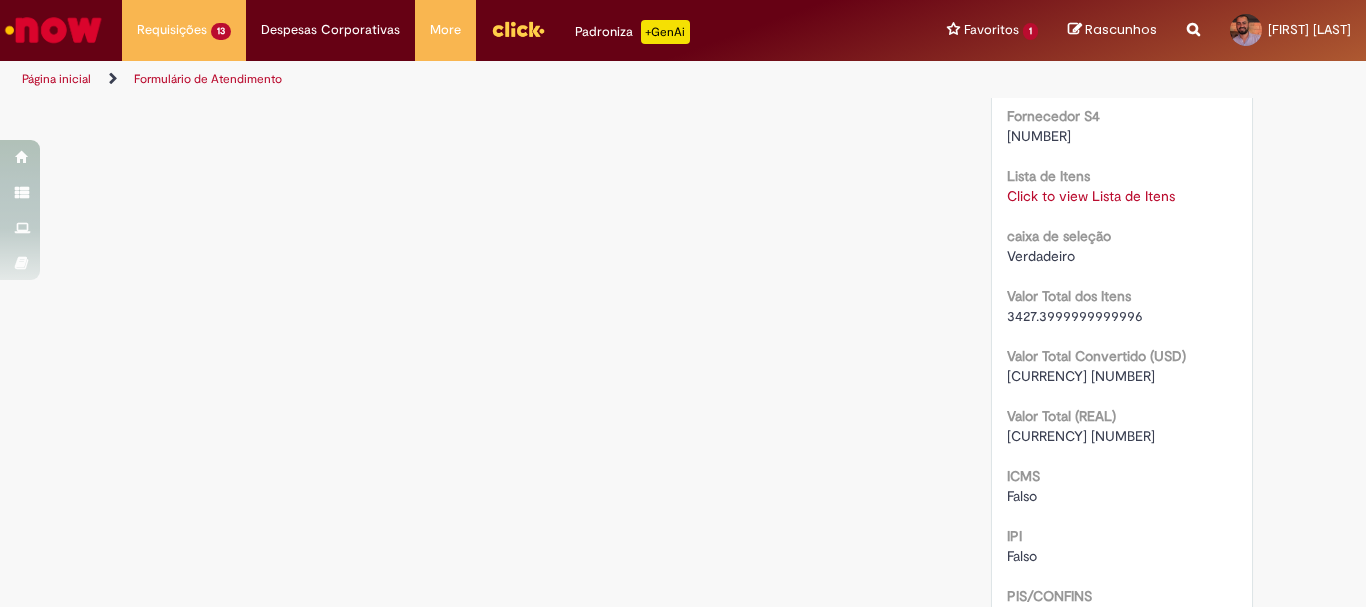 click on "Click to view Lista de Itens" at bounding box center [1091, 196] 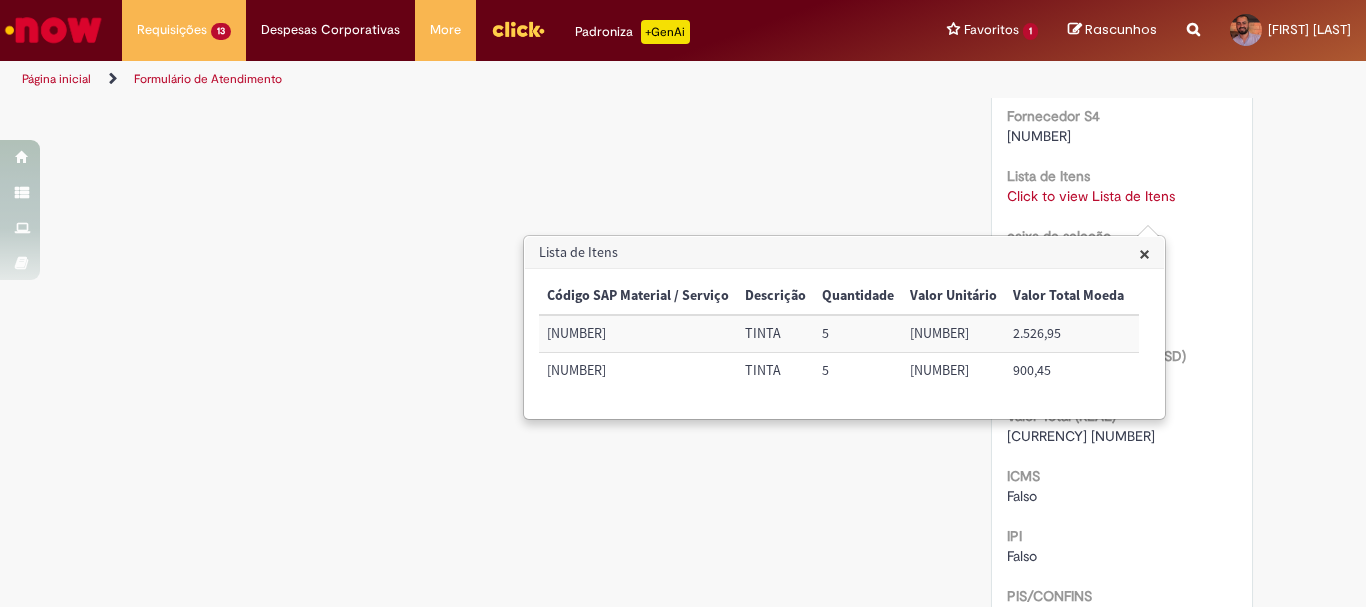 click on "Verificar Código de Barras
Aguardando Aprovação
Aguardando atendimento
Em andamento
Validação
Concluído
Compras rápidas (Speed Buy)
Enviar
S
Sistema
[DURATION] atrás [DURATION] atrás     Comentários adicionais
Prezado, usuário. Para ter acesso aos arquivos novamente, basta clicar no ícone de download, no canto superior direito da timeline conforme imagem abaixo, e baixar os arquivos para o seu computador." at bounding box center [683, -308] 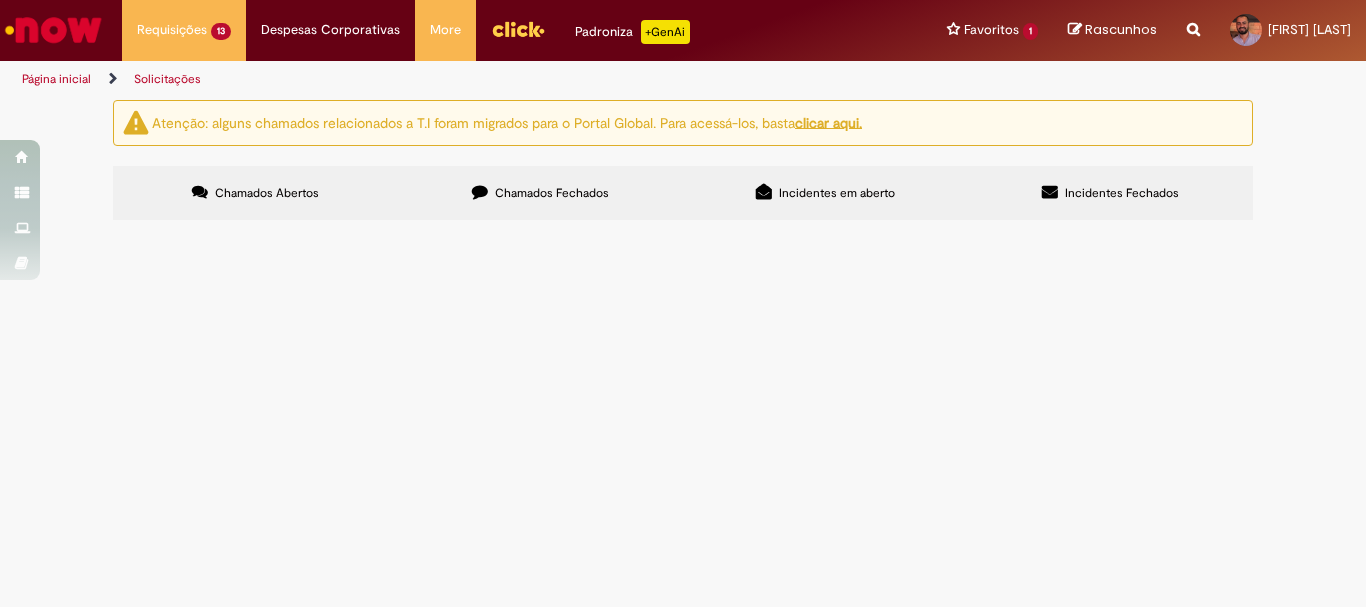 scroll, scrollTop: 0, scrollLeft: 0, axis: both 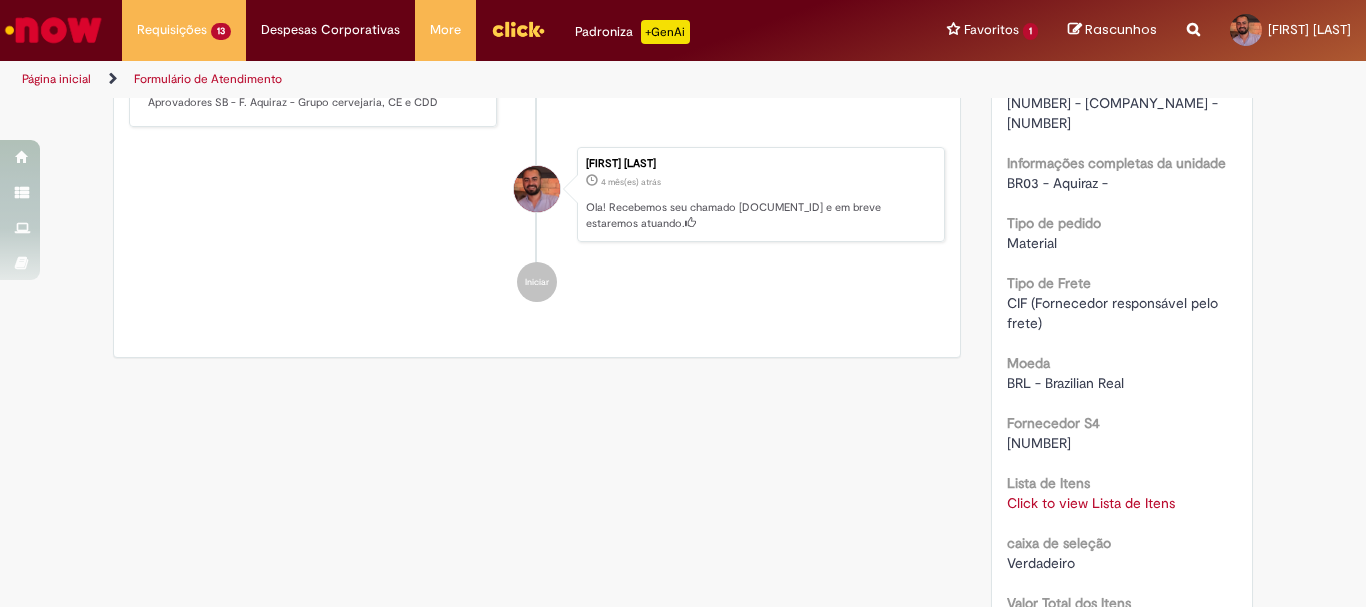 click on "Click to view Lista de Itens" at bounding box center [1091, 503] 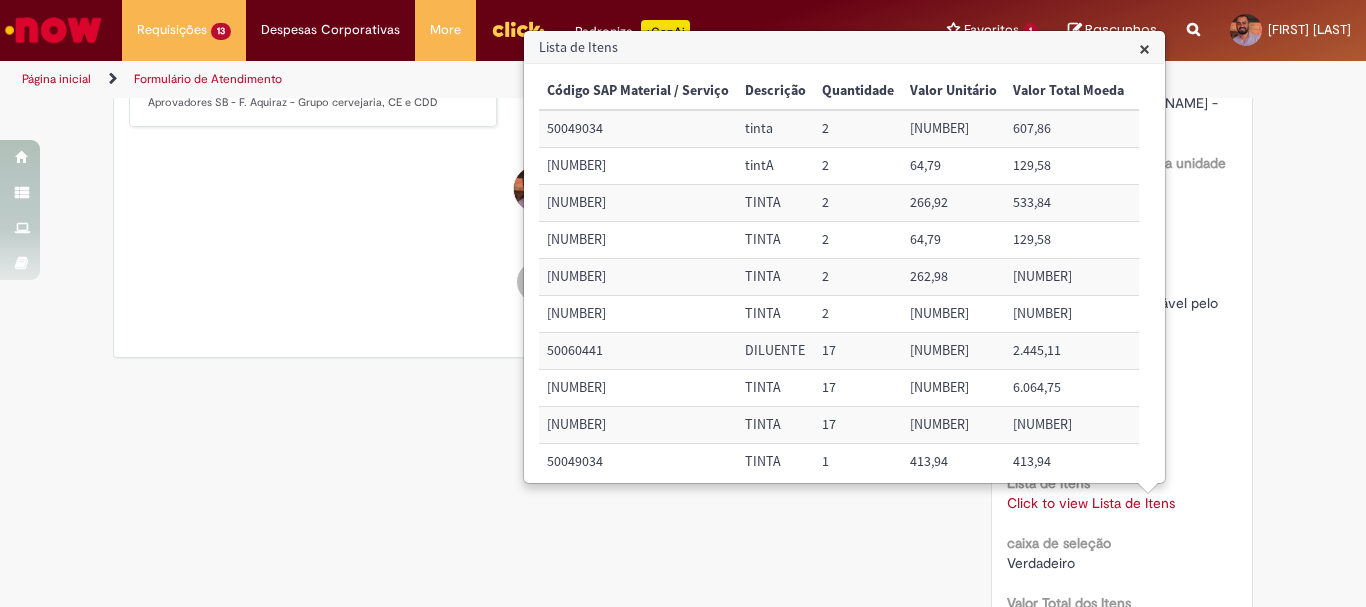 click on "50049034" at bounding box center [638, 128] 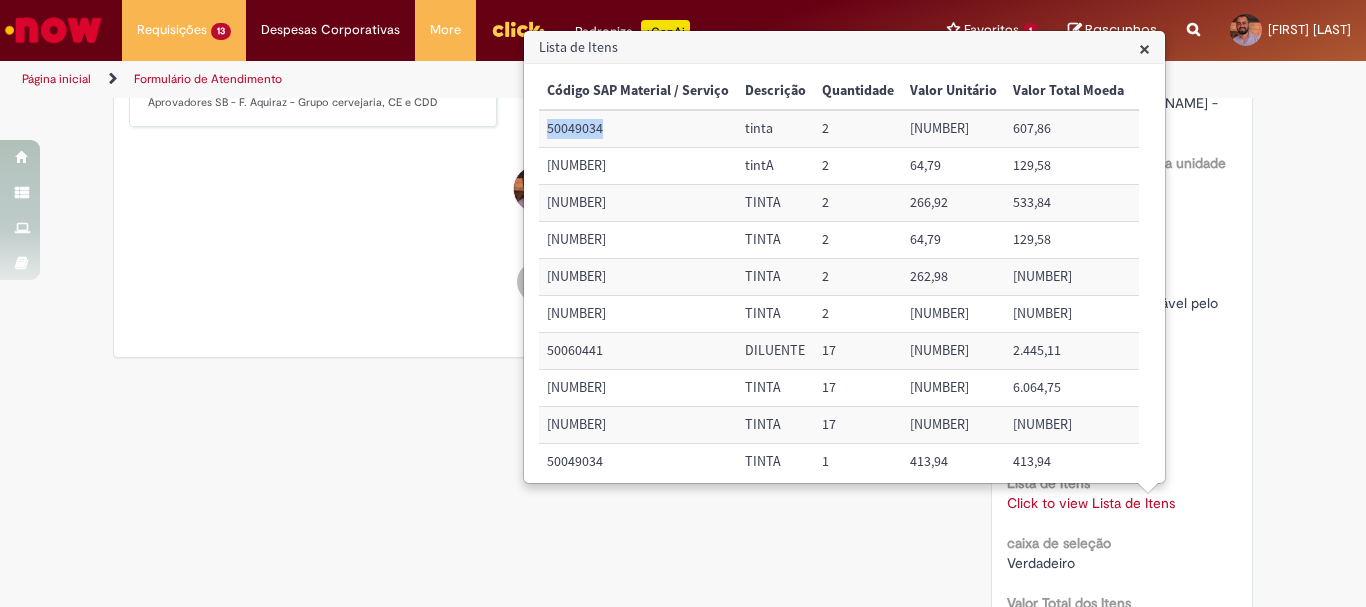 click on "50049034" at bounding box center (638, 128) 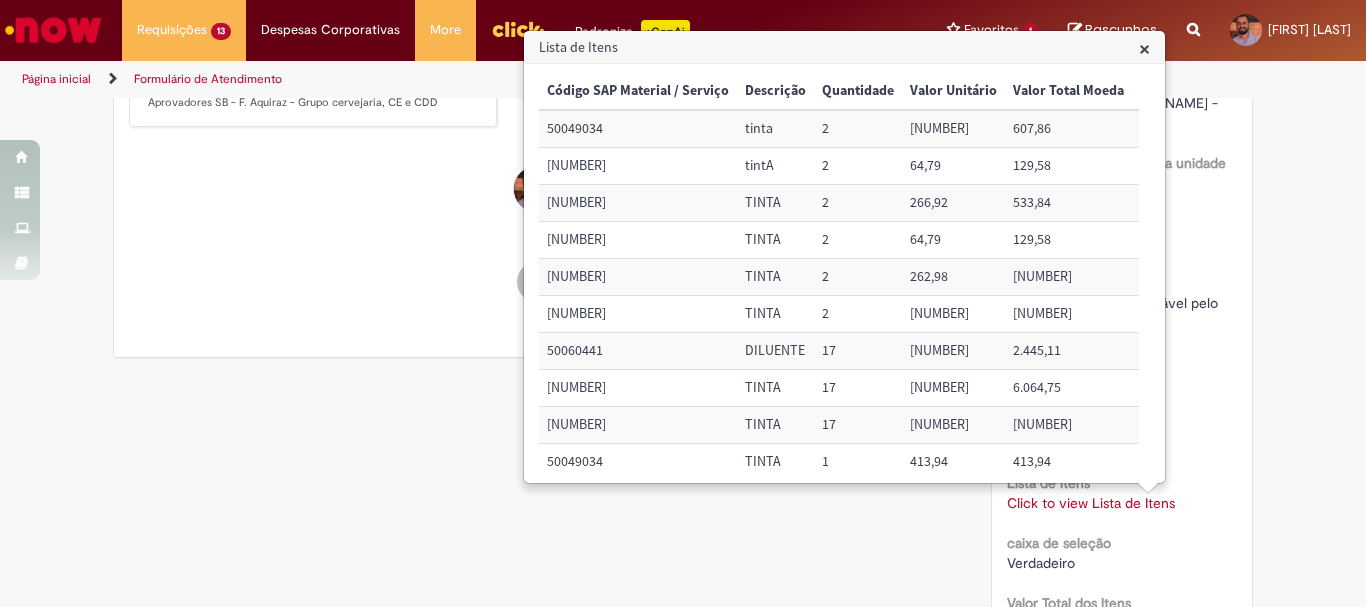 click on "[NUMBER]" at bounding box center (638, 166) 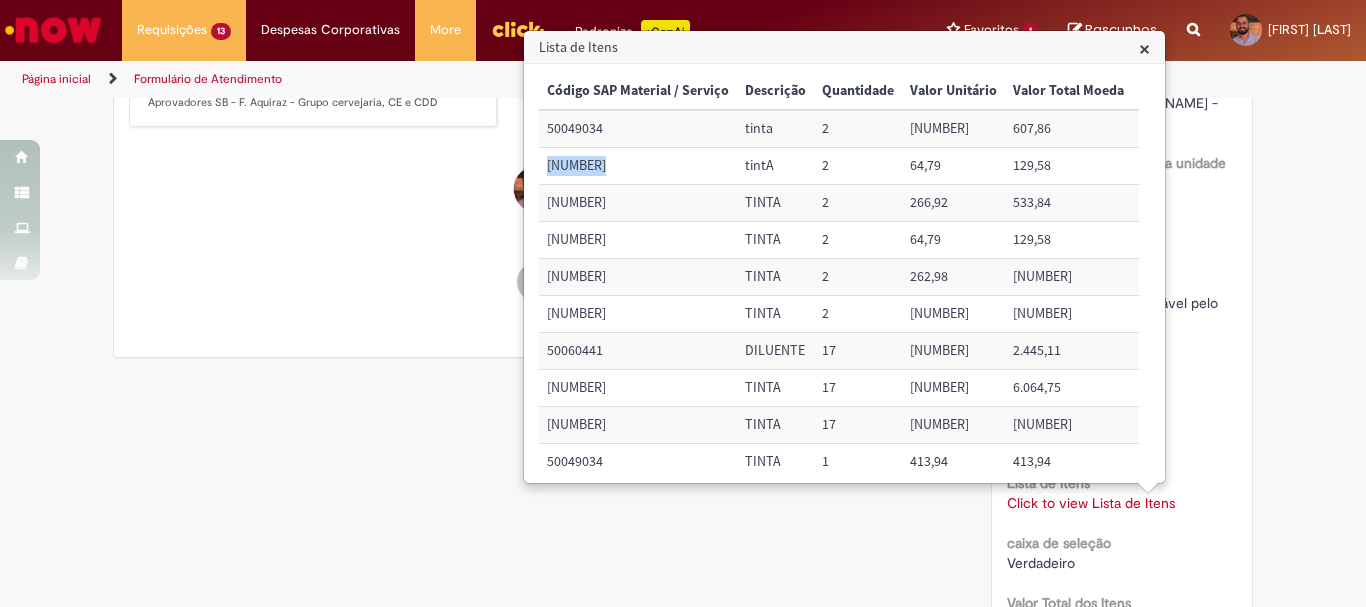 click on "[NUMBER]" at bounding box center (638, 166) 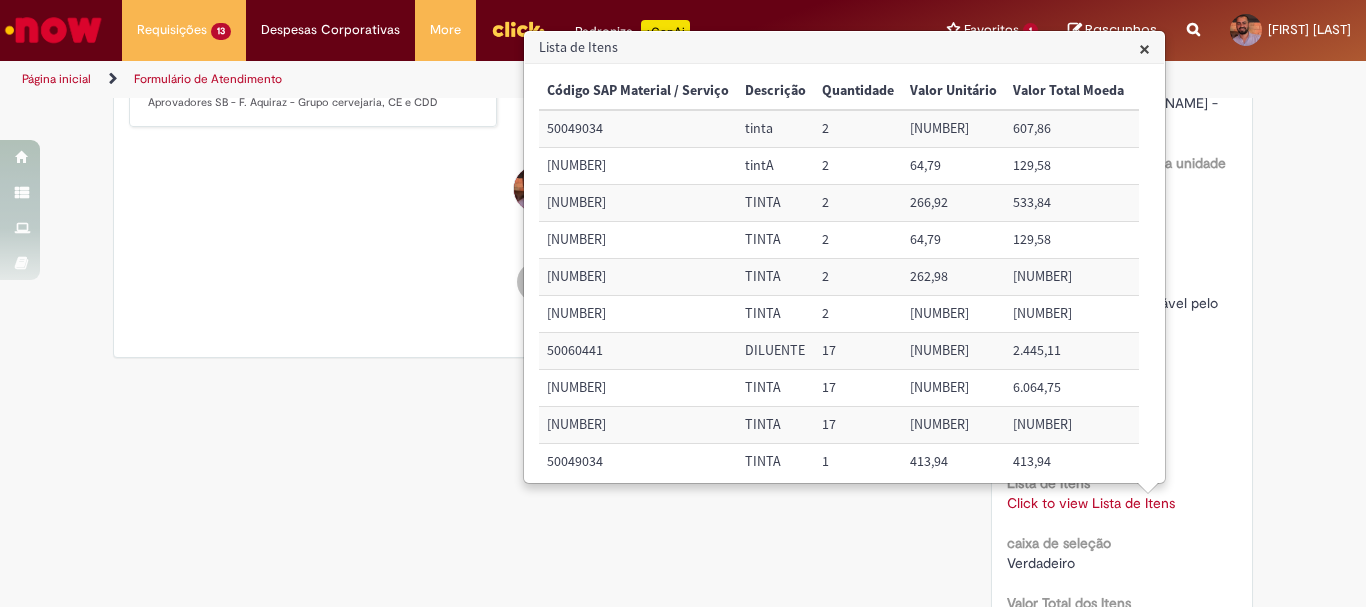click on "[NUMBER]" at bounding box center [638, 203] 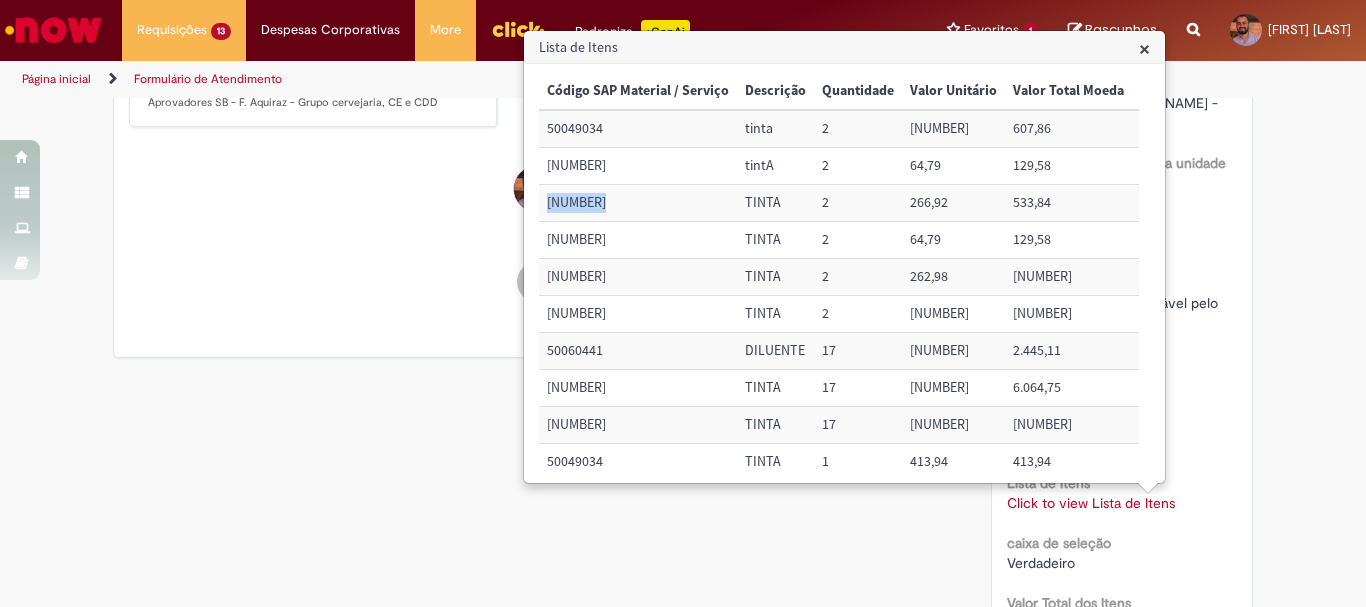 click on "[NUMBER]" at bounding box center (638, 203) 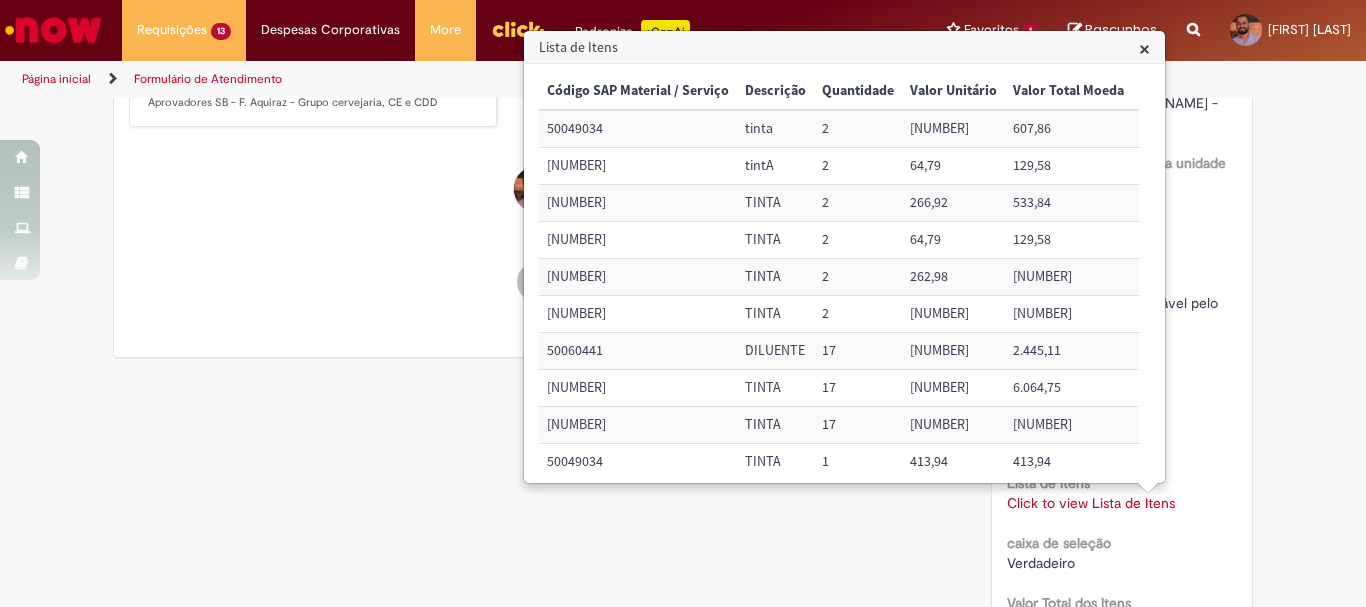 click on "50060441" at bounding box center (638, 351) 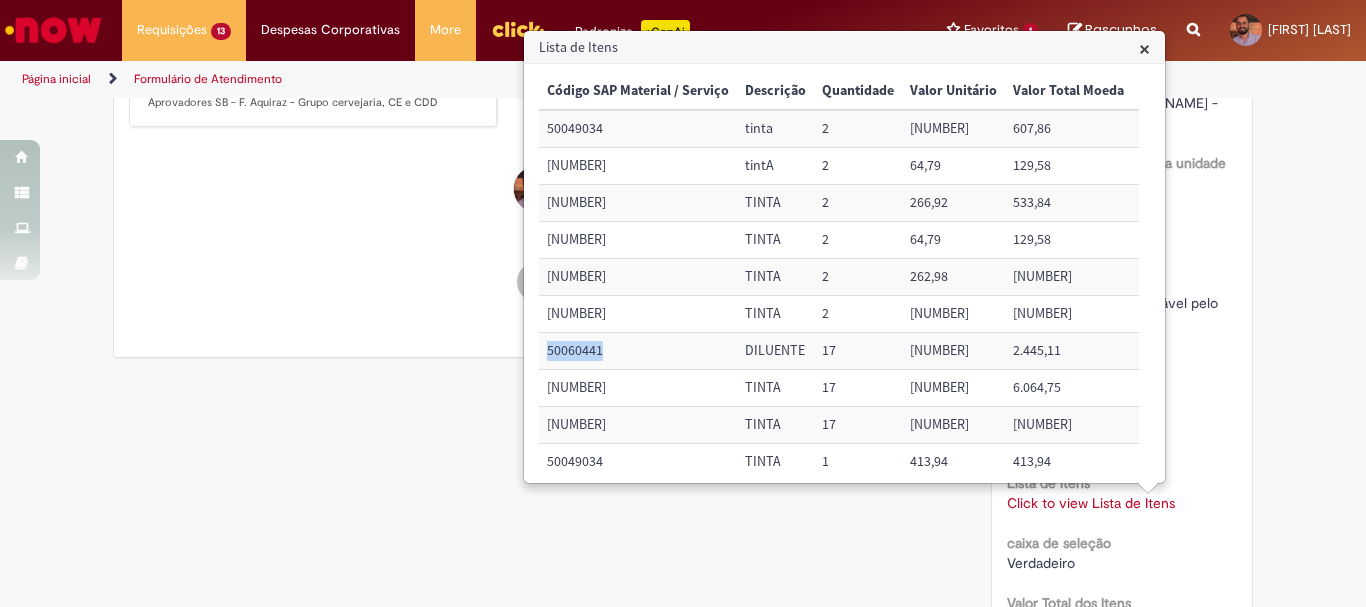 copy on "50060441" 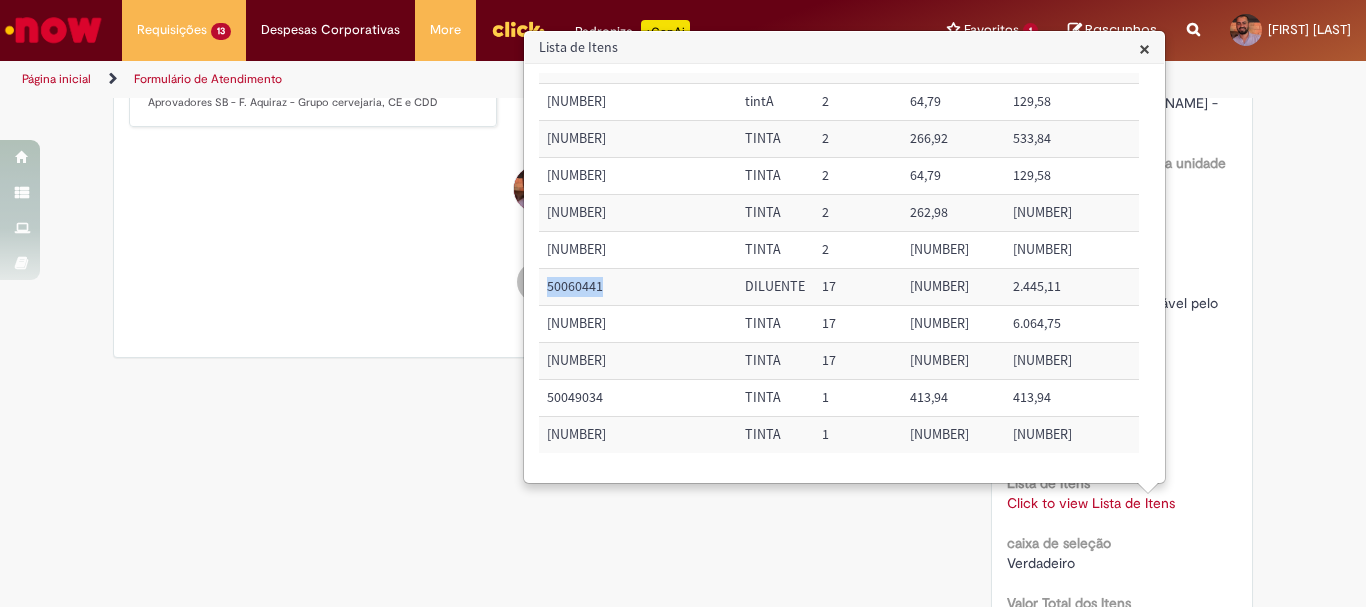 scroll, scrollTop: 0, scrollLeft: 0, axis: both 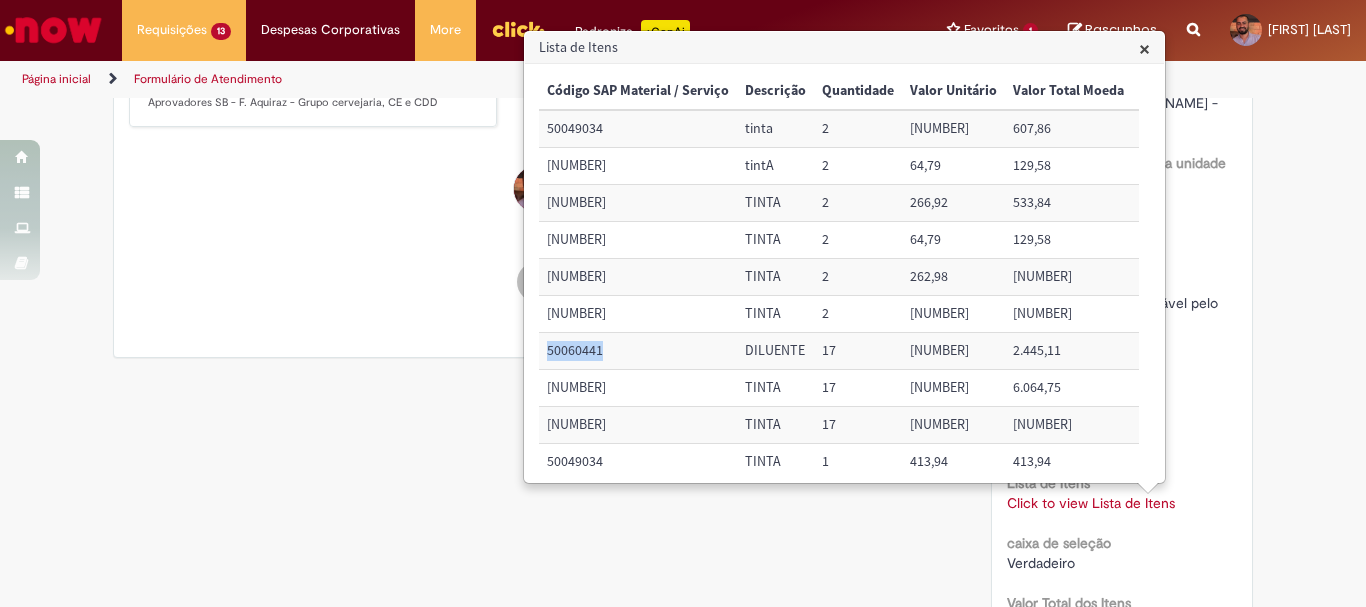 copy on "50060441" 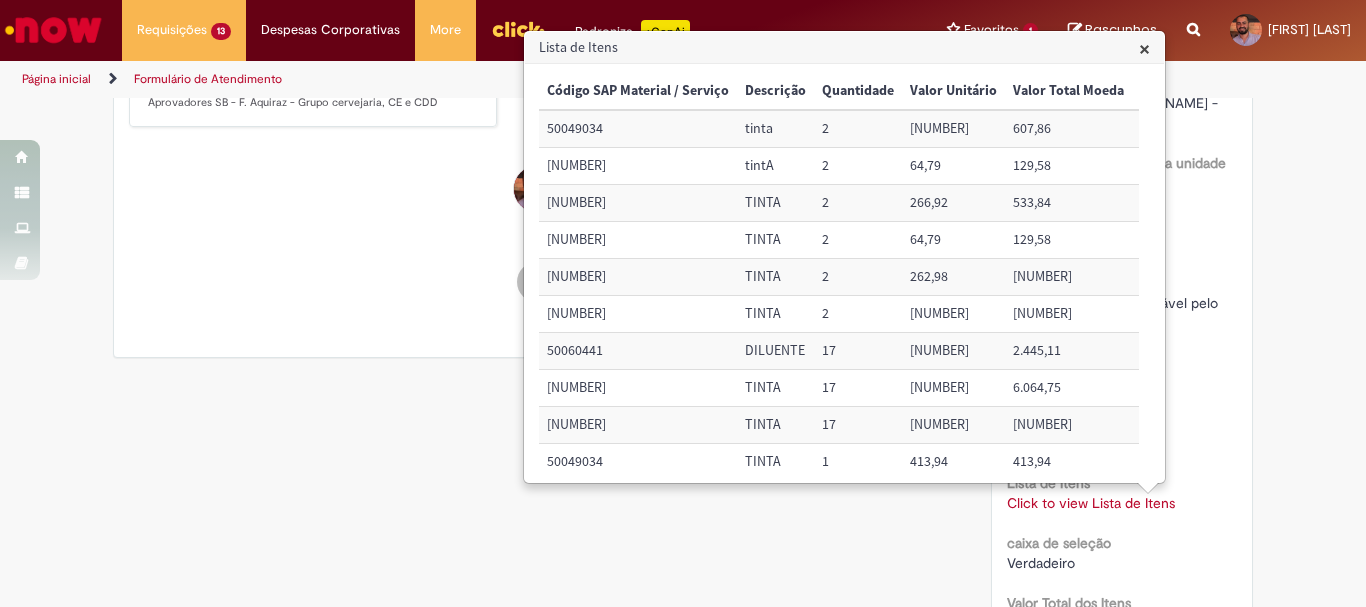 click on "[NUMBER]" at bounding box center (638, 314) 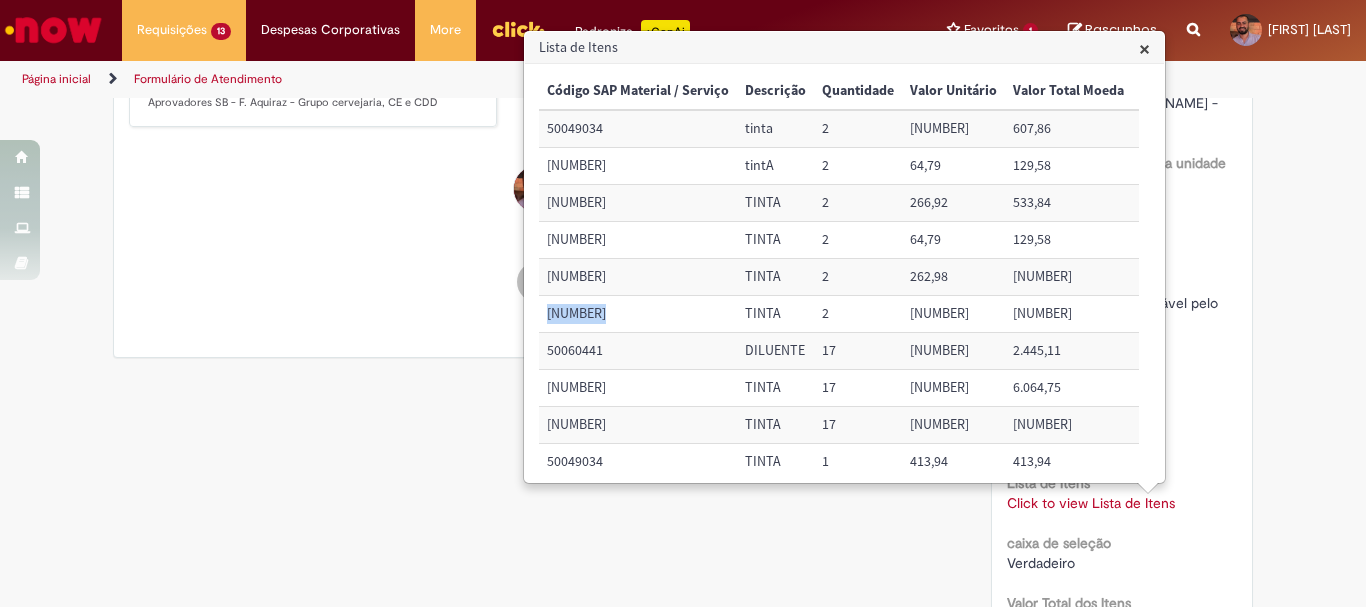 copy on "[NUMBER]" 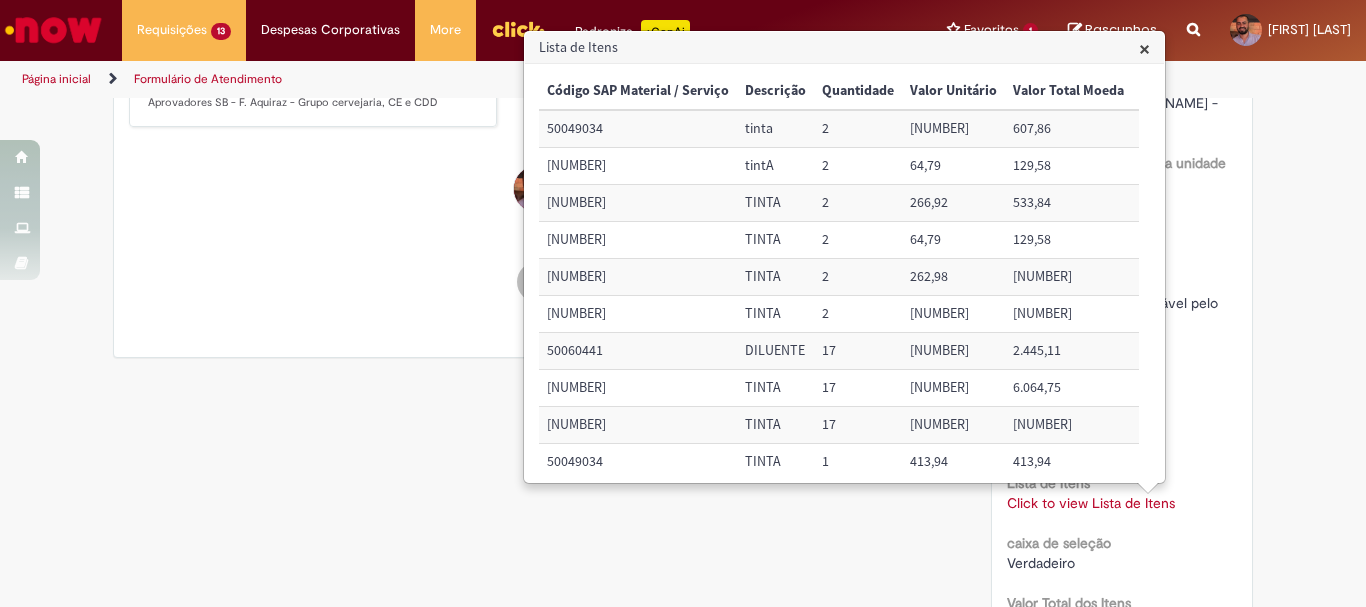 click on "50060441" at bounding box center [638, 351] 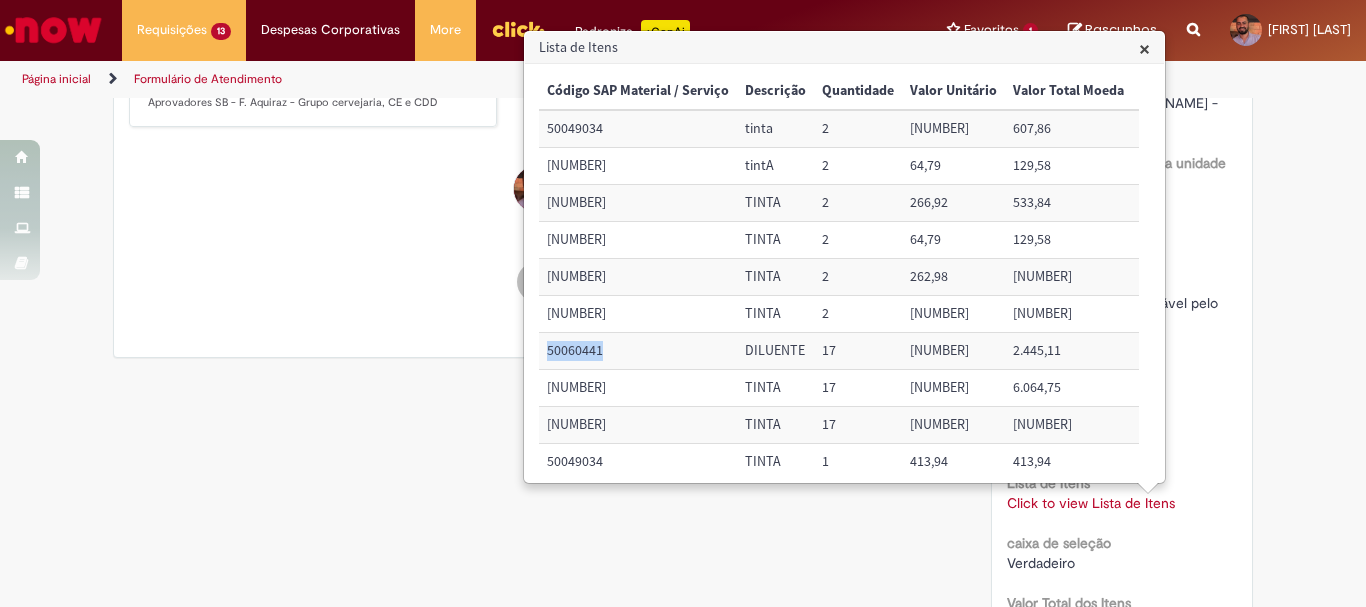 copy on "50060441" 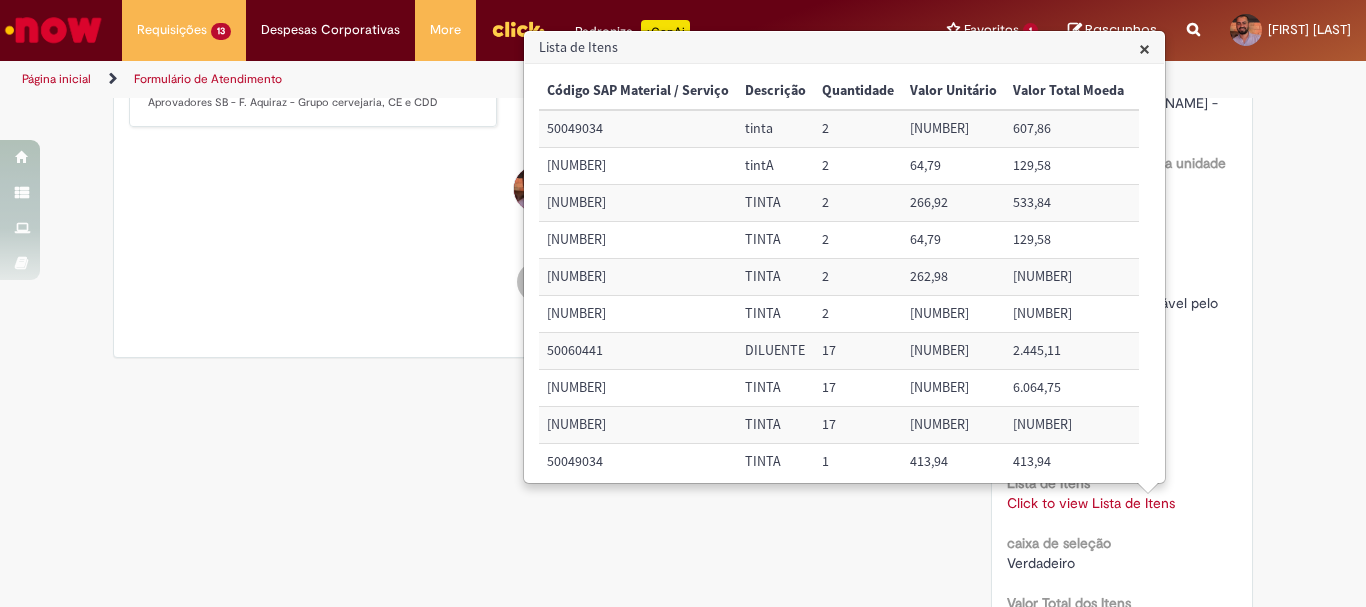 click on "Verificar Código de Barras
Aguardando Aprovação
Aguardando atendimento
Em andamento
Validação
Concluído
Compras rápidas (Speed Buy)
Enviar
S
Sistema
[DURATION] mês(es) atrás [DURATION] meses atrás     Comentários adicionais
Prezado, usuário. Para ter acesso aos arquivos novamente, basta clicar no ícone de download, no canto superior direito da timeline conforme imagem abaixo, e baixar os arquivos para o seu computador." at bounding box center [683, -11] 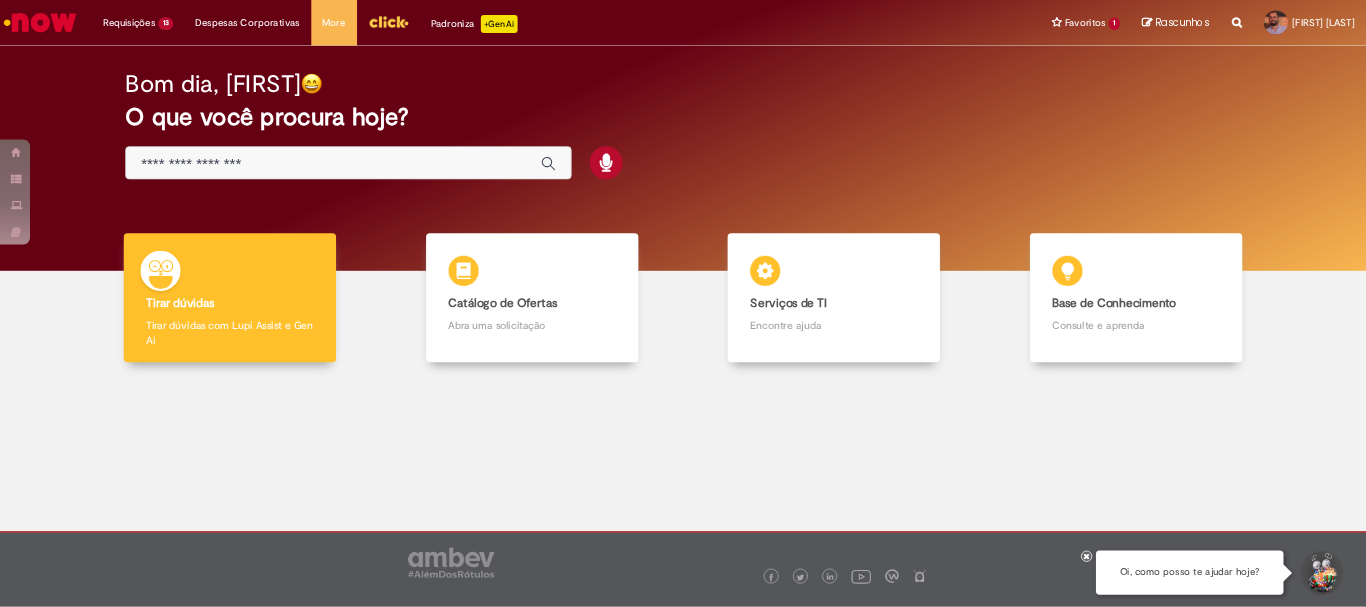 scroll, scrollTop: 0, scrollLeft: 0, axis: both 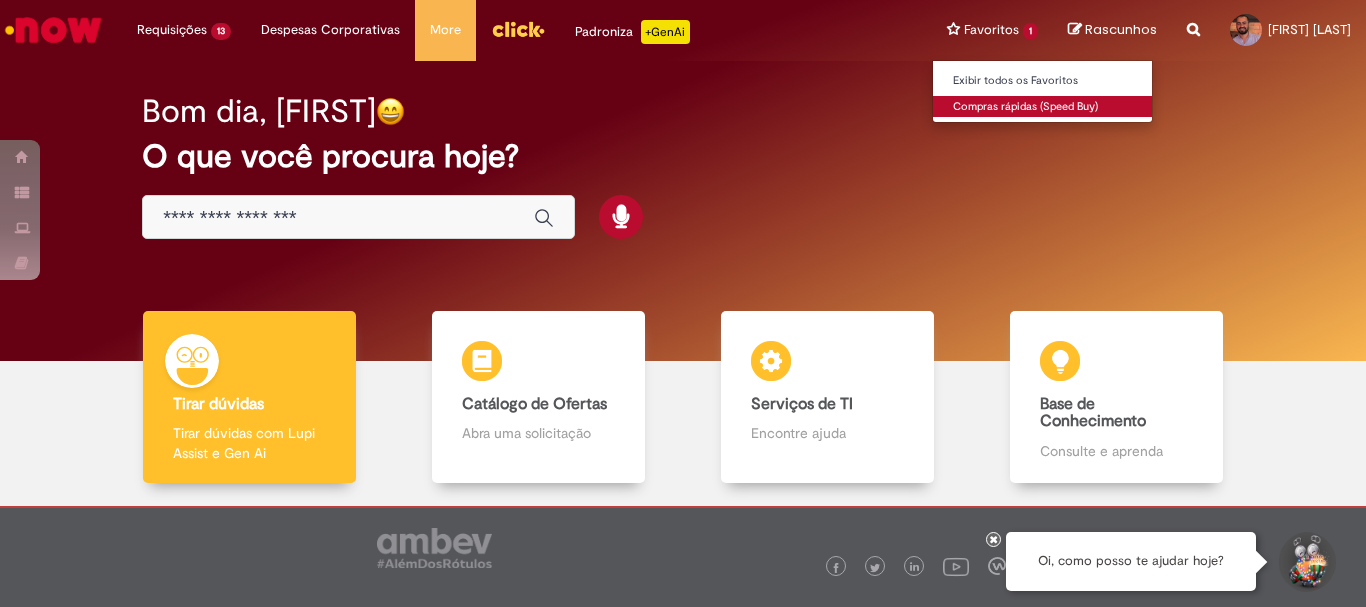 click on "Compras rápidas (Speed Buy)" at bounding box center [1043, 107] 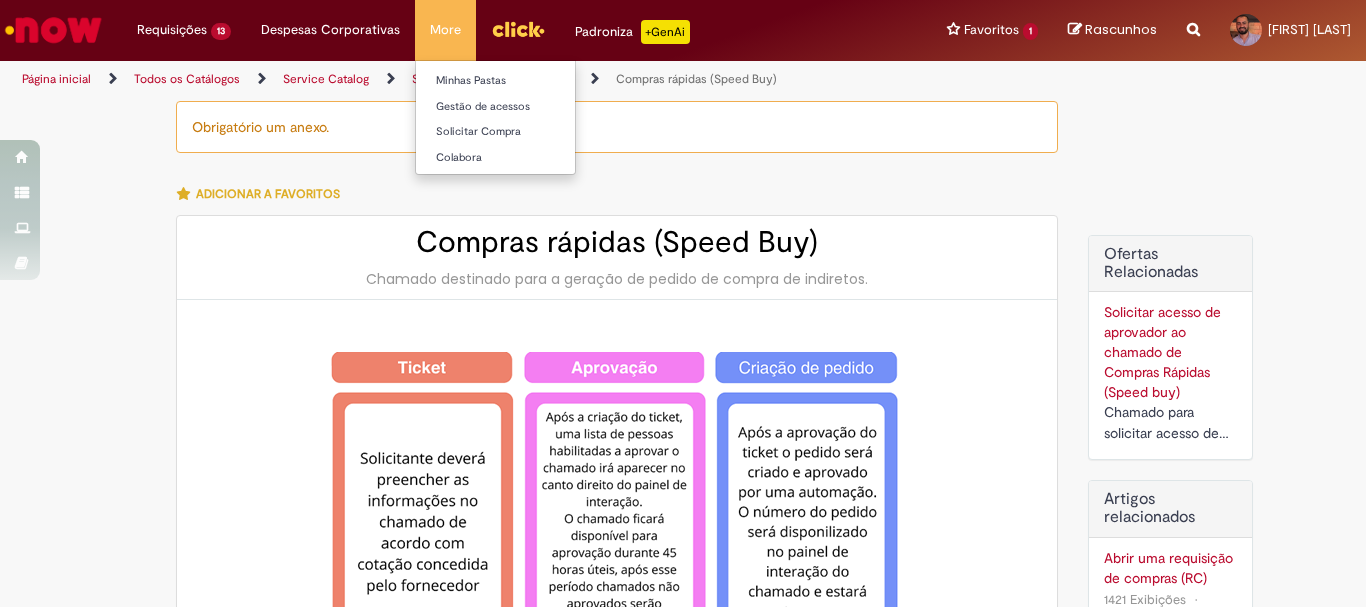 type on "********" 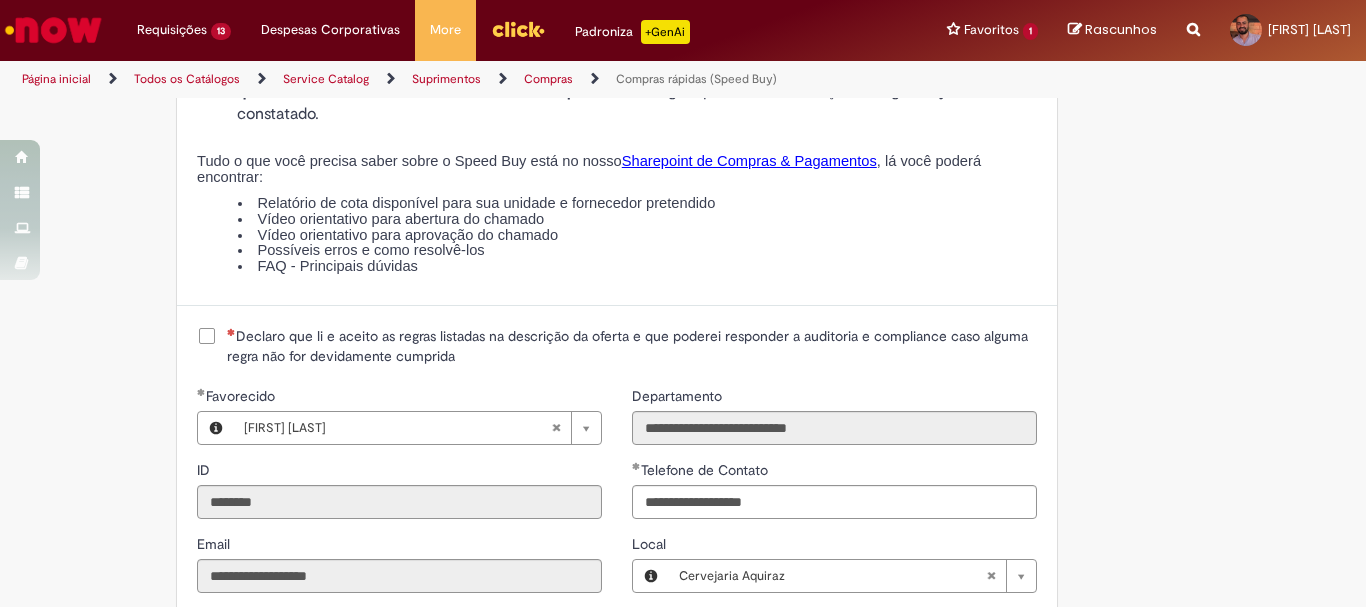 scroll, scrollTop: 2500, scrollLeft: 0, axis: vertical 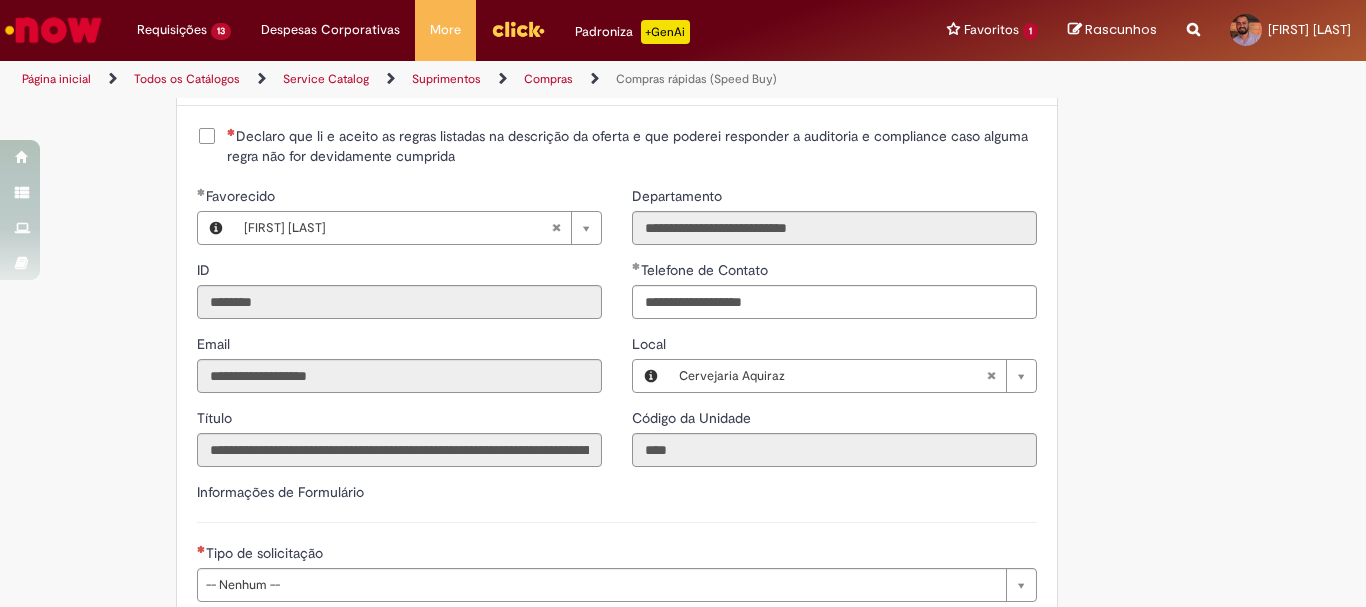 click on "Declaro que li e aceito as regras listadas na descrição da oferta e que poderei responder a auditoria e compliance caso alguma regra não for devidamente cumprida" at bounding box center (632, 146) 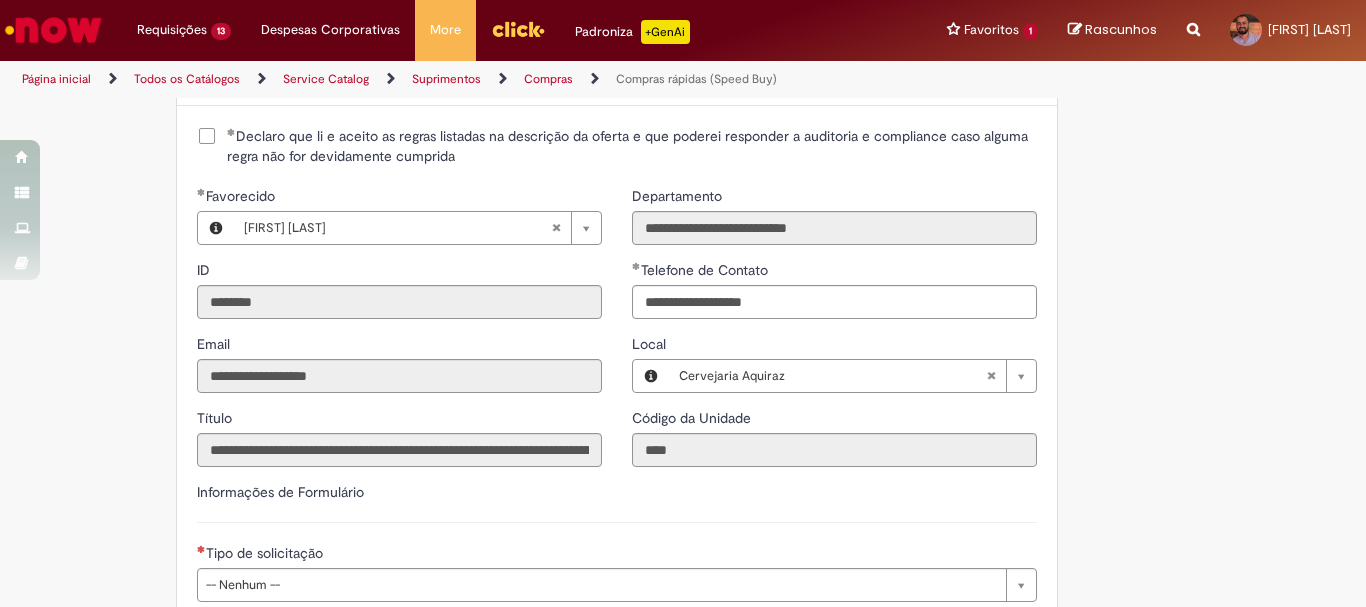 scroll, scrollTop: 2600, scrollLeft: 0, axis: vertical 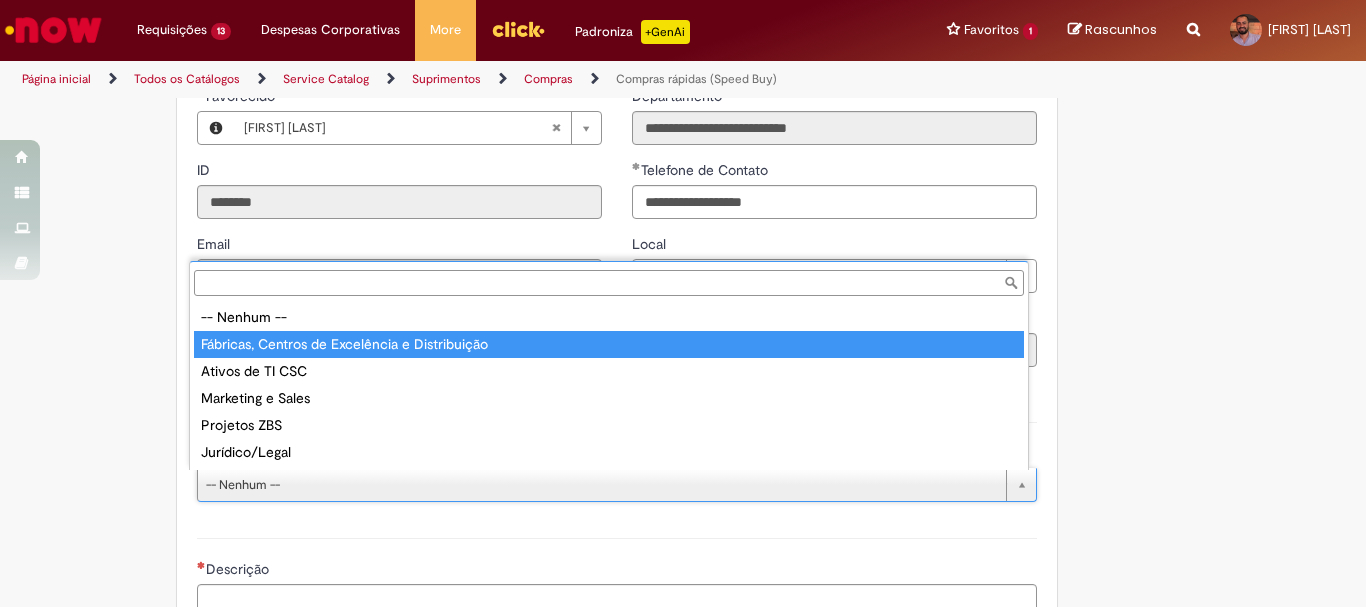 type on "**********" 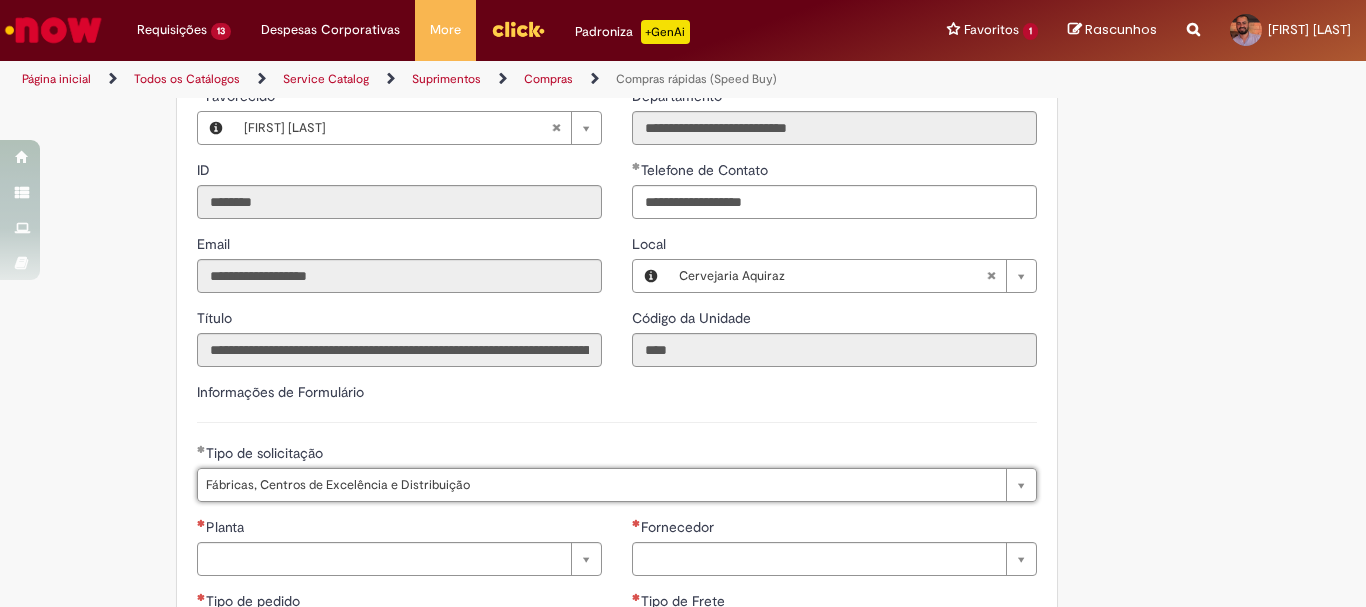 scroll, scrollTop: 2800, scrollLeft: 0, axis: vertical 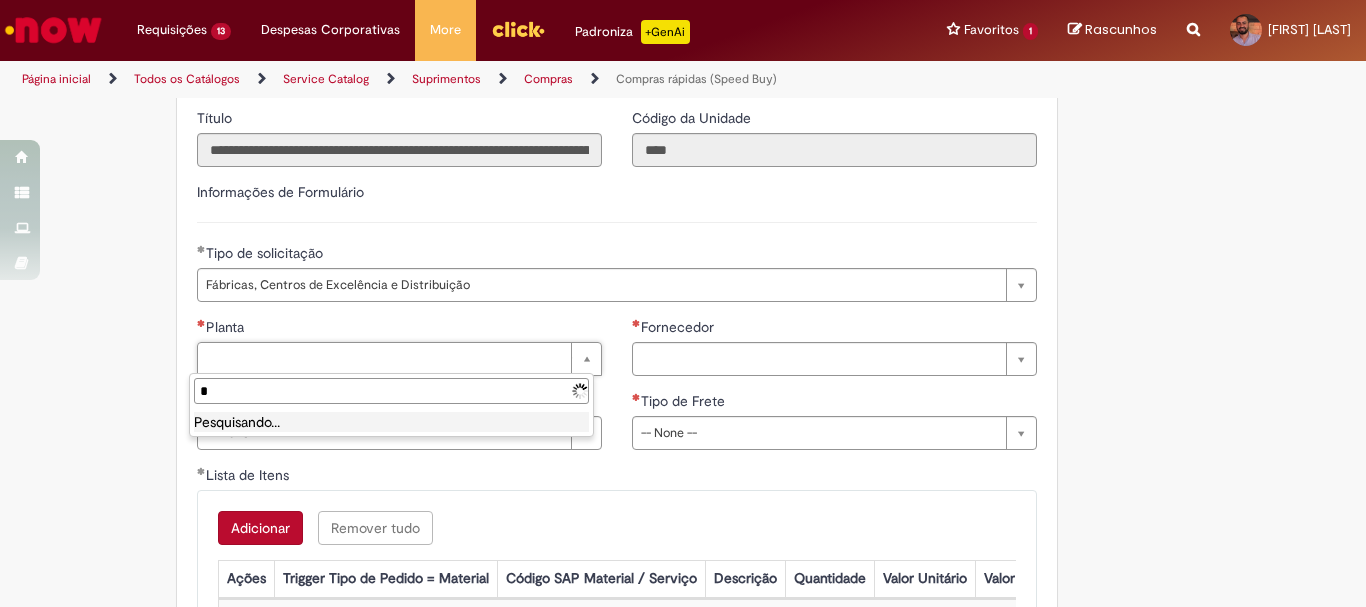 type on "**" 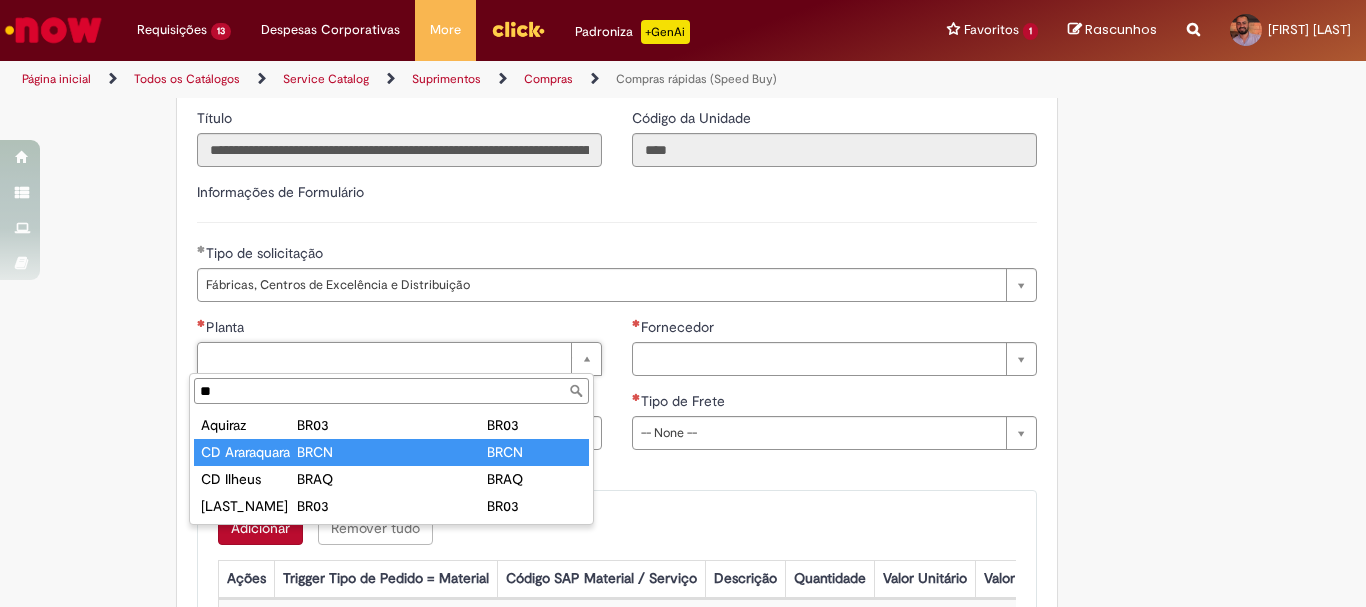 type on "*******" 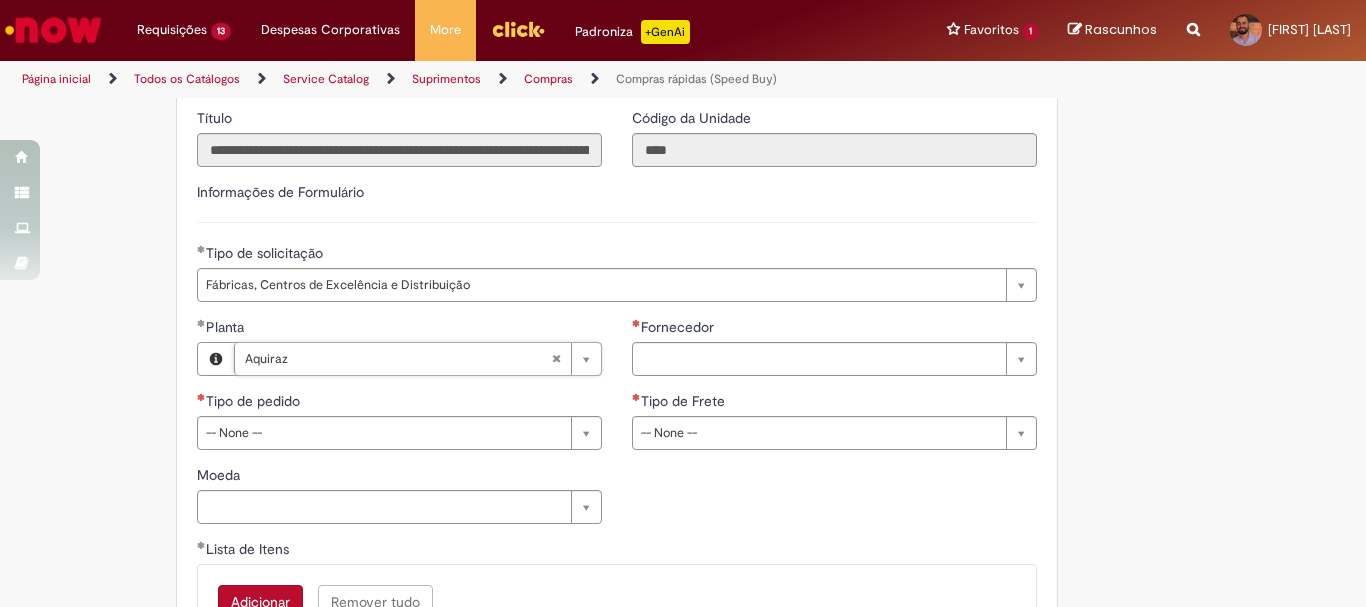 type on "**********" 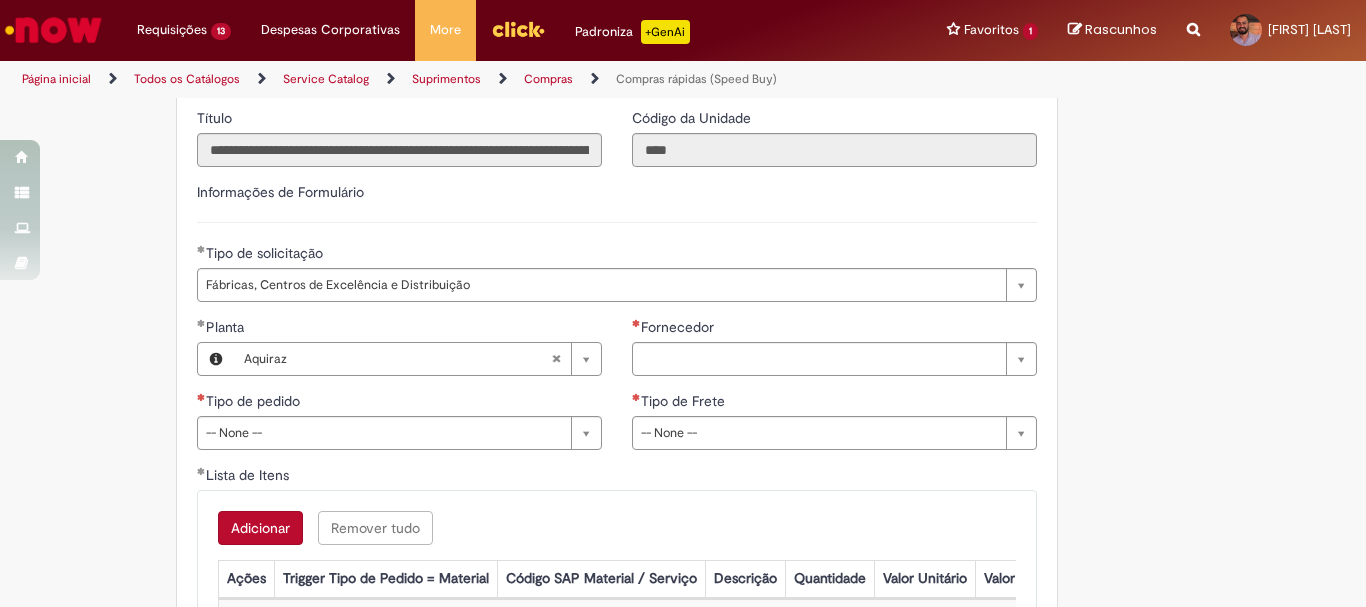 click on "Tire dúvidas com LupiAssist    +GenAI
Oi! Eu sou LupiAssist, uma Inteligência Artificial Generativa em constante aprendizado   Meu conteúdo é monitorado para trazer uma melhor experiência
Dúvidas comuns:
Só mais um instante, estou consultando nossas bases de conhecimento  e escrevendo a melhor resposta pra você!
Title
Lorem ipsum dolor sit amet    Fazer uma nova pergunta
Gerei esta resposta utilizando IA Generativa em conjunto com os nossos padrões. Em caso de divergência, os documentos oficiais prevalecerão.
Saiba mais em:
Ou ligue para:
E aí, te ajudei?
Sim, obrigado!" at bounding box center [683, -744] 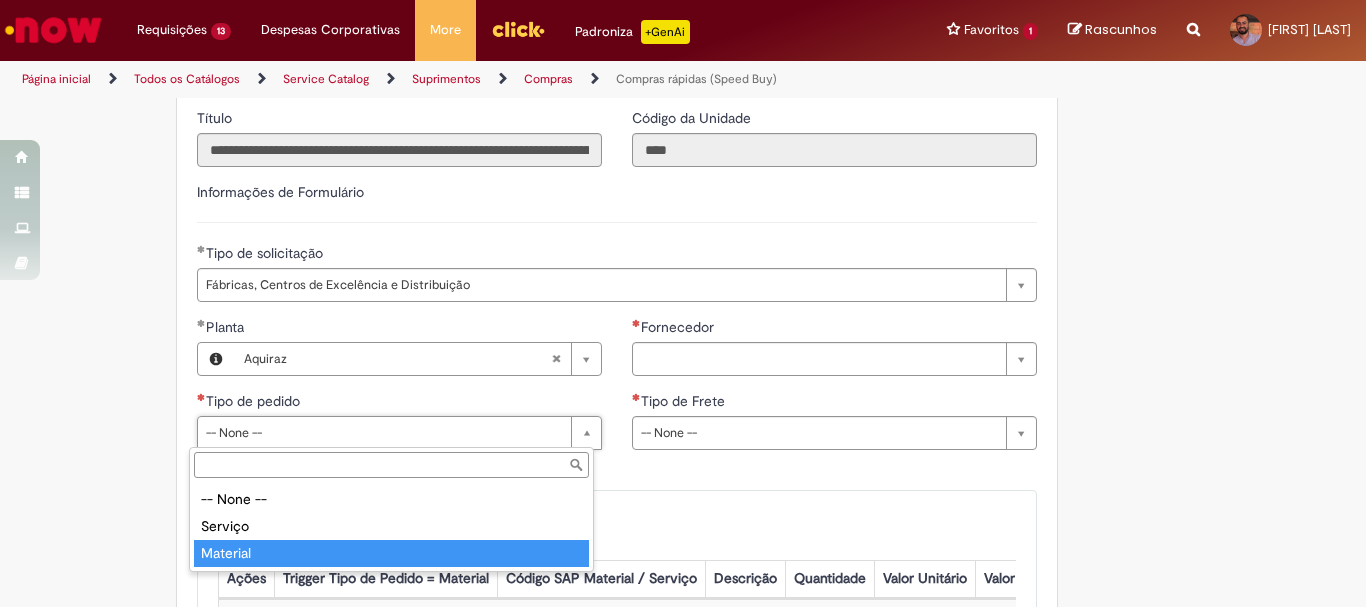 type on "********" 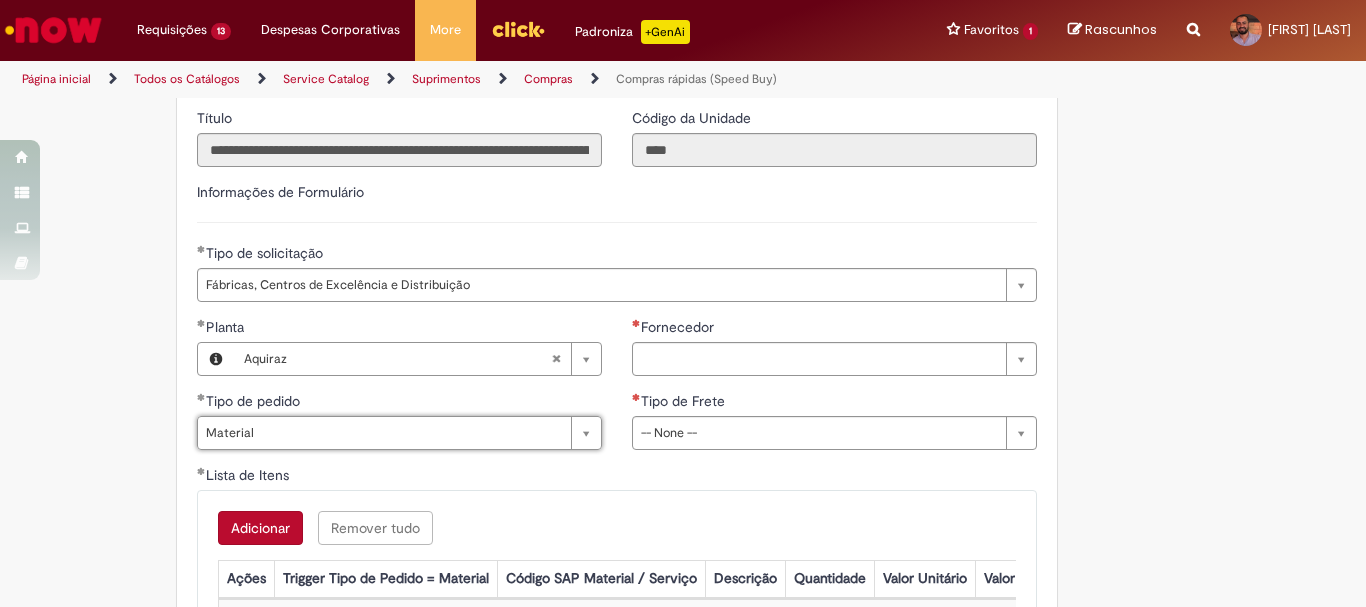 click on "**********" at bounding box center [834, 391] 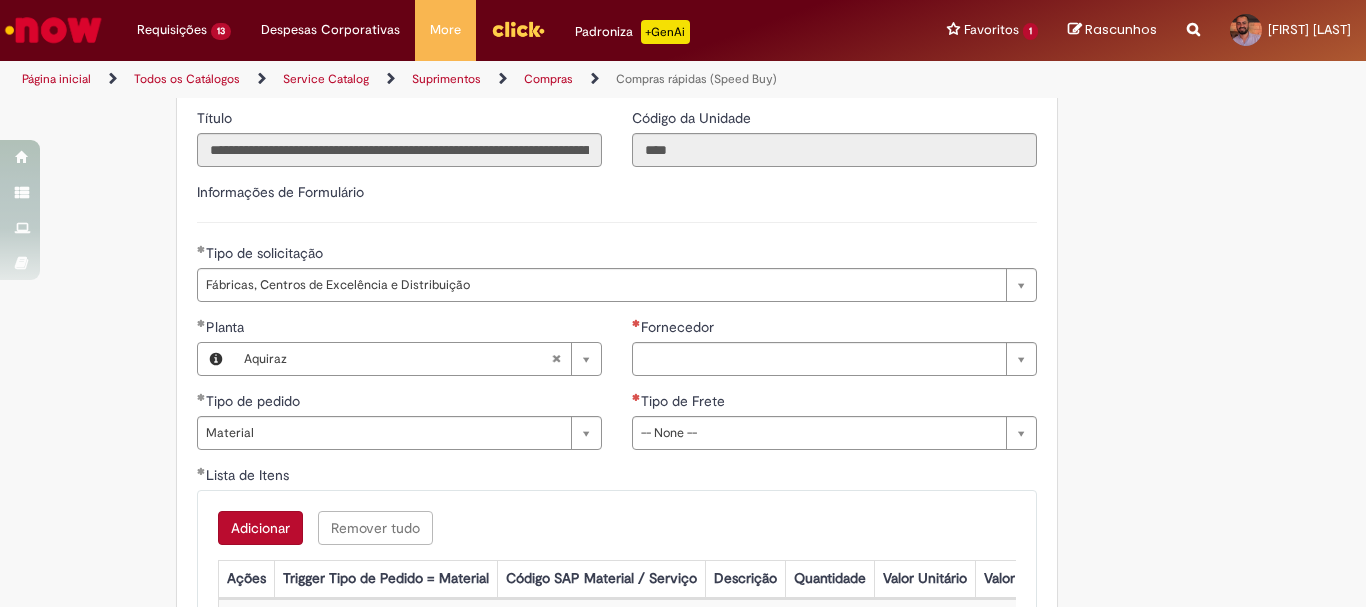 drag, startPoint x: 640, startPoint y: 360, endPoint x: 756, endPoint y: 275, distance: 143.8089 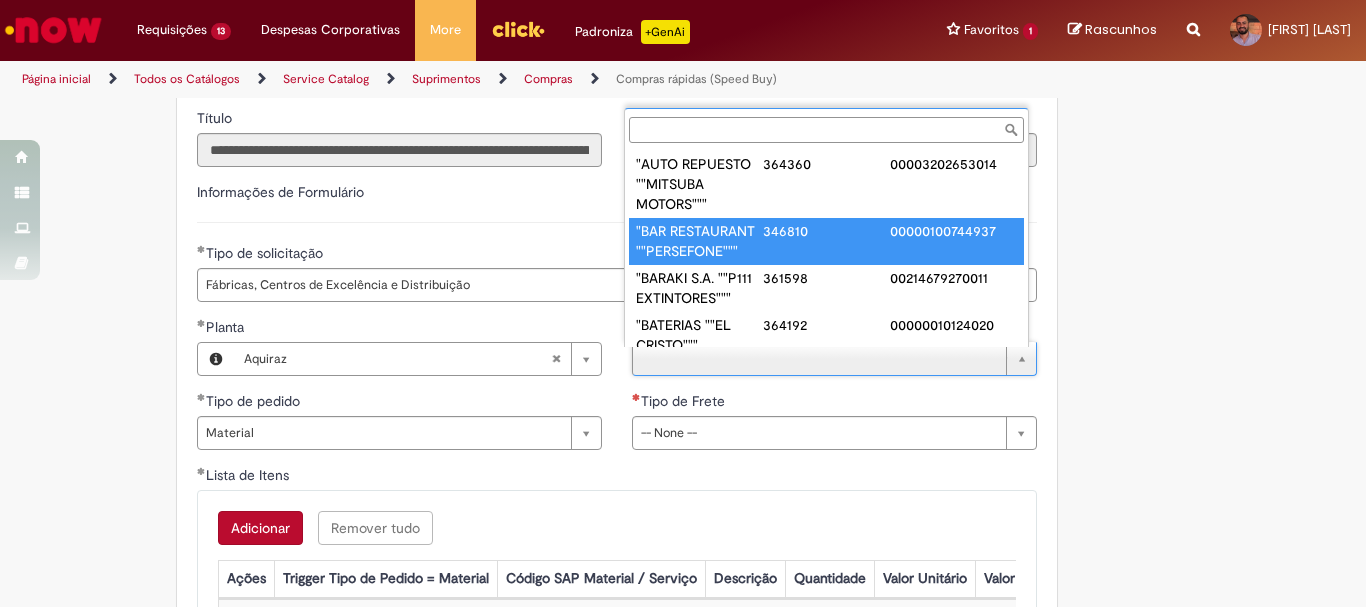 paste on "**********" 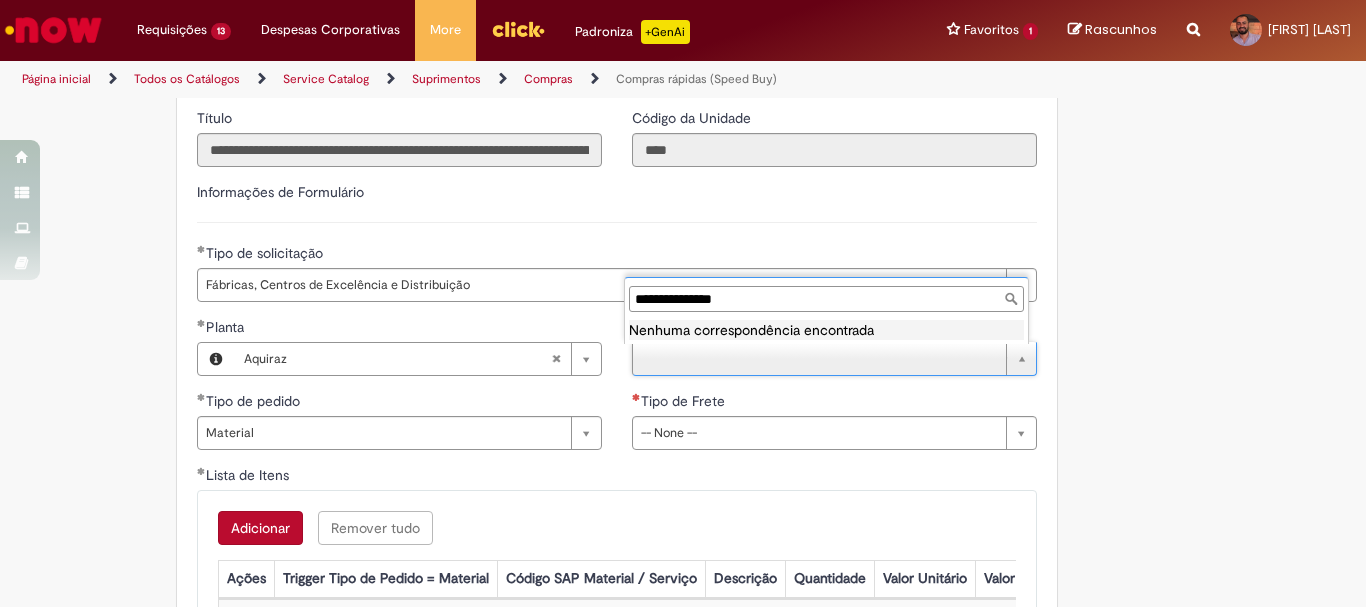 type on "**********" 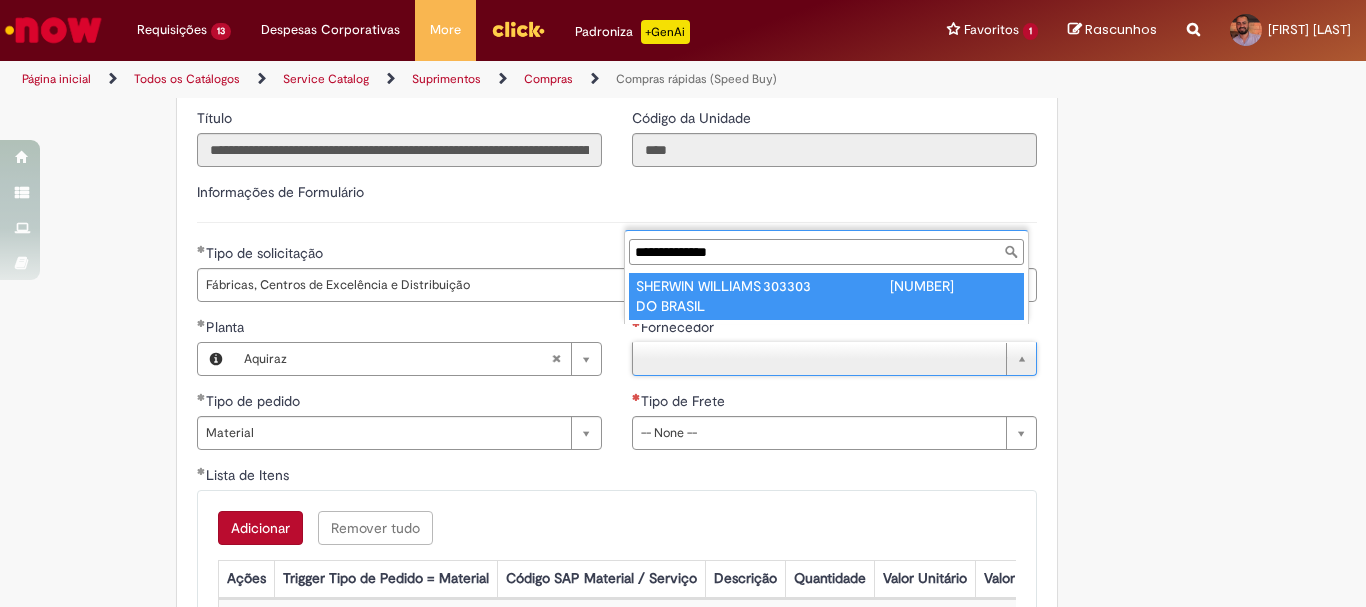 type on "**********" 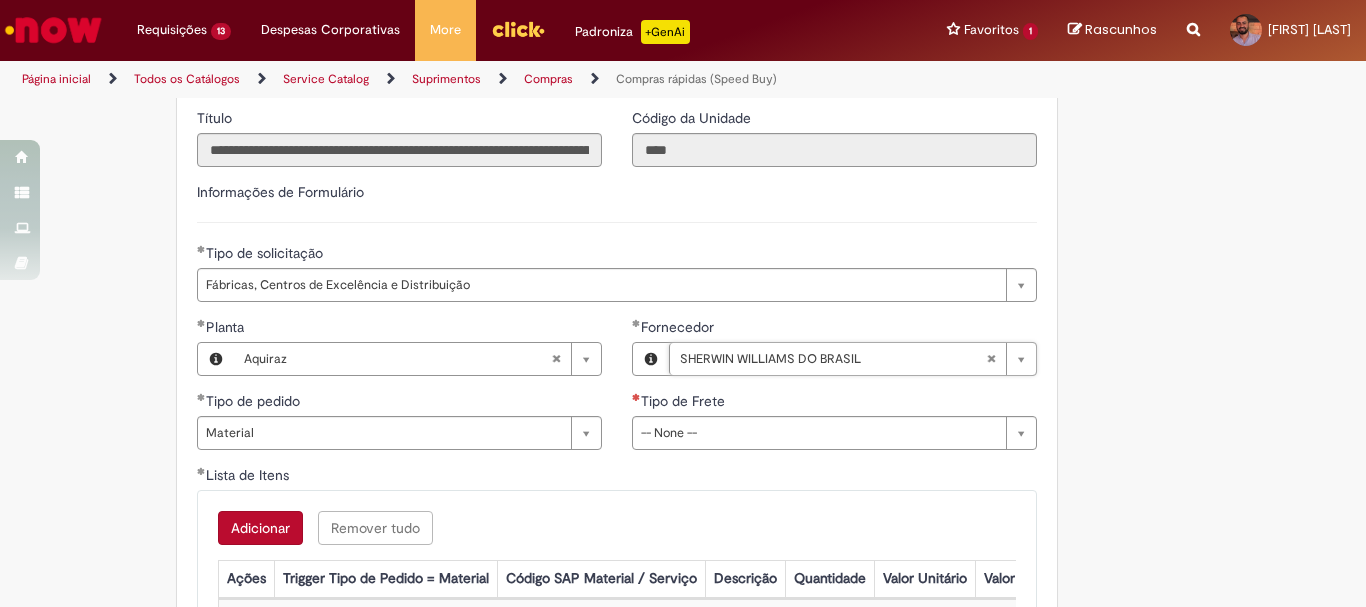 click on "Obrigatório um anexo.
Adicionar a Favoritos
Compras rápidas (Speed Buy)
Chamado destinado para a geração de pedido de compra de indiretos.
O Speed buy é a ferramenta oficial para a geração de pedidos de compra que atenda aos seguintes requisitos:
Compras de material e serviço indiretos
Compras inferiores a R$13.000 *
Compras com fornecedores nacionais
Compras de material sem contrato ativo no SAP para o centro solicitado
* Essa cota é referente ao tipo de solicitação padrão de Speed buy. Os chamados com cotas especiais podem possuir valores divergentes.
Regras de Utilização
No campo “Tipo de Solicitação” selecionar a opção correspondente a sua unidade de negócio.
Solicitação Padrão de Speed buy:
Fábricas, centros de Excelência e de Distribuição:  habilitado para todos usuários ambev
Ativos   de TI:" at bounding box center (683, -744) 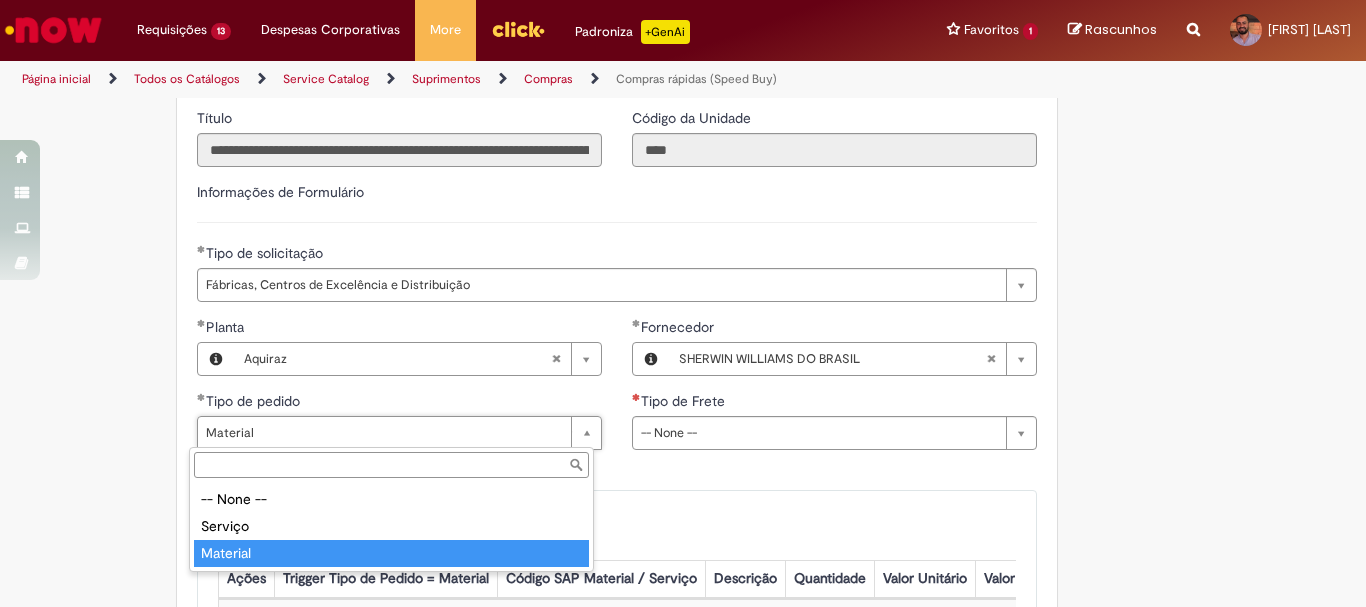 type on "********" 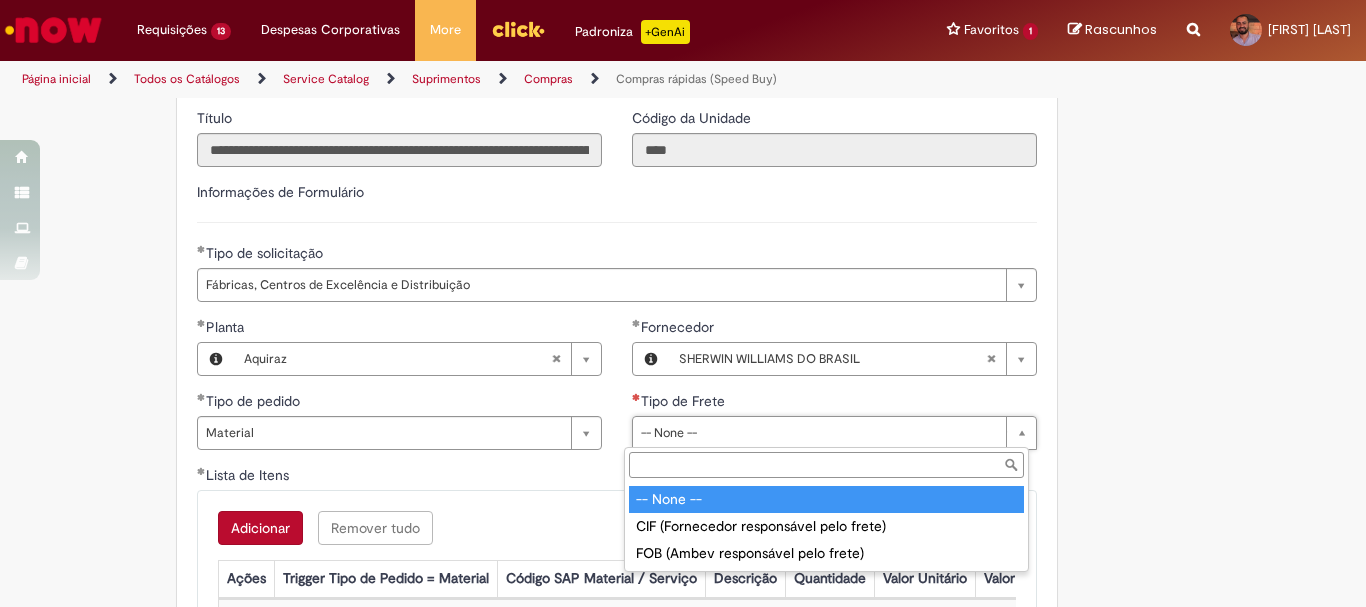 scroll, scrollTop: 0, scrollLeft: 0, axis: both 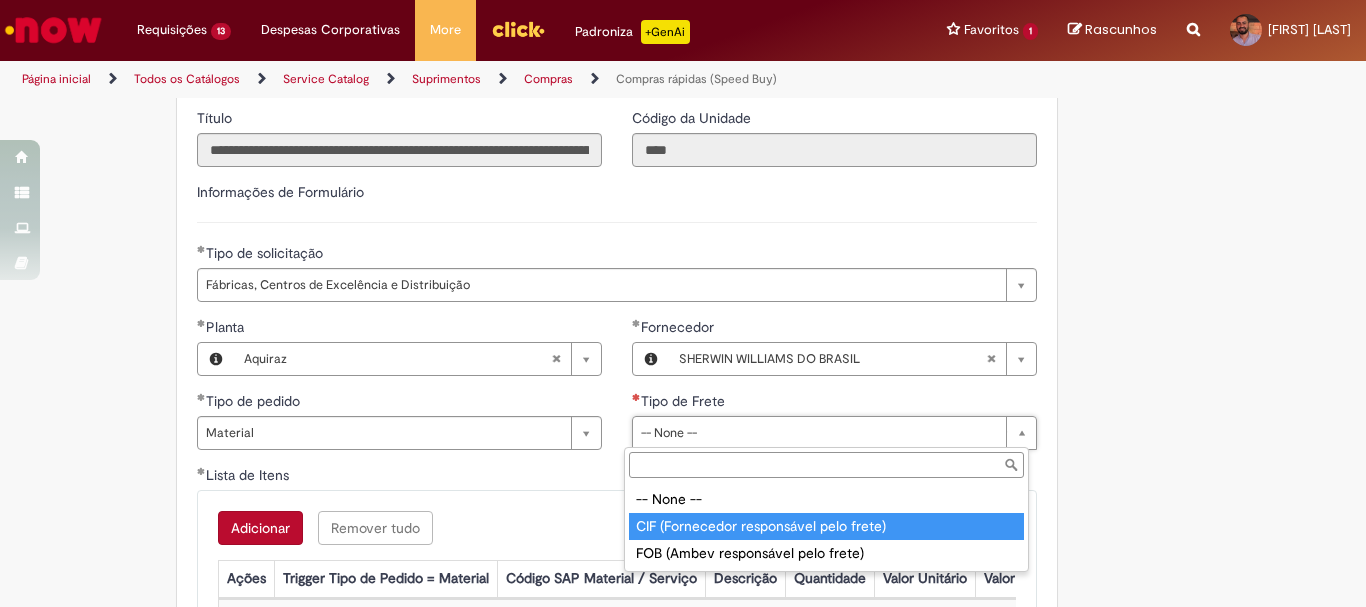 type on "**********" 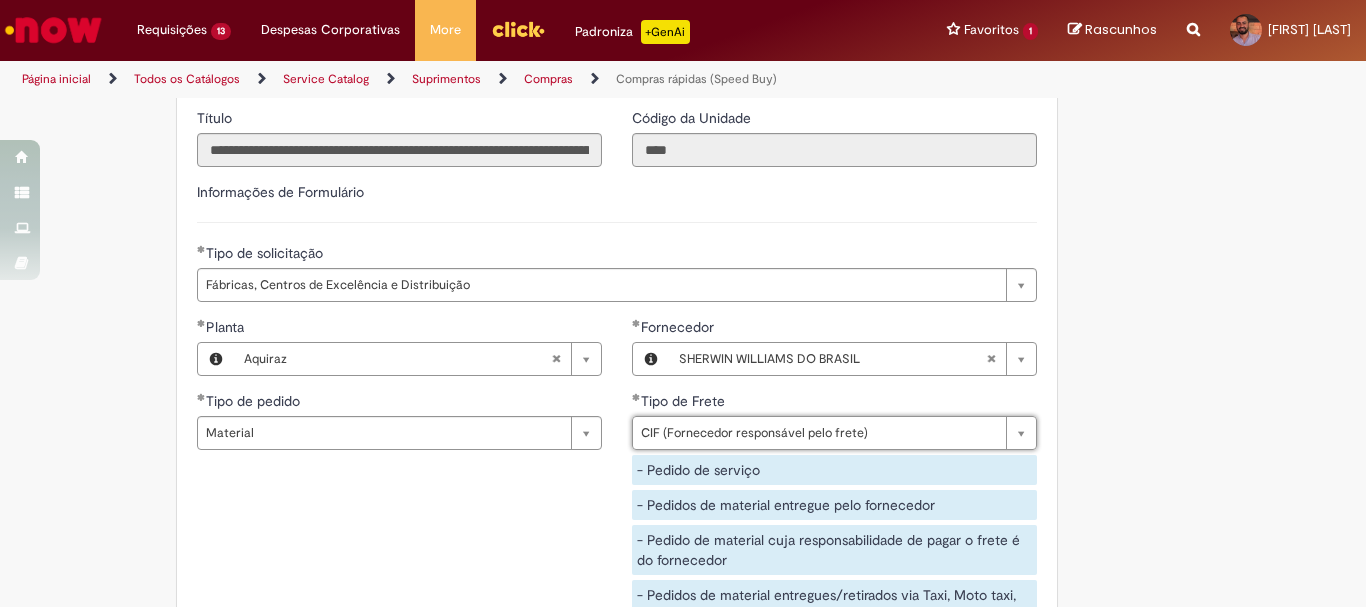 click on "Obrigatório um anexo.
Adicionar a Favoritos
Compras rápidas (Speed Buy)
Chamado destinado para a geração de pedido de compra de indiretos.
O Speed buy é a ferramenta oficial para a geração de pedidos de compra que atenda aos seguintes requisitos:
Compras de material e serviço indiretos
Compras inferiores a R$13.000 *
Compras com fornecedores nacionais
Compras de material sem contrato ativo no SAP para o centro solicitado
* Essa cota é referente ao tipo de solicitação padrão de Speed buy. Os chamados com cotas especiais podem possuir valores divergentes.
Regras de Utilização
No campo “Tipo de Solicitação” selecionar a opção correspondente a sua unidade de negócio.
Solicitação Padrão de Speed buy:
Fábricas, centros de Excelência e de Distribuição:  habilitado para todos usuários ambev
Ativos   de TI:" at bounding box center (683, -654) 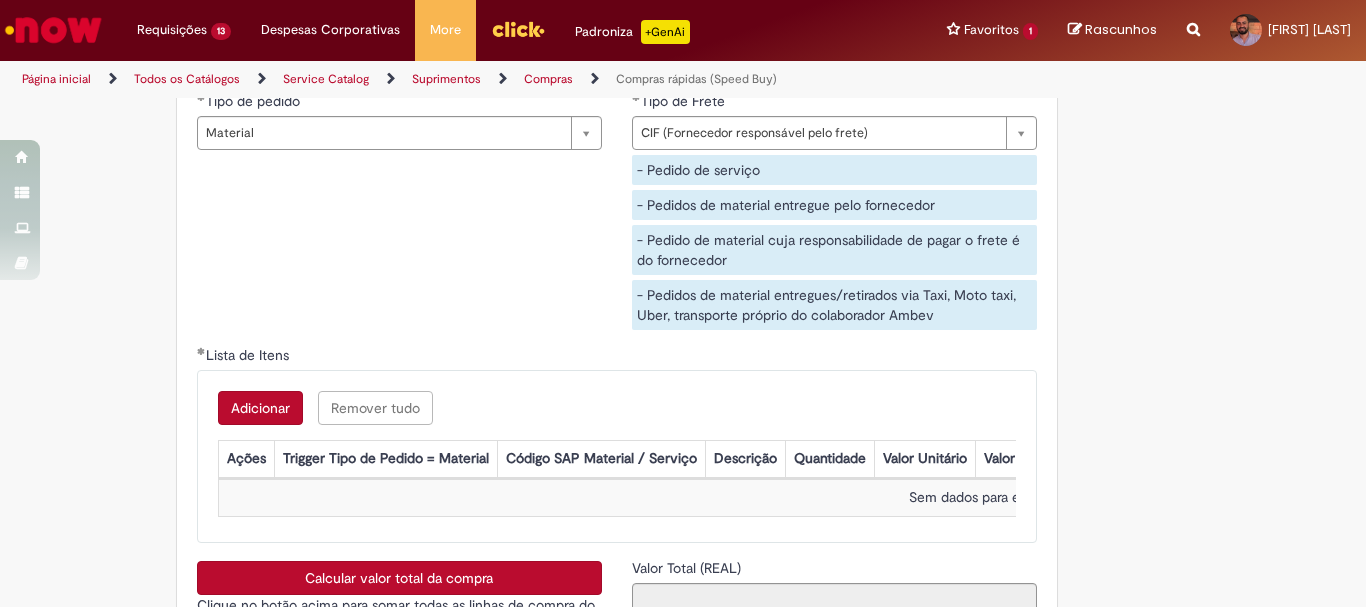 scroll, scrollTop: 3200, scrollLeft: 0, axis: vertical 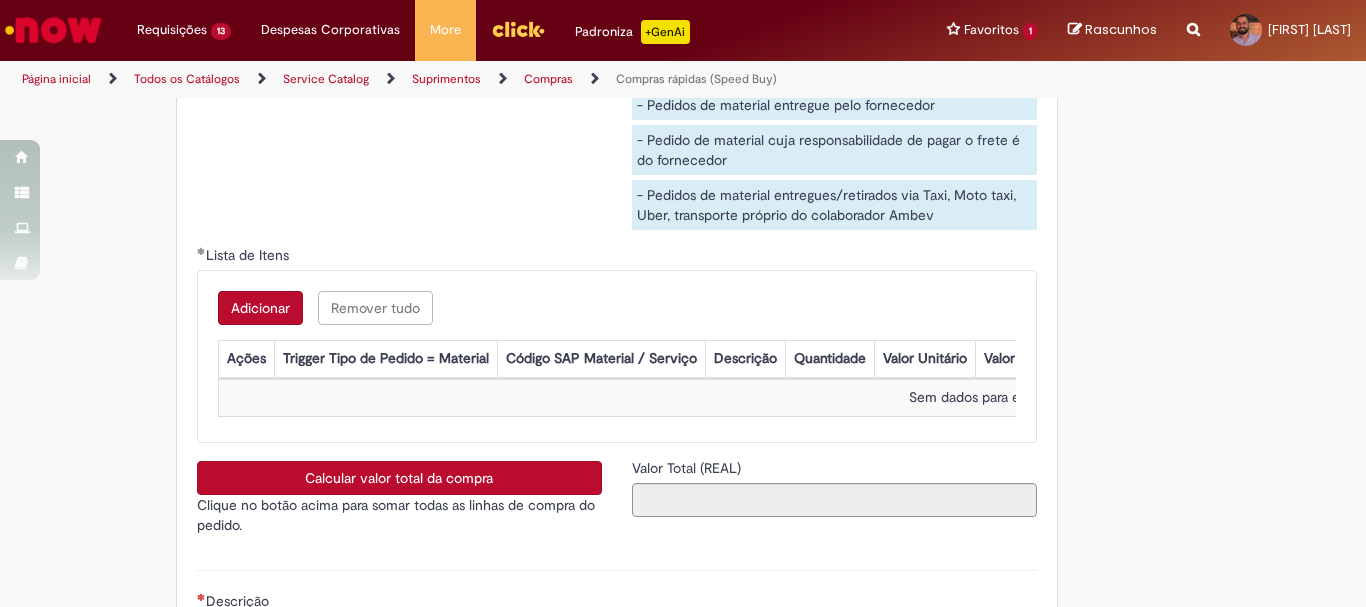 click on "Adicionar" at bounding box center (260, 308) 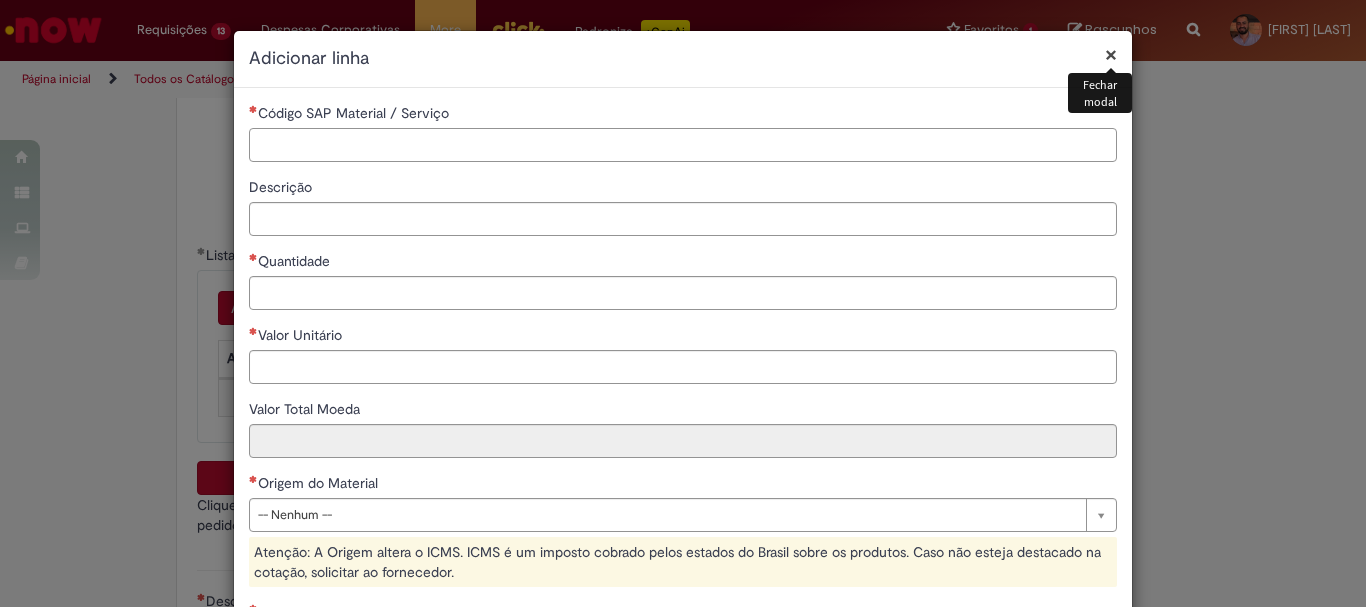 click on "Código SAP Material / Serviço" at bounding box center (683, 145) 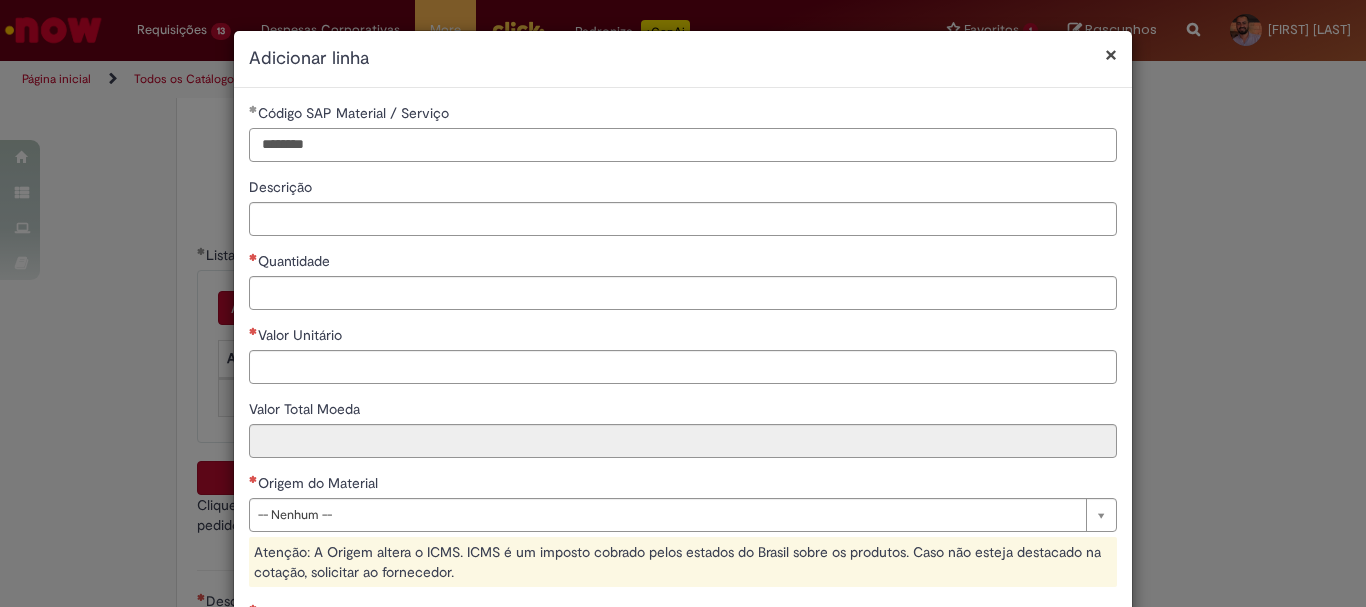 type on "********" 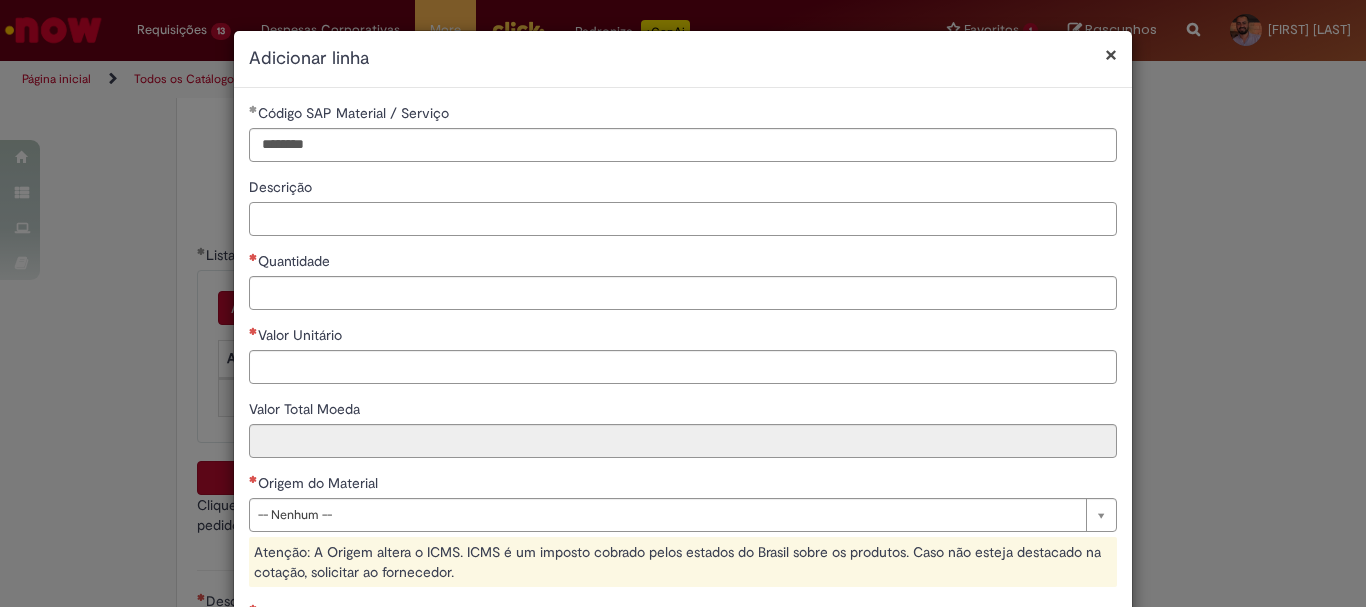 click on "Descrição" at bounding box center [683, 219] 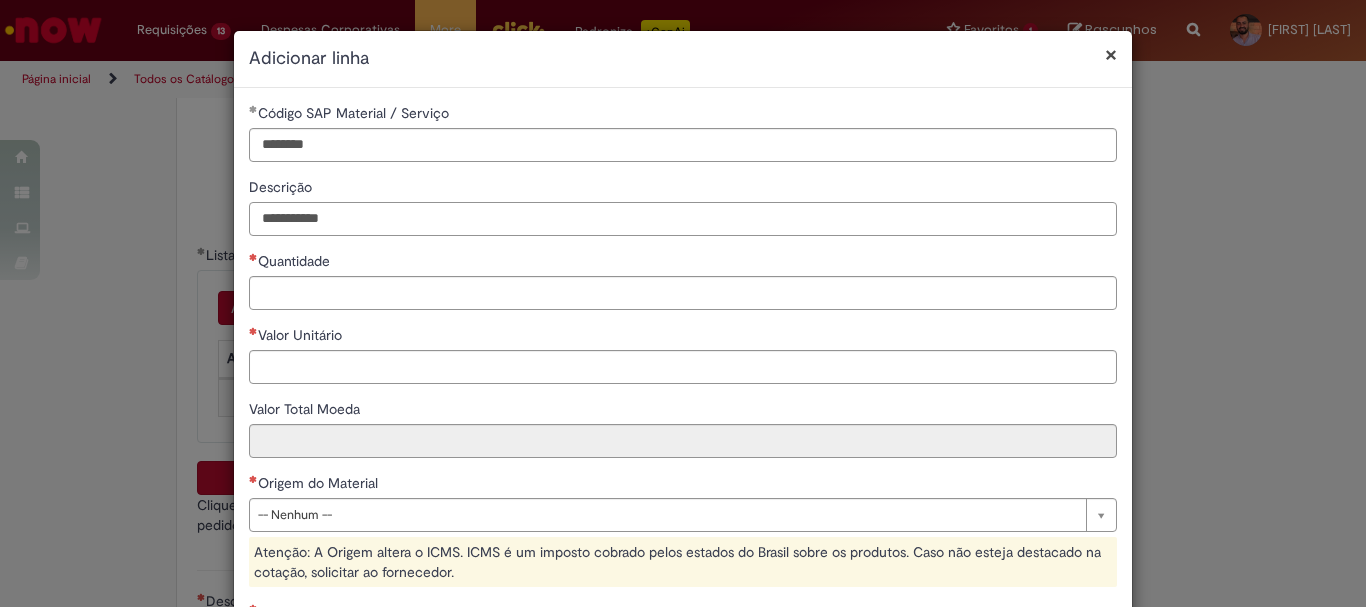type on "**********" 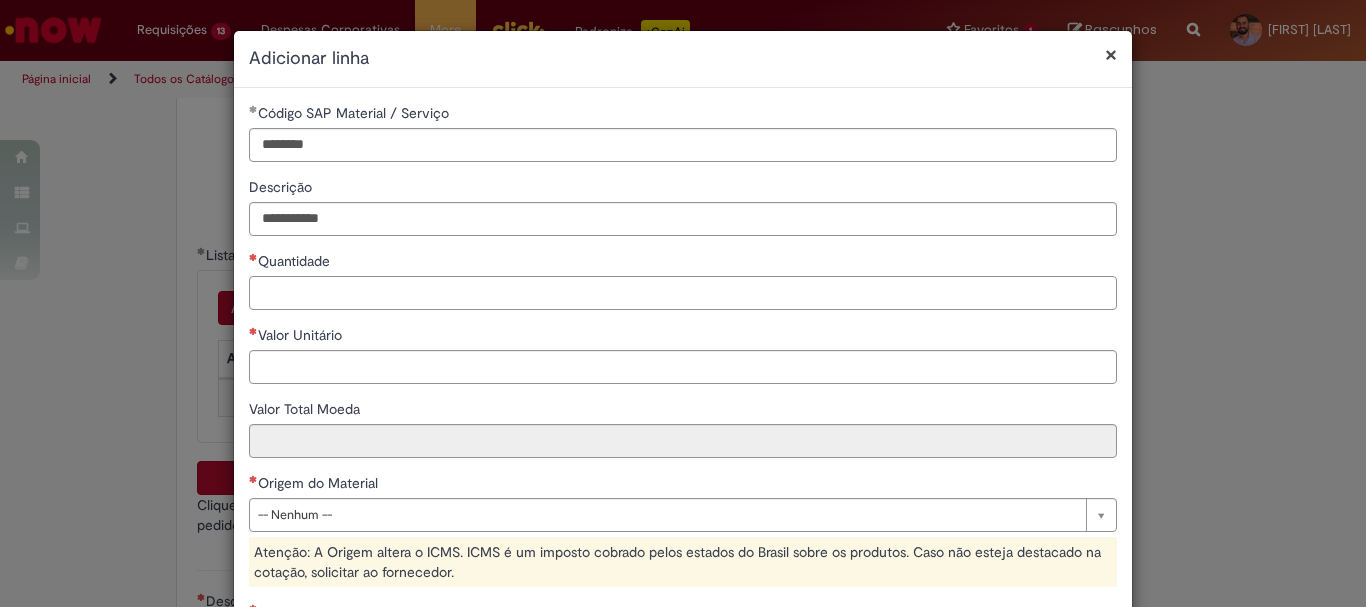 paste on "******" 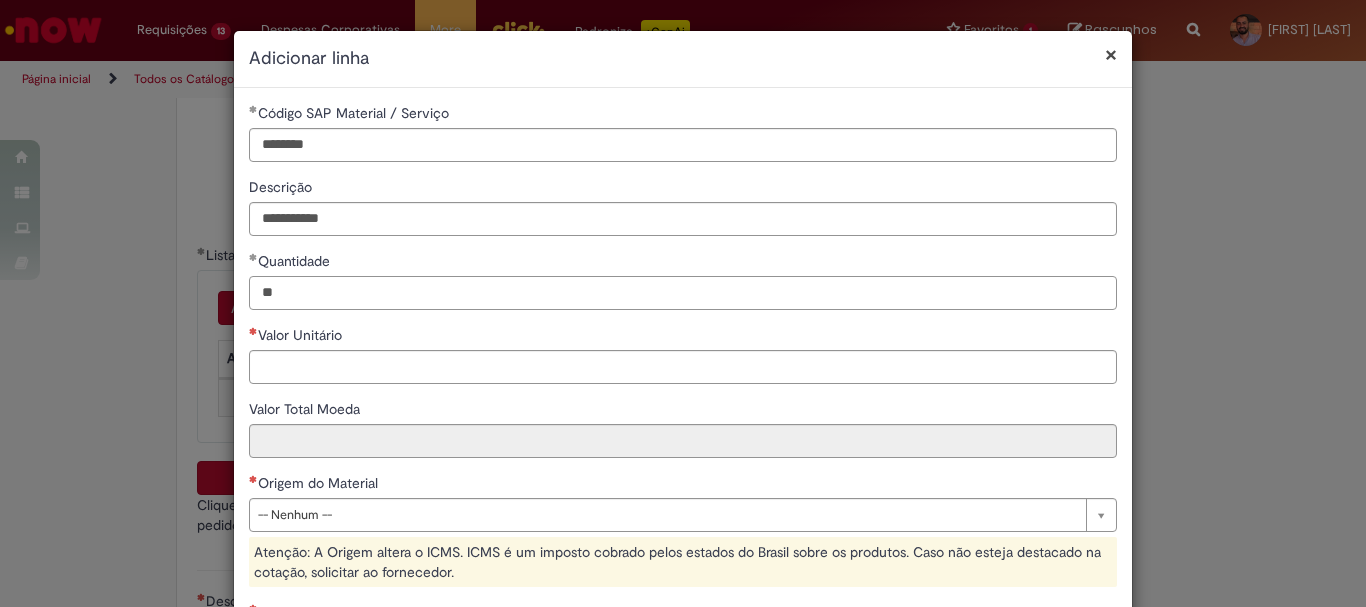 type on "**" 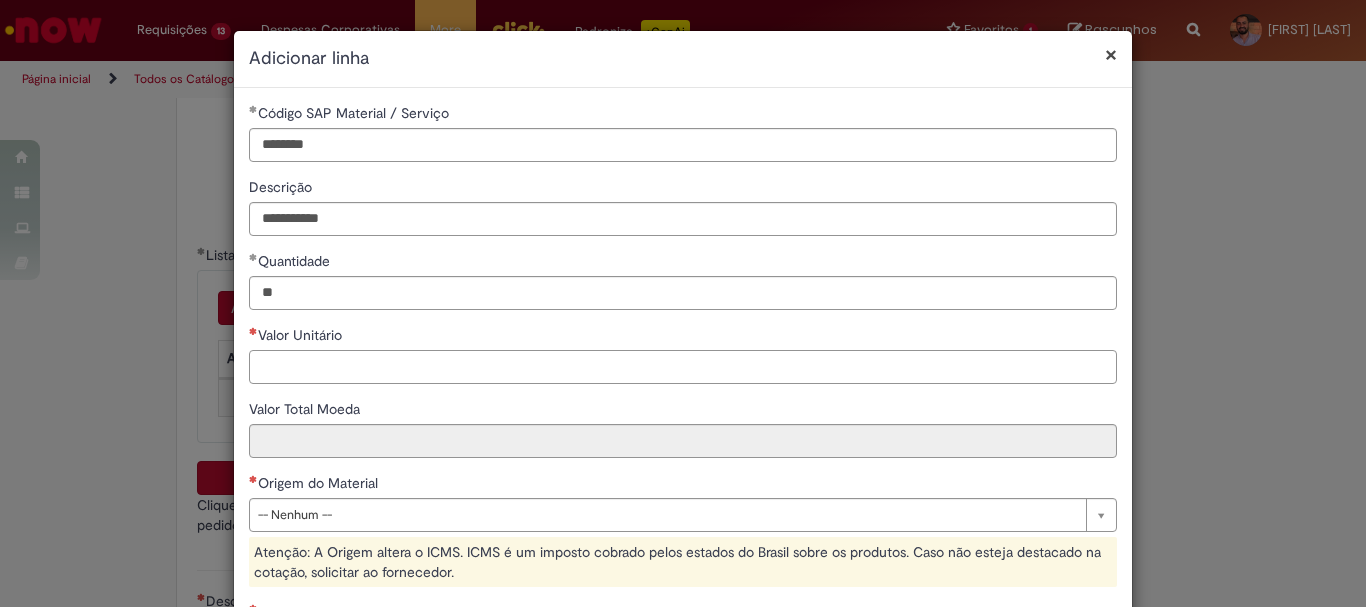 paste on "******" 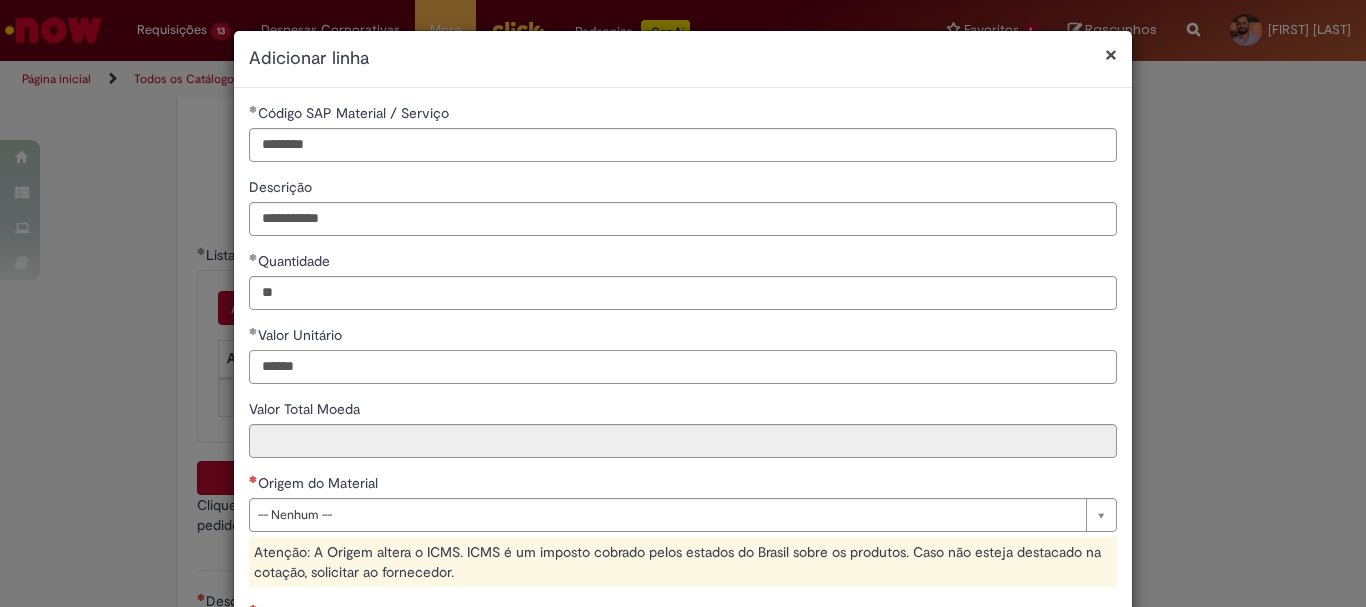 type on "******" 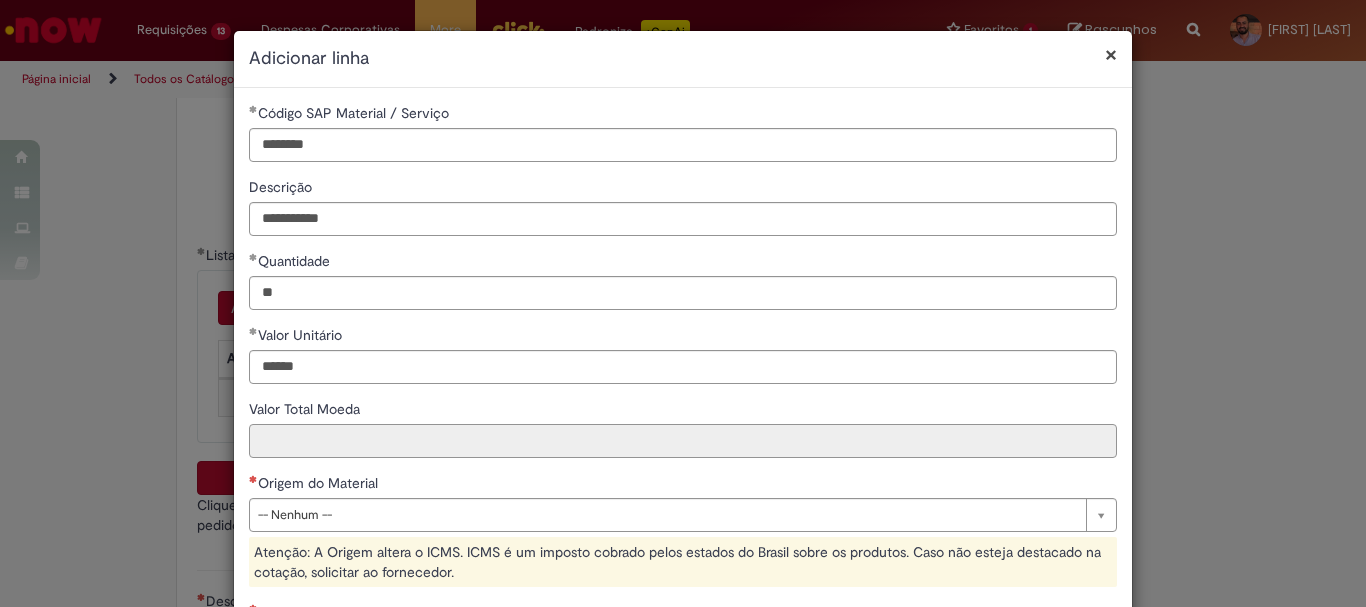 type on "********" 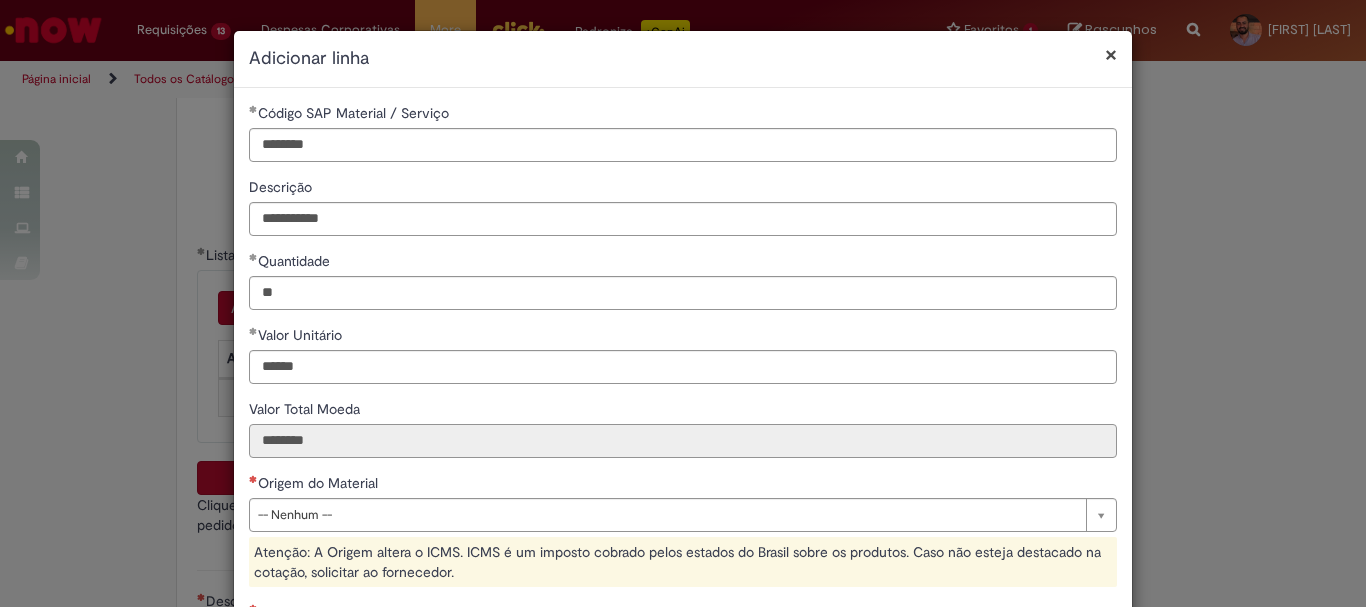 scroll, scrollTop: 200, scrollLeft: 0, axis: vertical 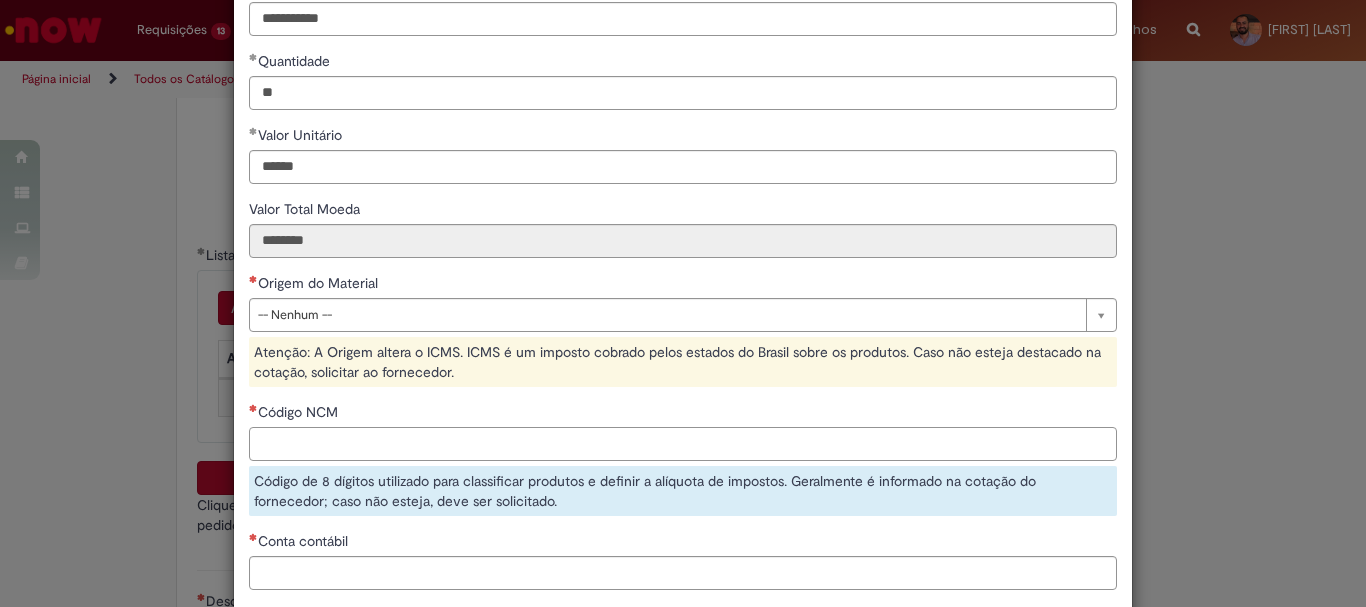 click on "Código NCM" at bounding box center [683, 444] 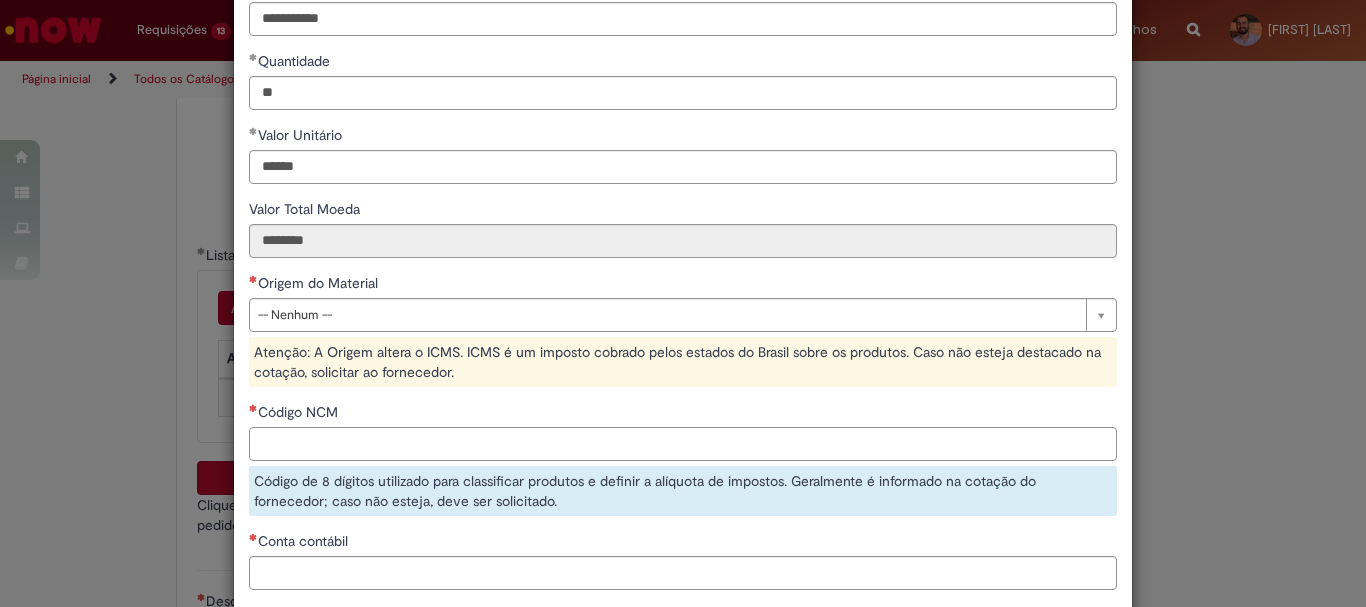 paste on "********" 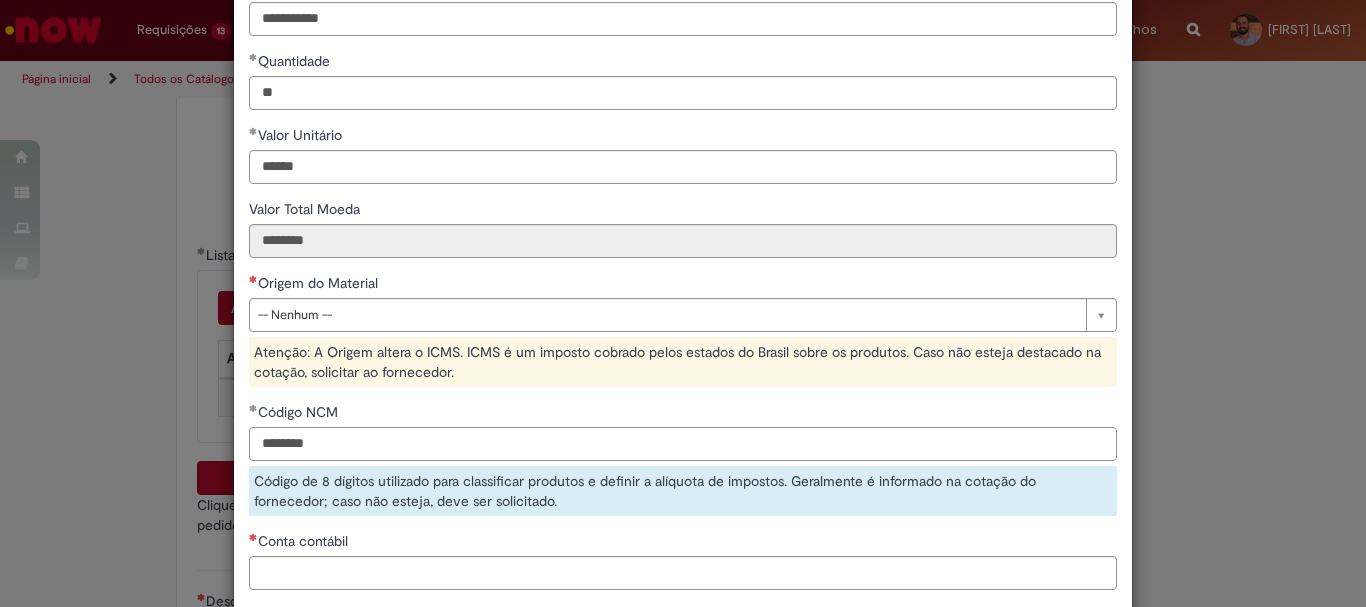 type on "********" 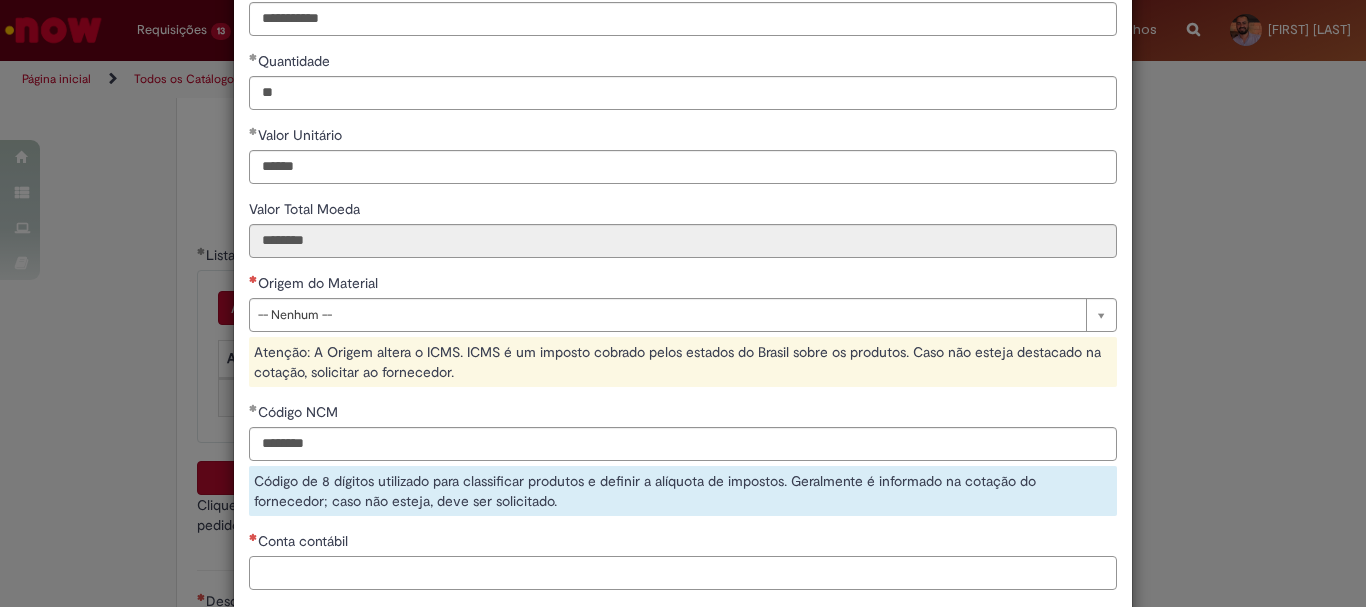 click on "**********" at bounding box center (683, 291) 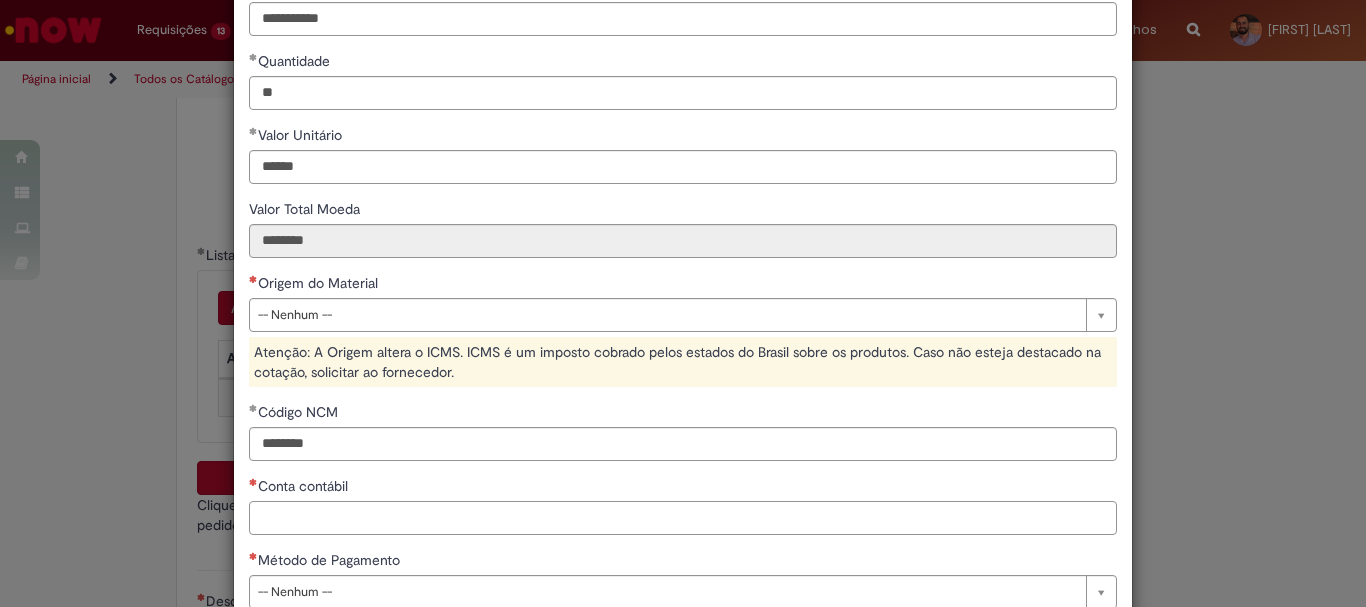 scroll, scrollTop: 328, scrollLeft: 0, axis: vertical 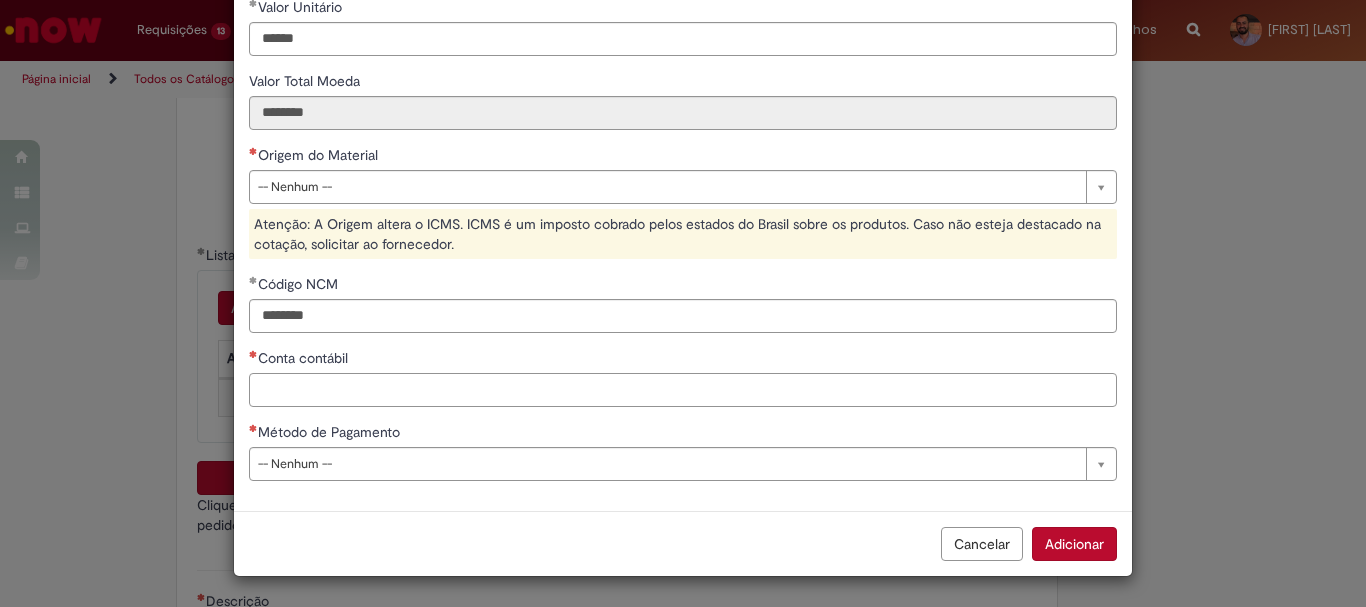 click on "Conta contábil" at bounding box center (683, 390) 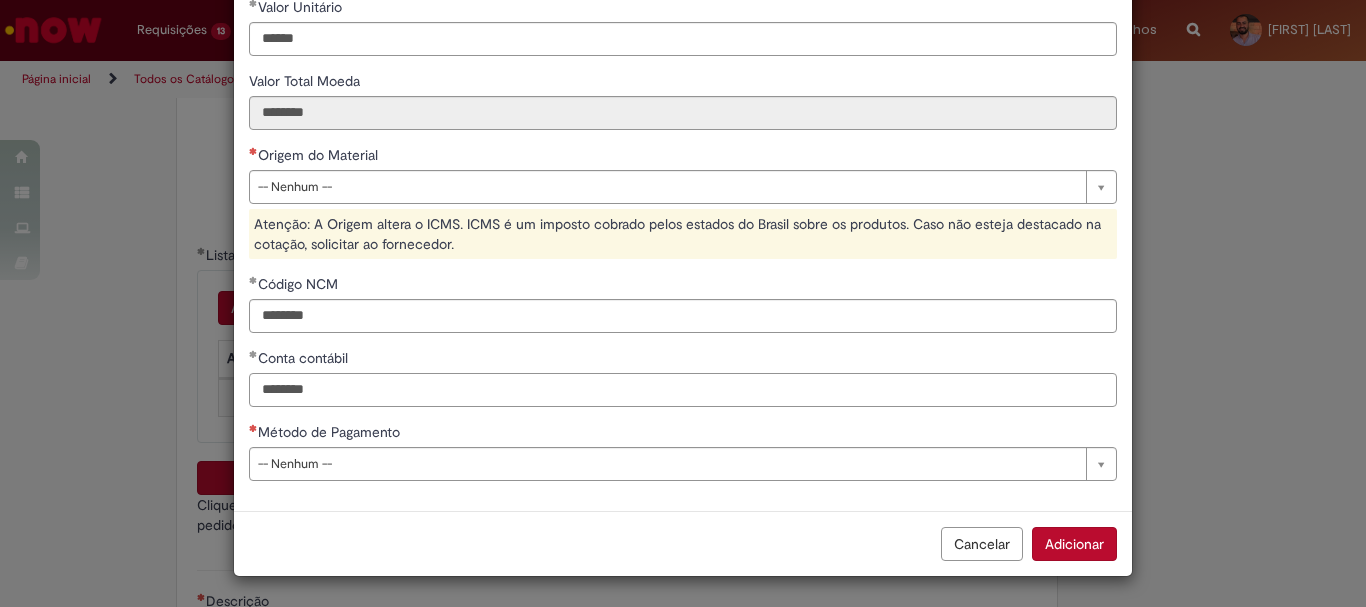 type on "********" 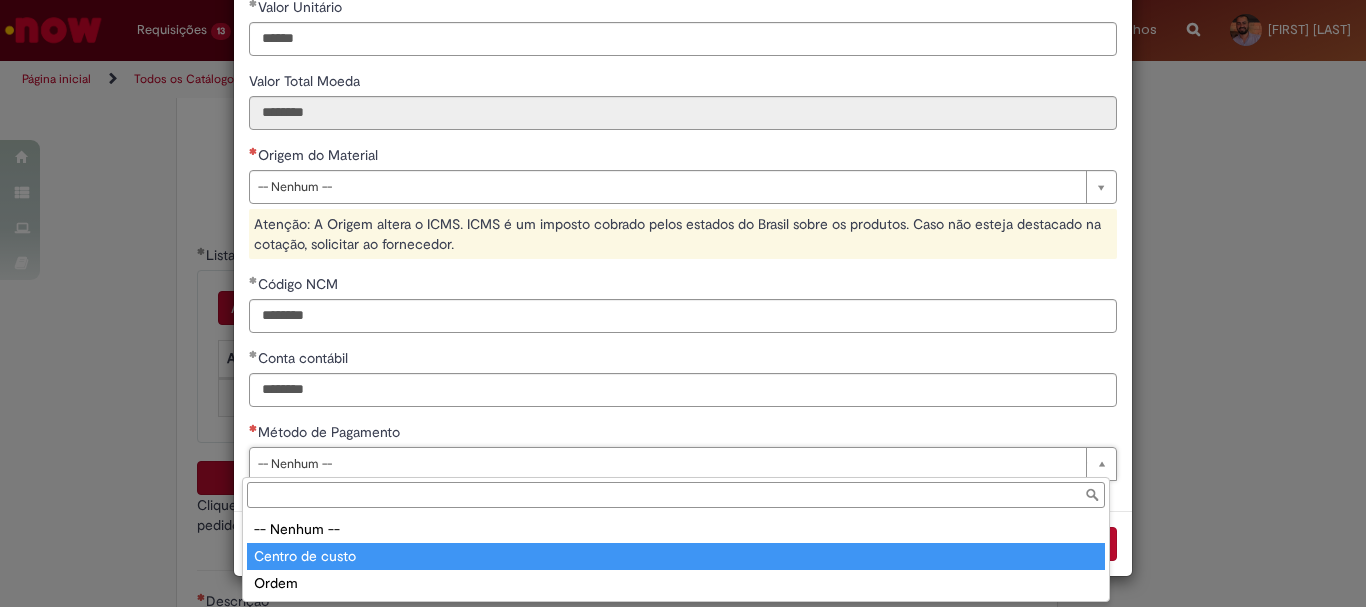 type on "**********" 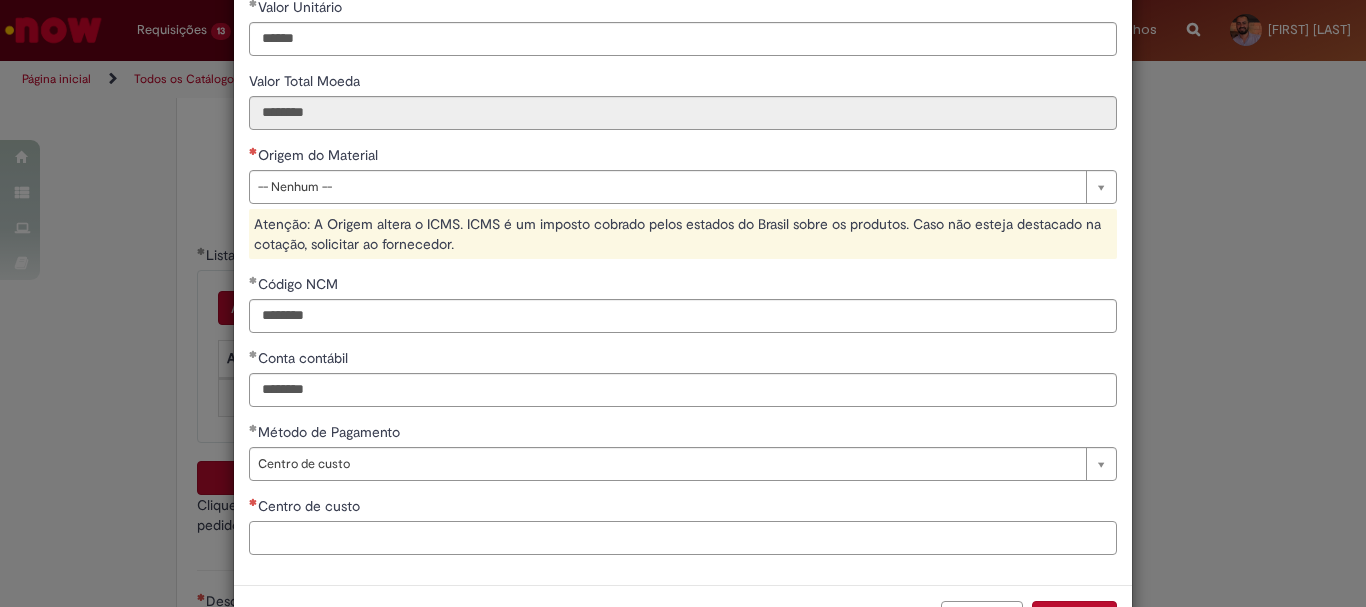 click on "Centro de custo" at bounding box center (683, 538) 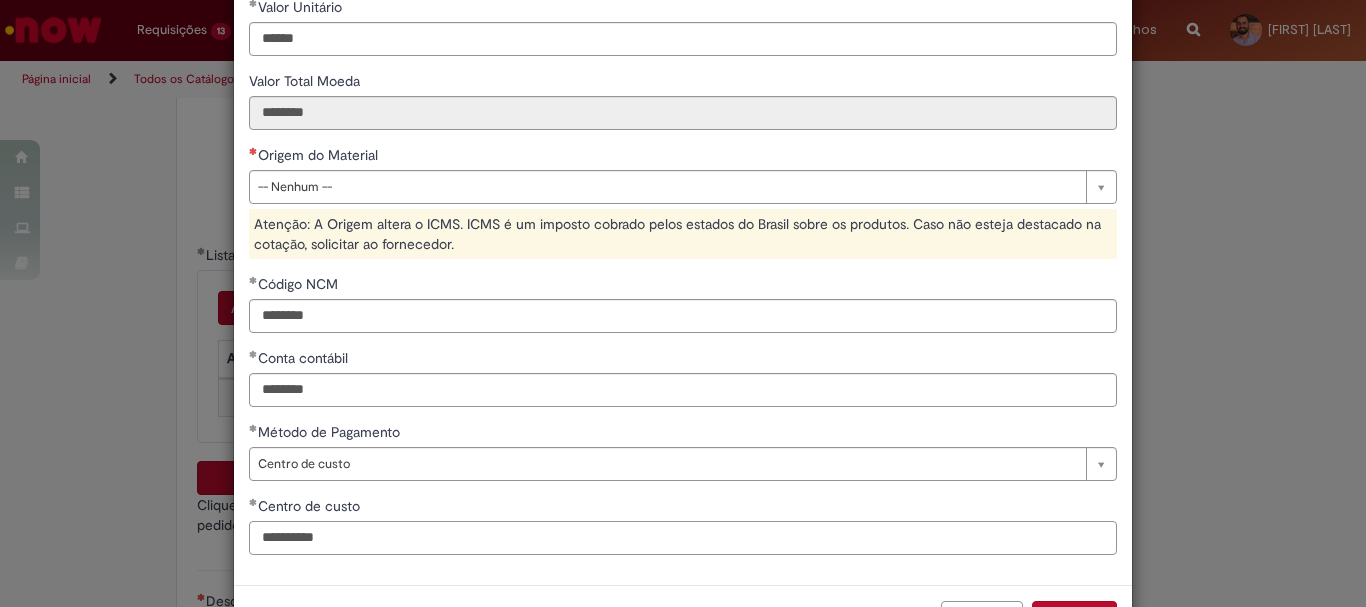 scroll, scrollTop: 402, scrollLeft: 0, axis: vertical 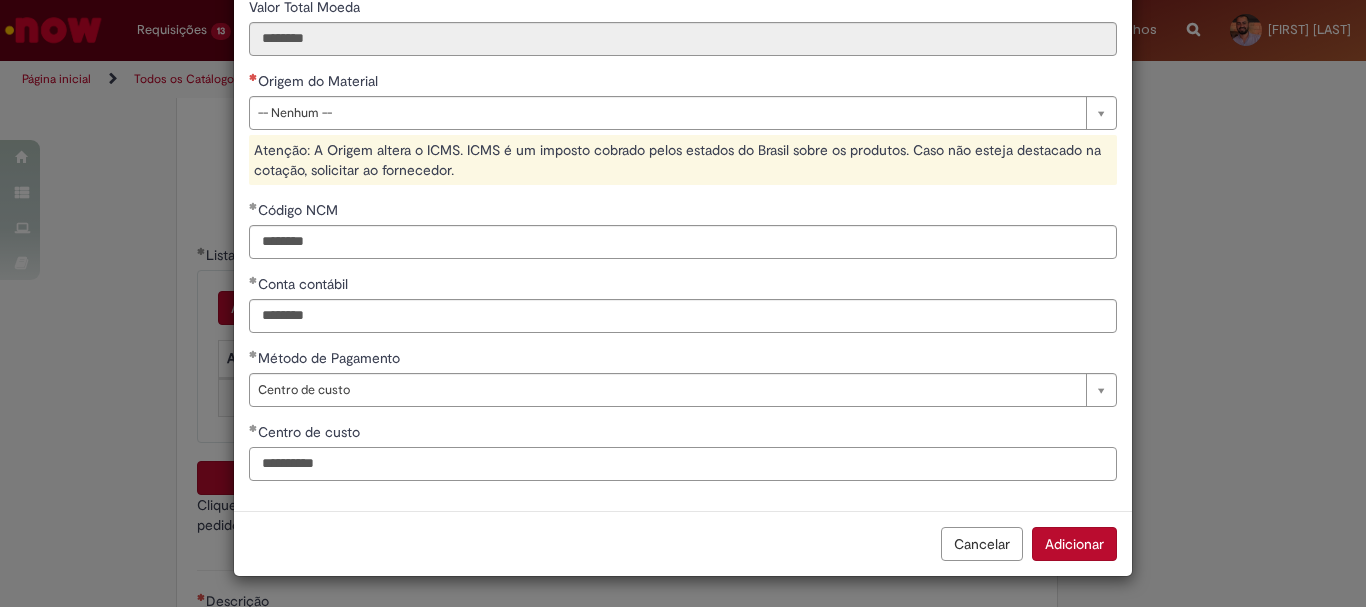 type on "**********" 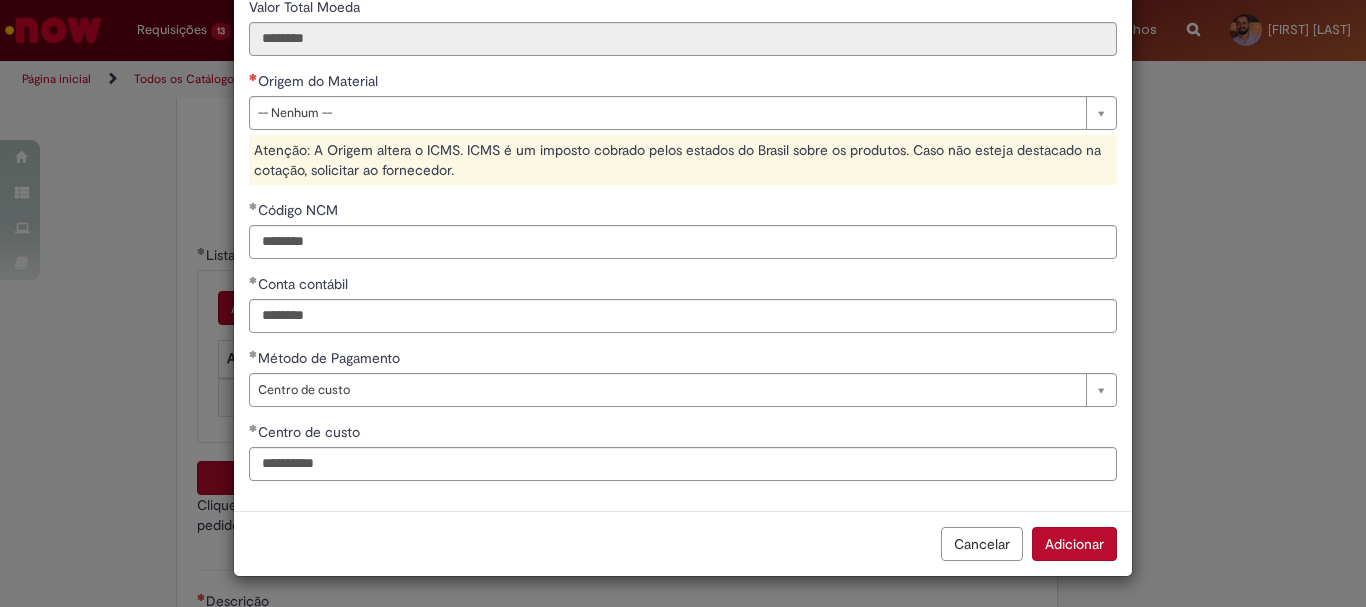 click on "Adicionar" at bounding box center (1074, 544) 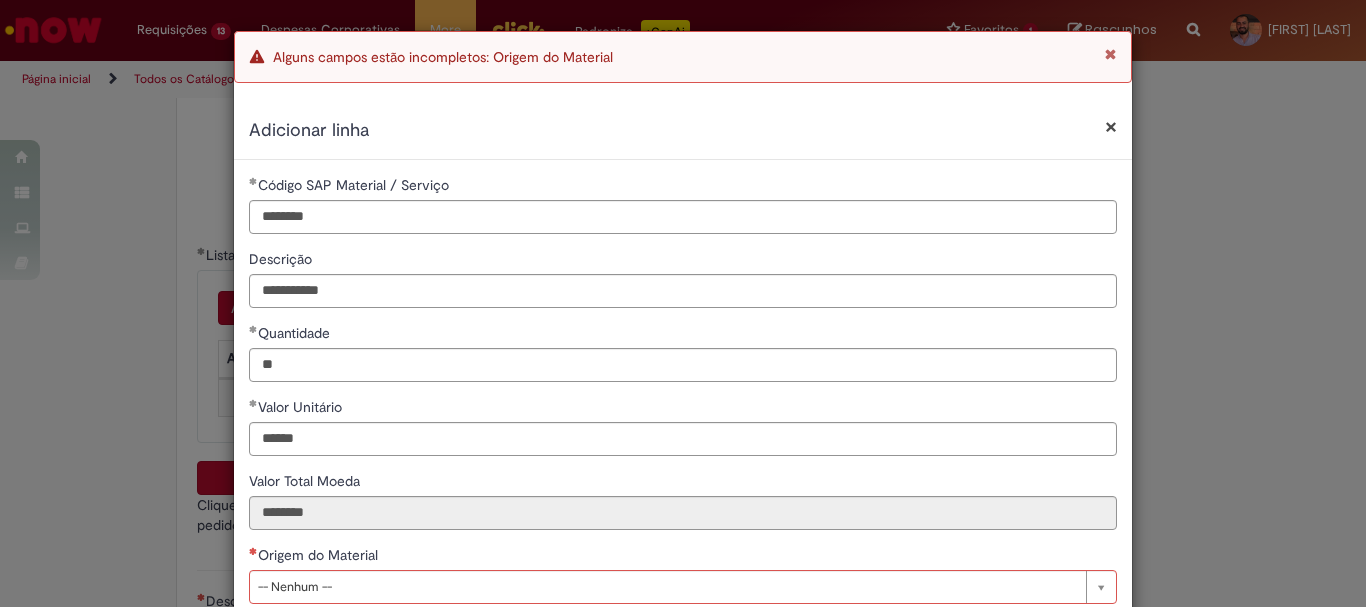 scroll, scrollTop: 474, scrollLeft: 0, axis: vertical 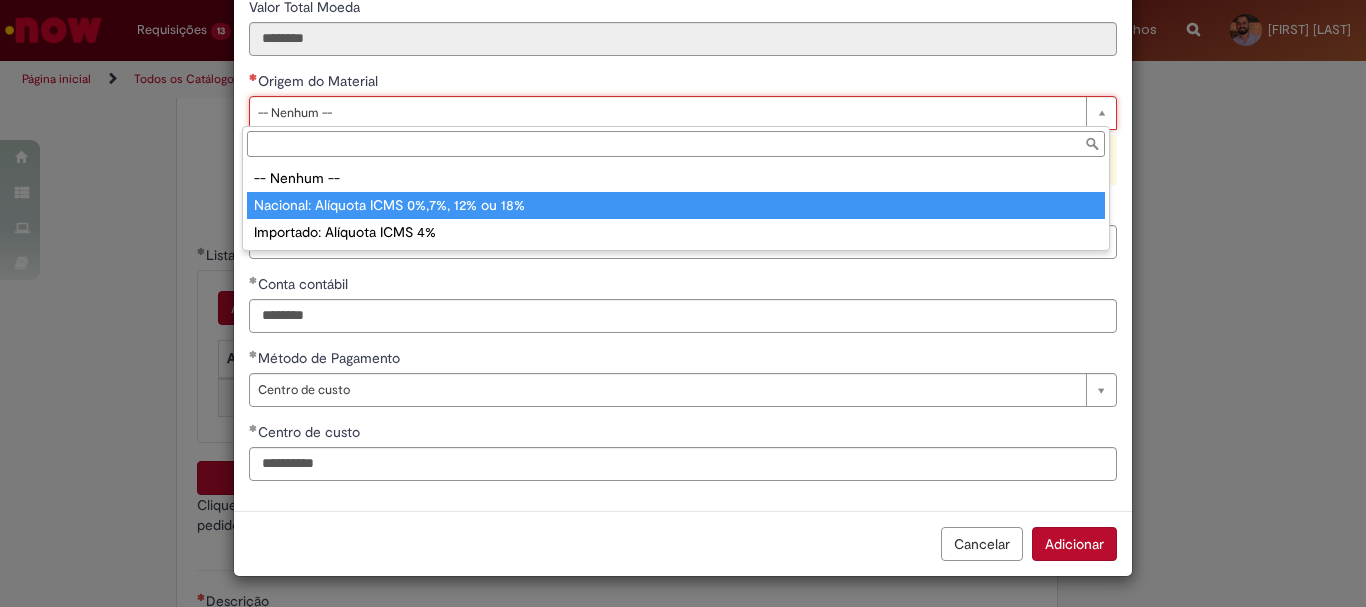 type on "**********" 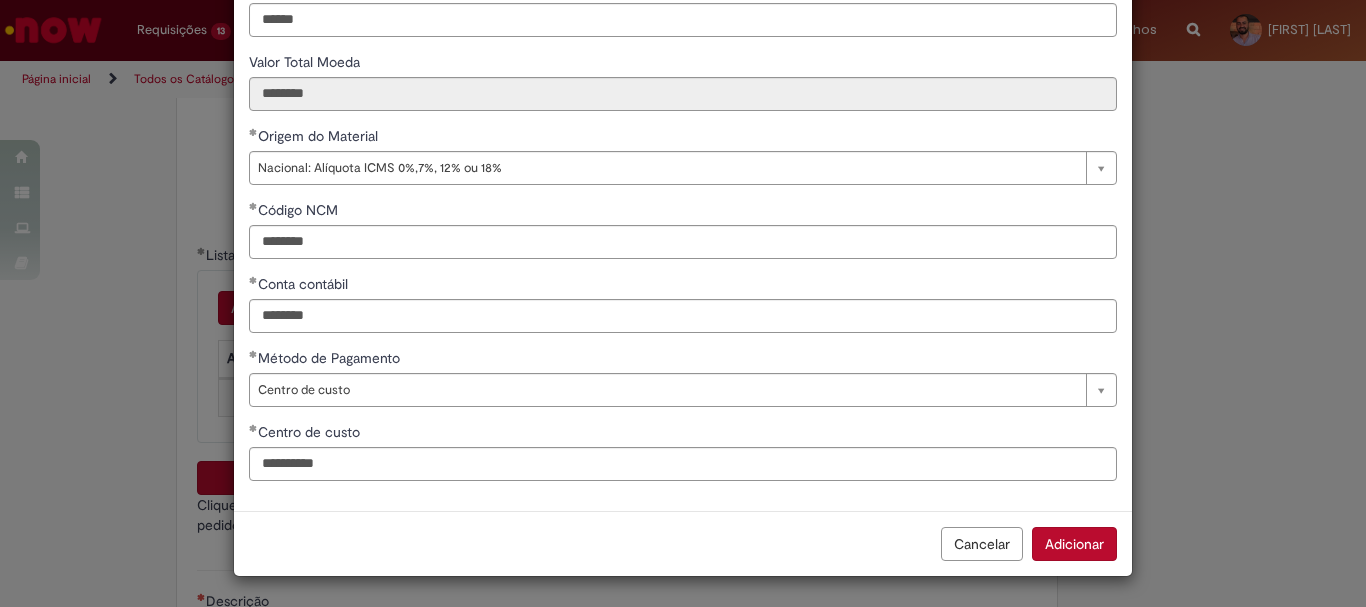 click on "Adicionar" at bounding box center [1074, 544] 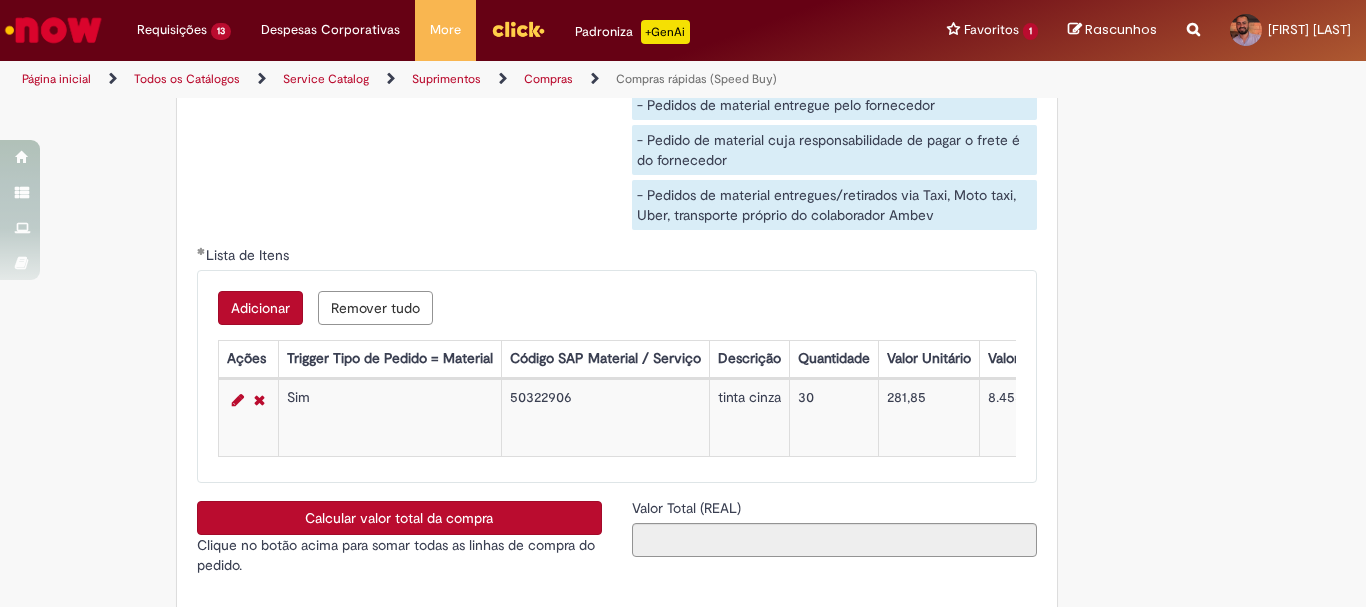 scroll, scrollTop: 3400, scrollLeft: 0, axis: vertical 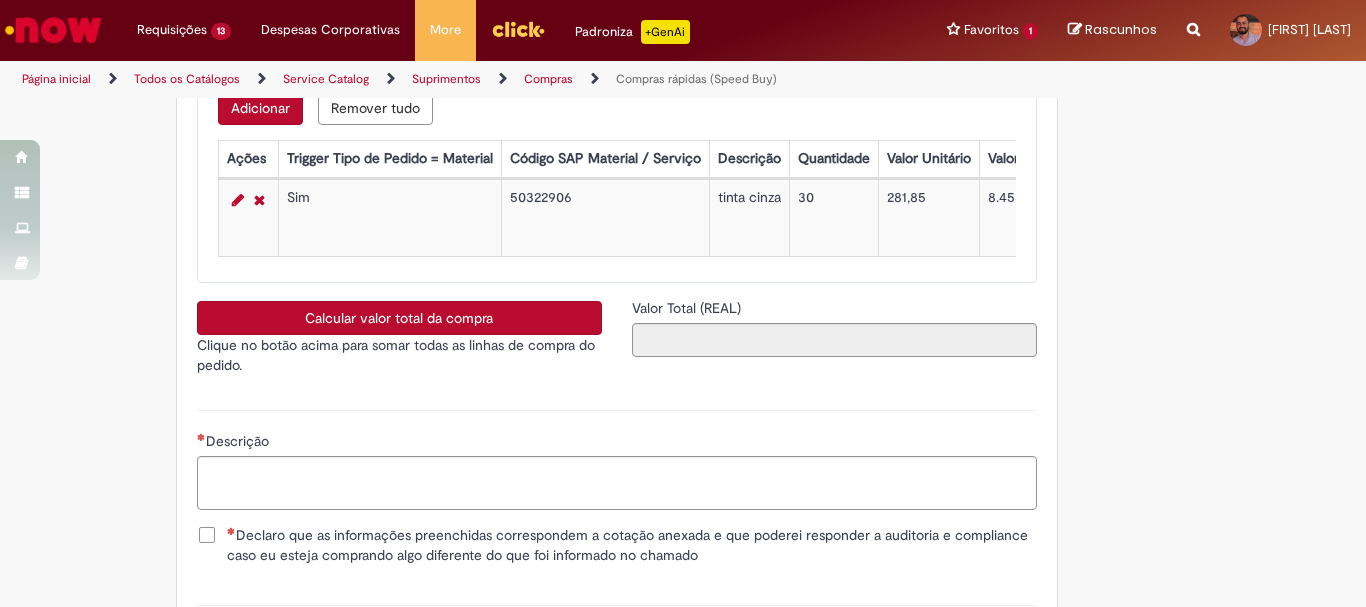 click on "Adicionar" at bounding box center (260, 108) 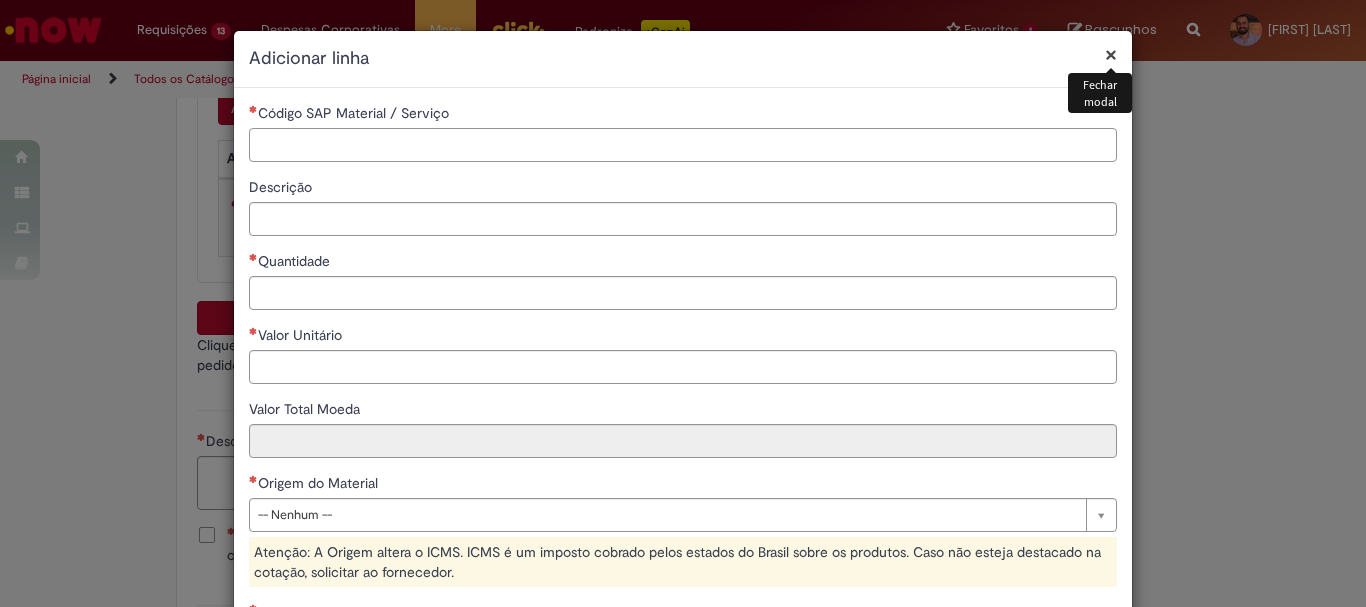 click on "Código SAP Material / Serviço" at bounding box center (683, 145) 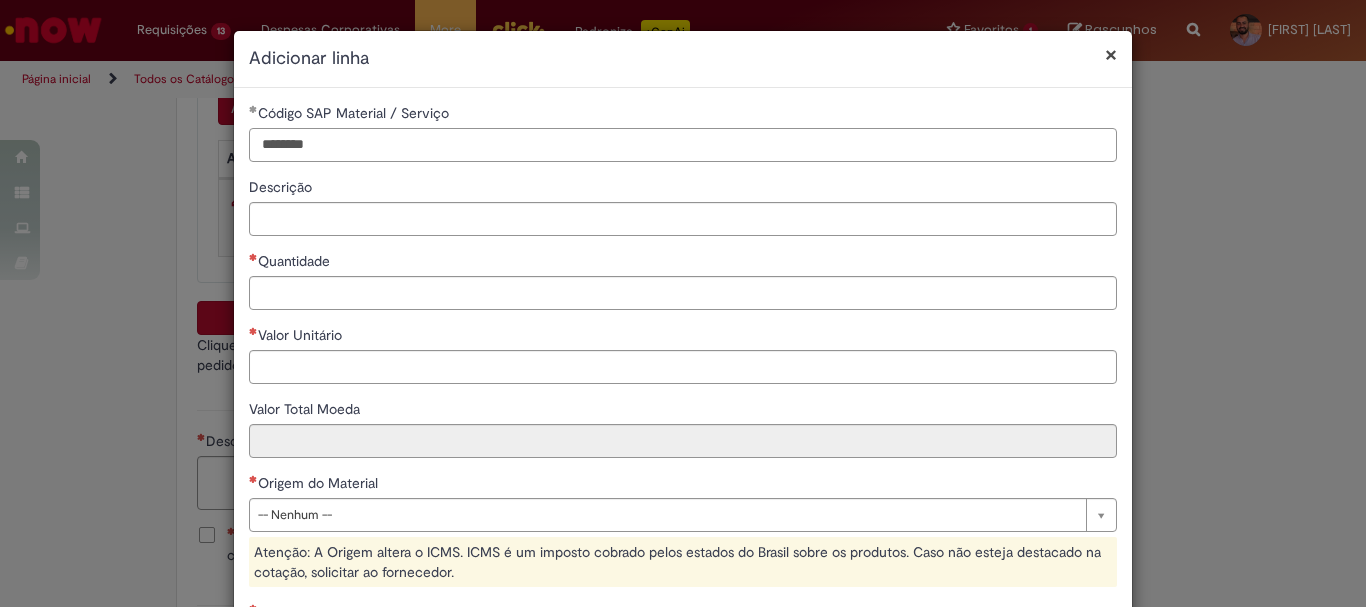 type on "********" 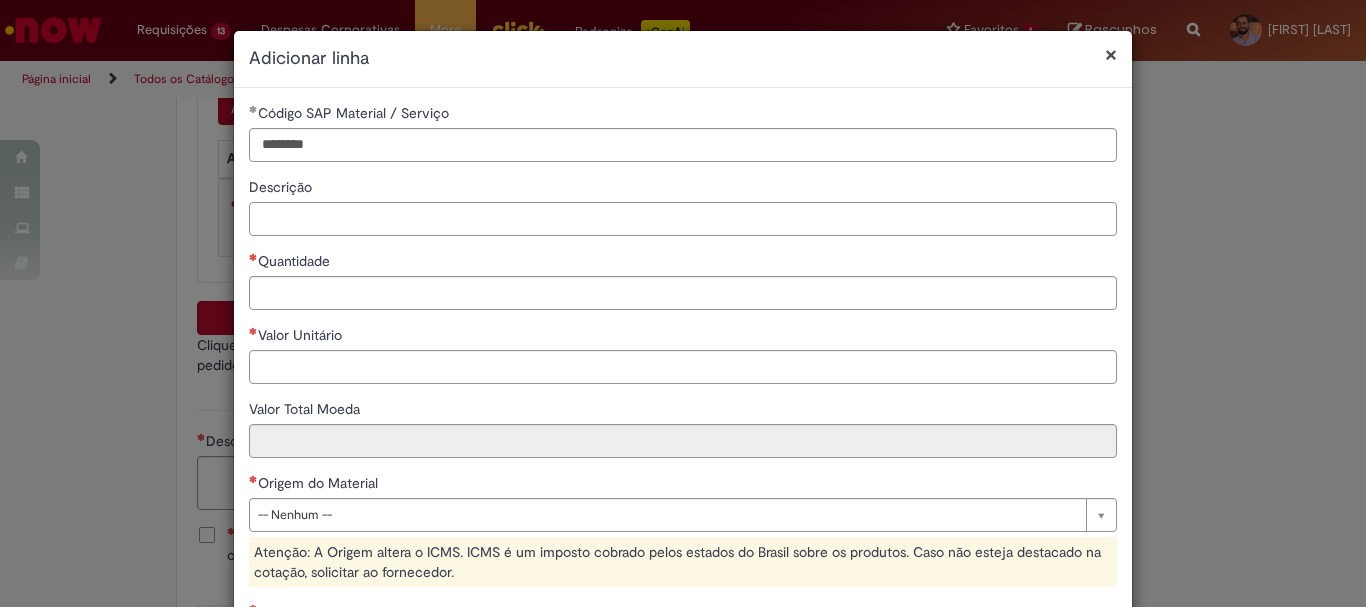 click on "Descrição" at bounding box center [683, 219] 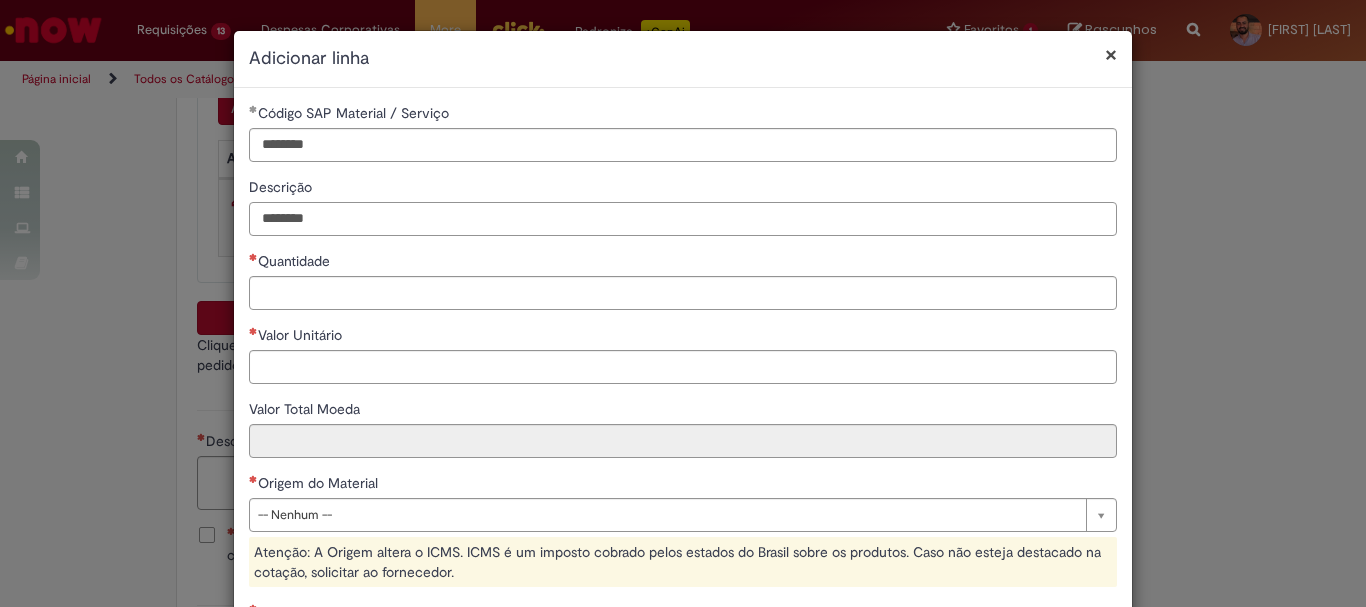 type on "********" 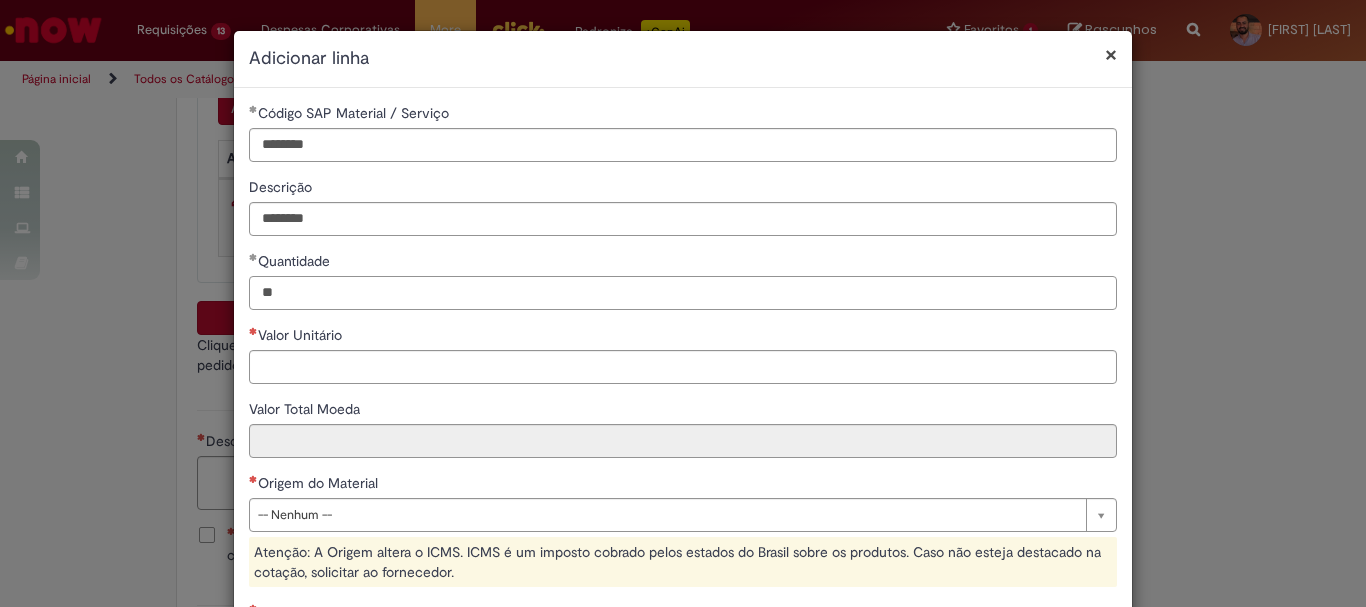 type on "**" 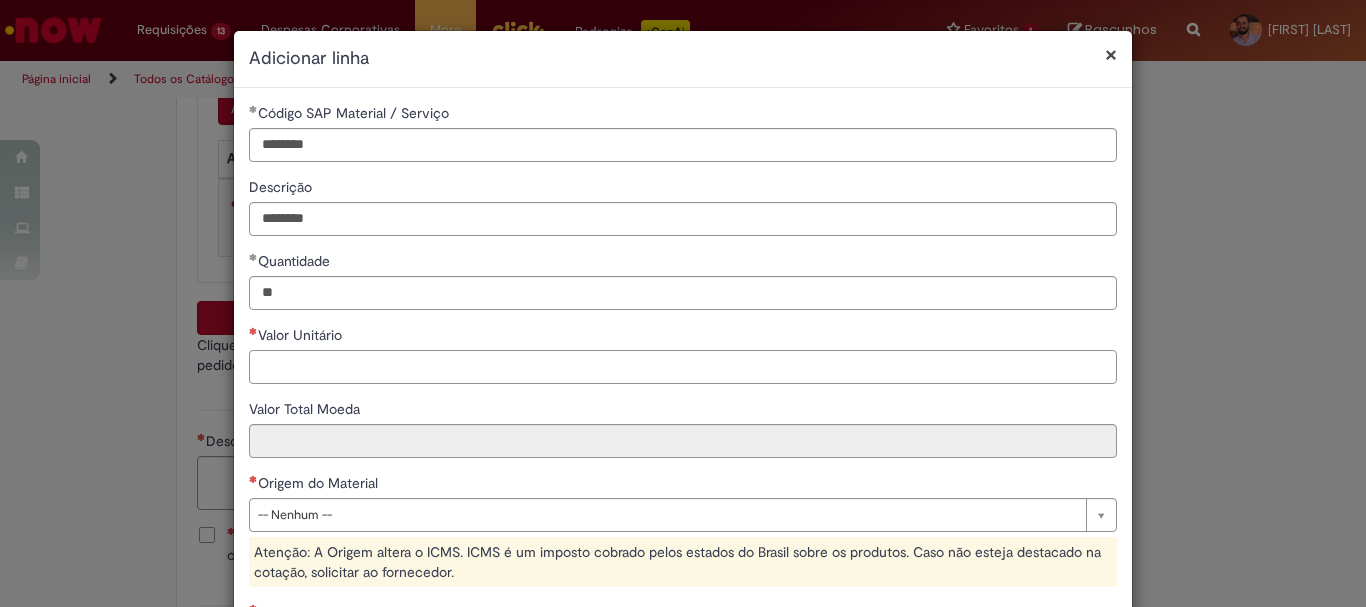 paste on "*****" 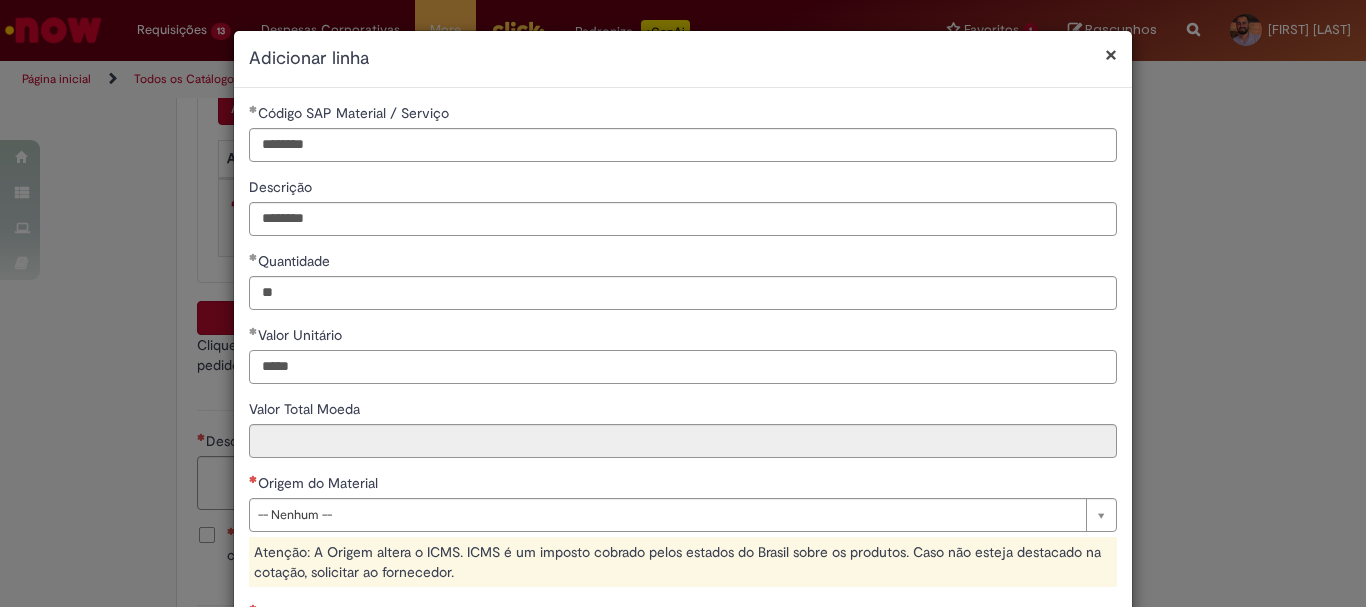 type on "*****" 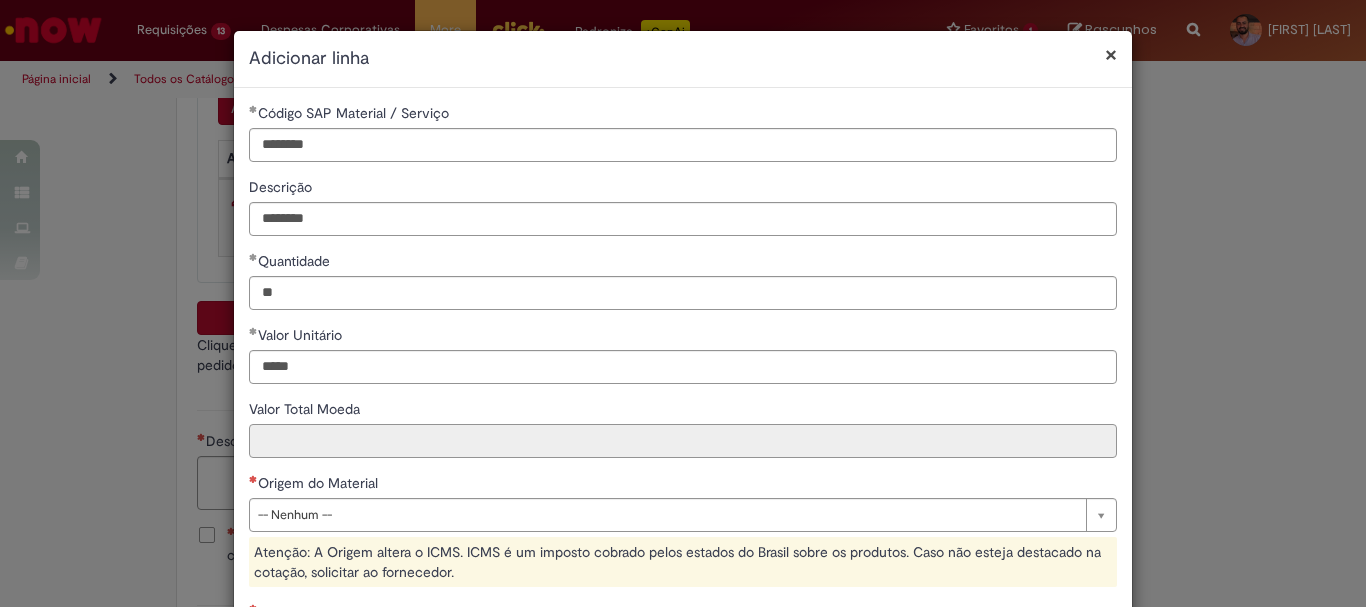 type on "********" 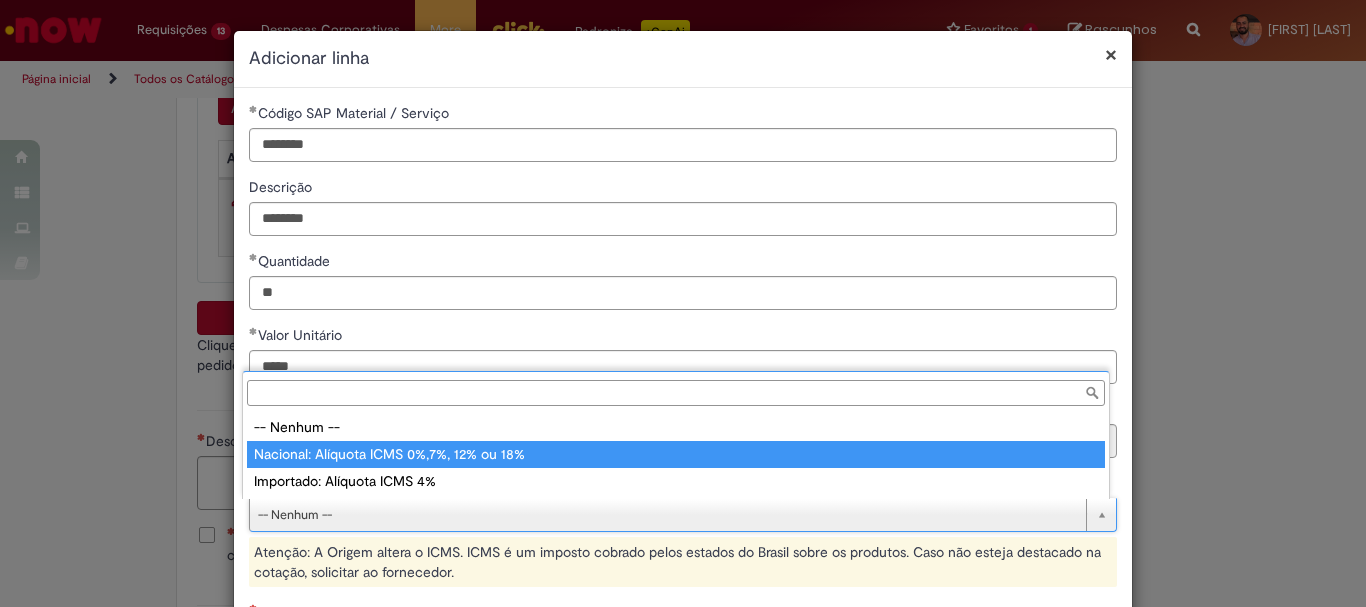 type on "**********" 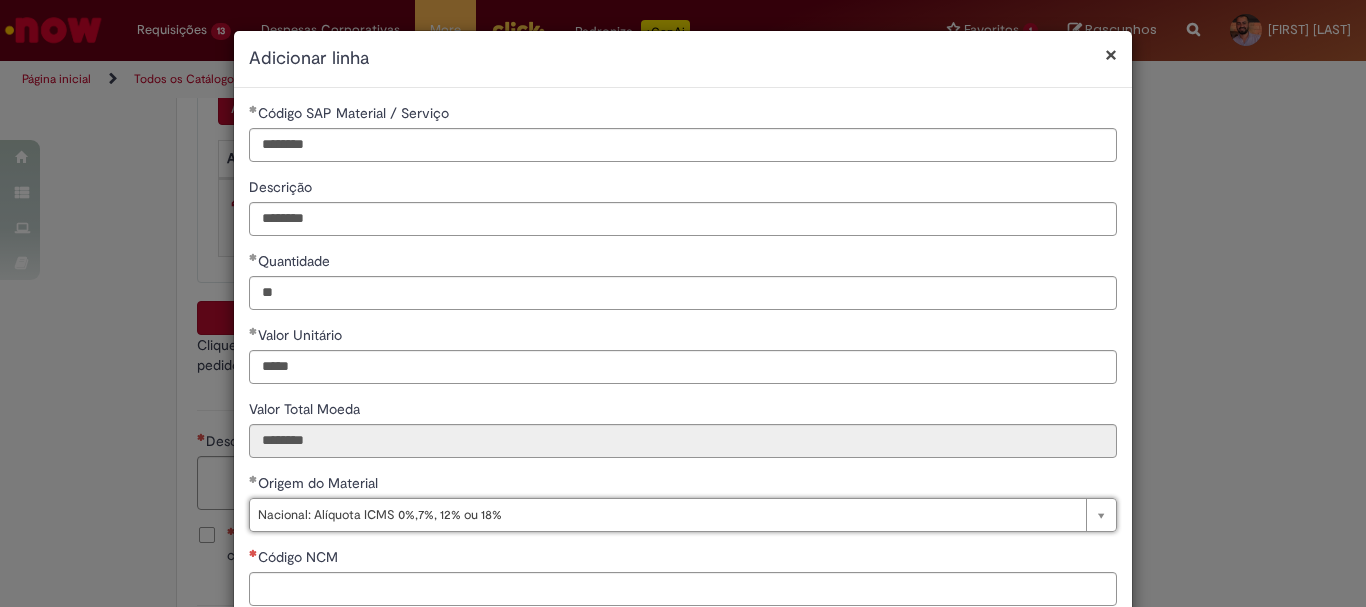scroll, scrollTop: 200, scrollLeft: 0, axis: vertical 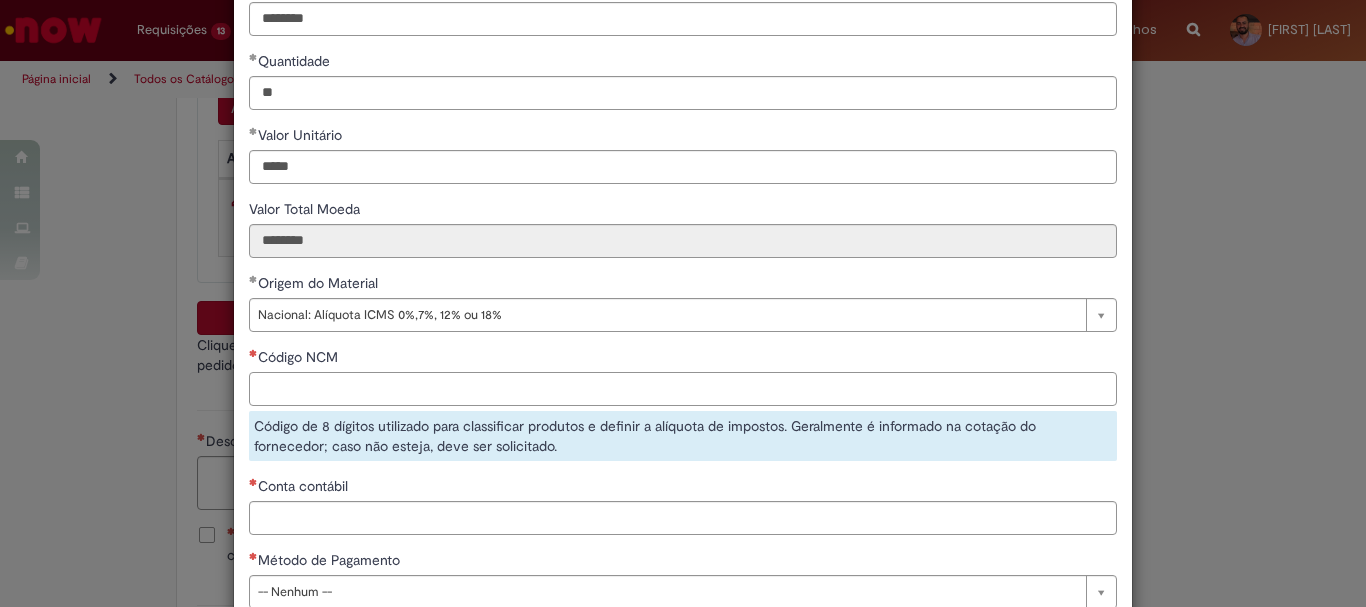 click on "Código NCM" at bounding box center [683, 389] 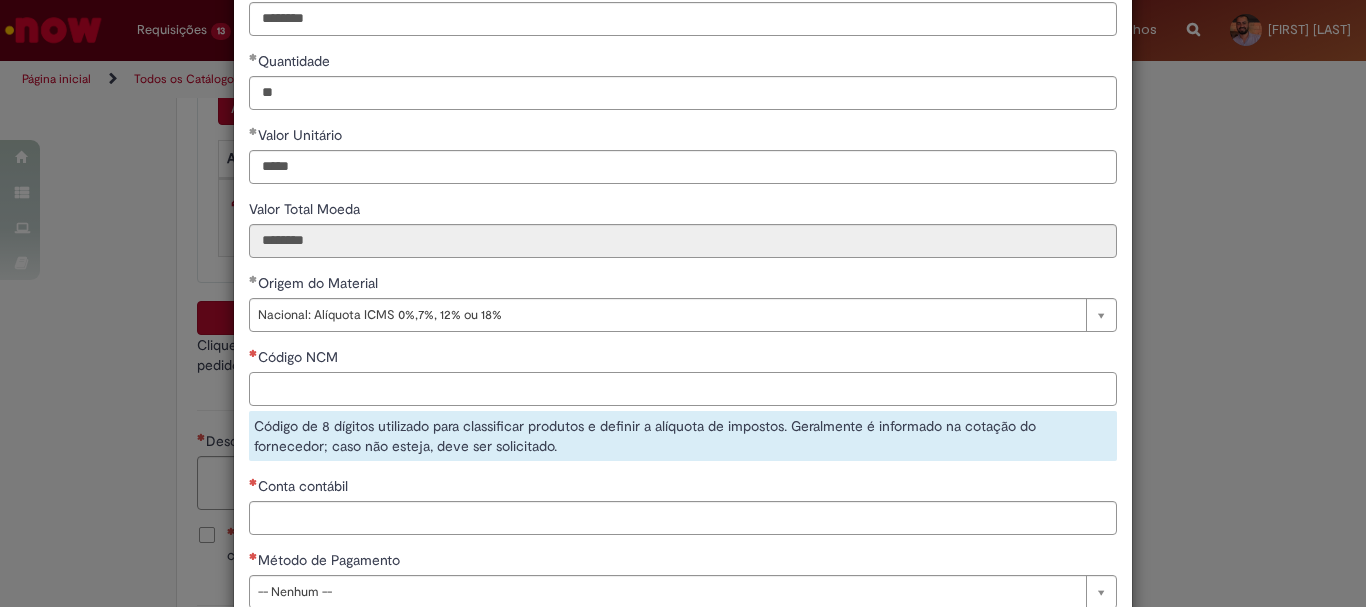 paste on "********" 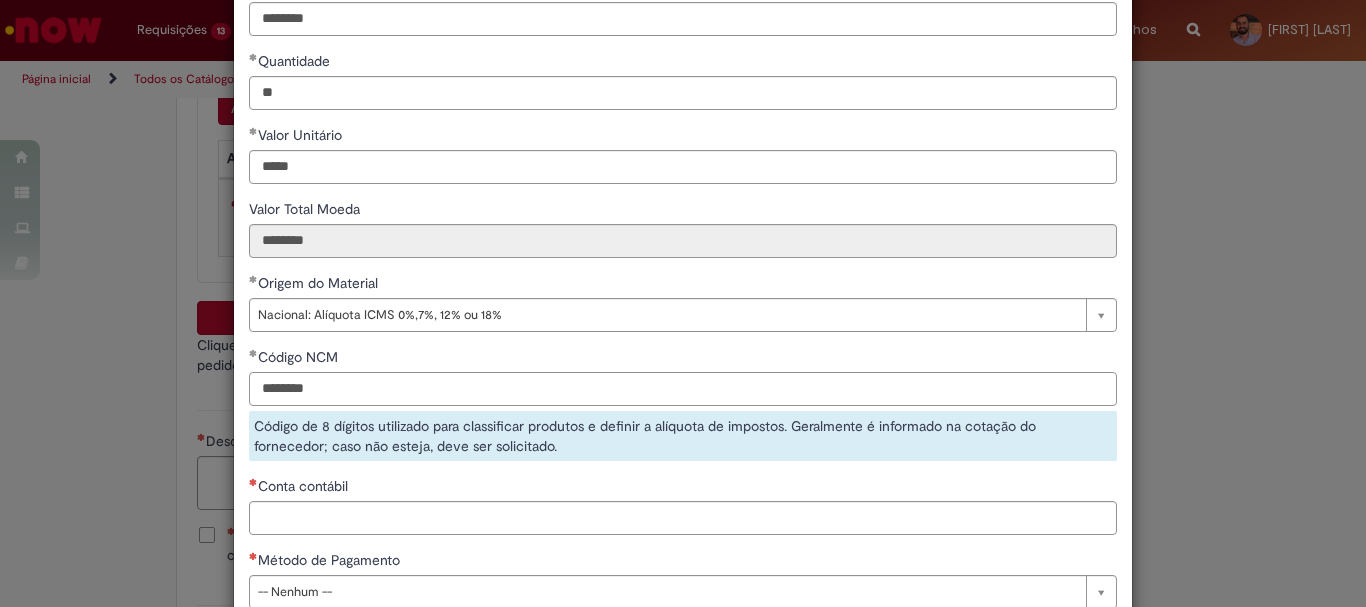 type on "********" 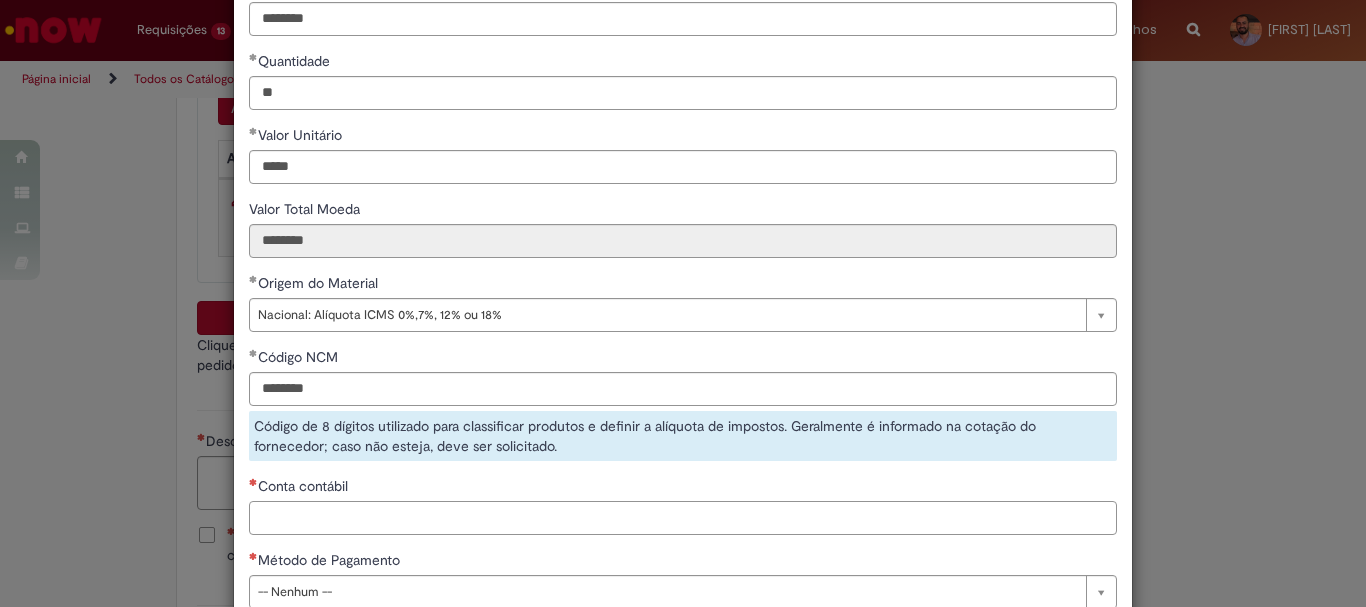 click on "**********" at bounding box center (683, 263) 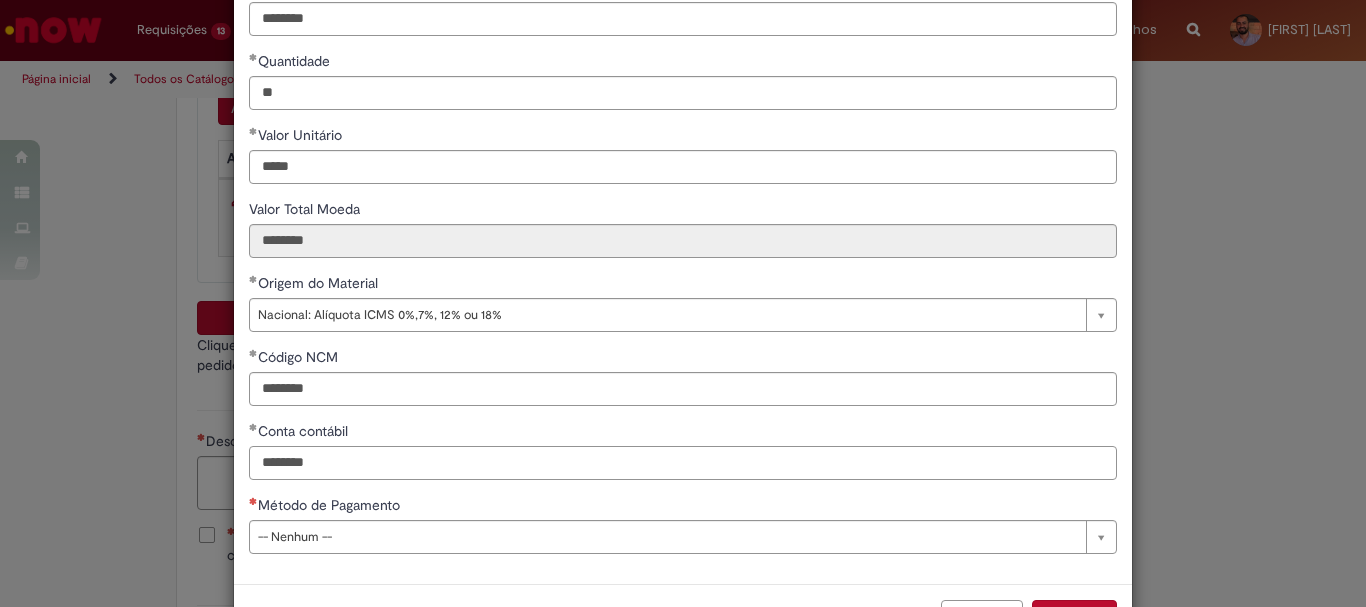 type on "********" 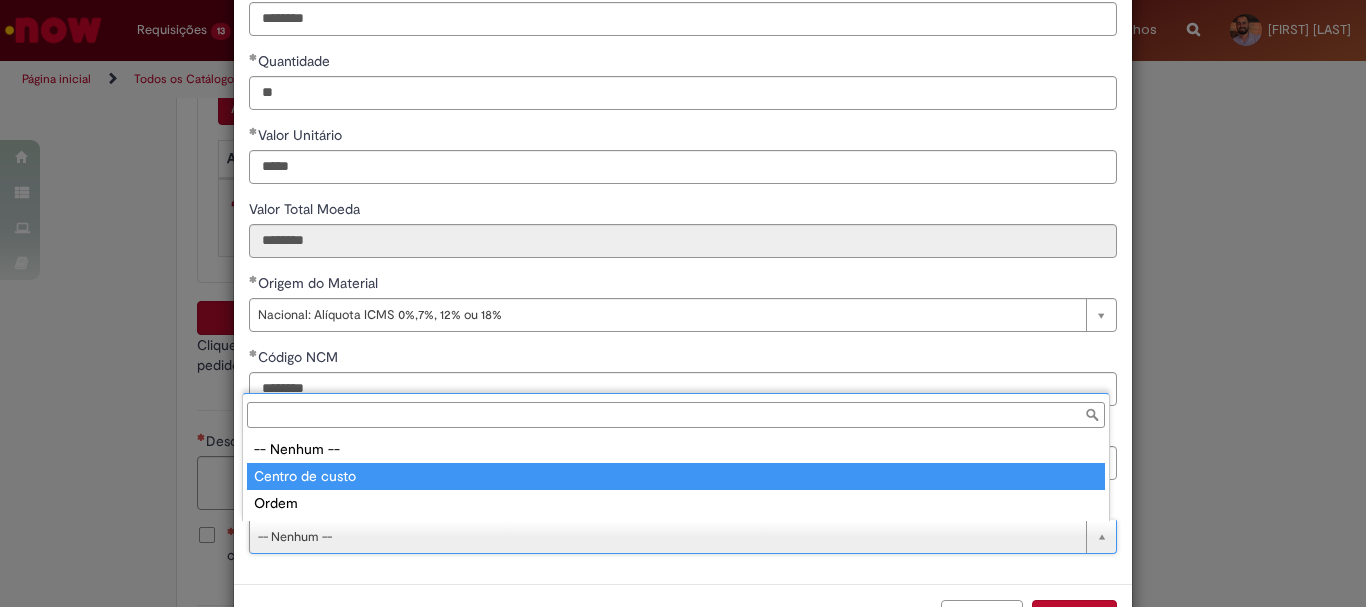 type on "**********" 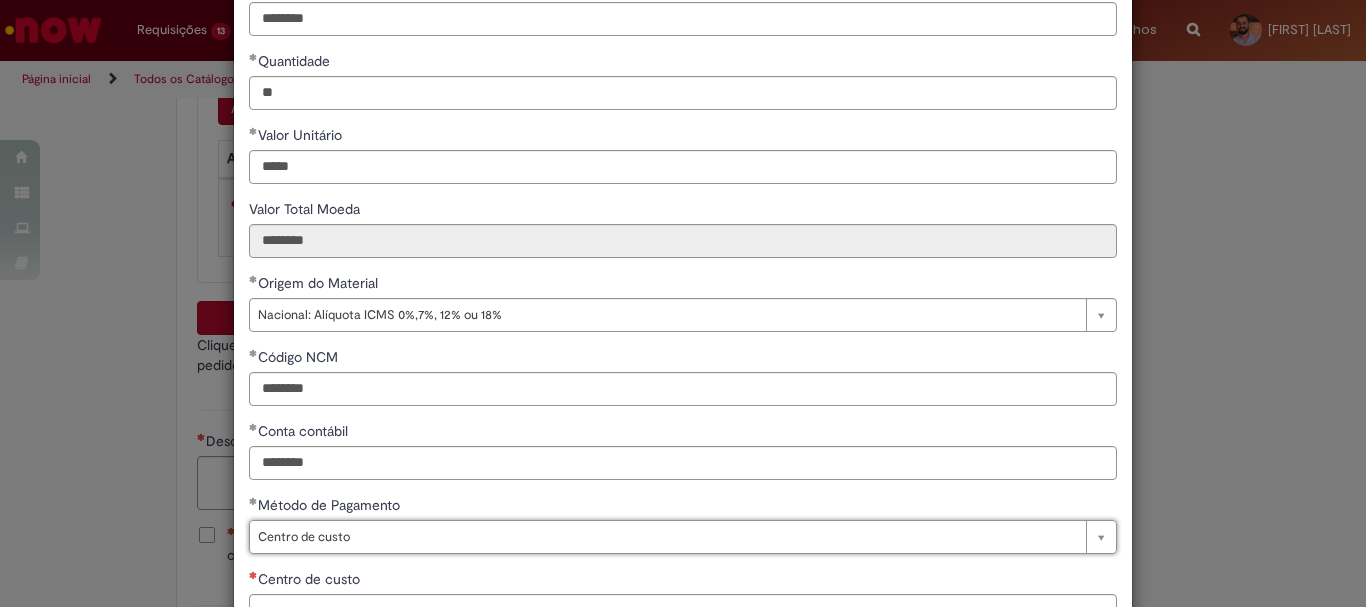 scroll, scrollTop: 347, scrollLeft: 0, axis: vertical 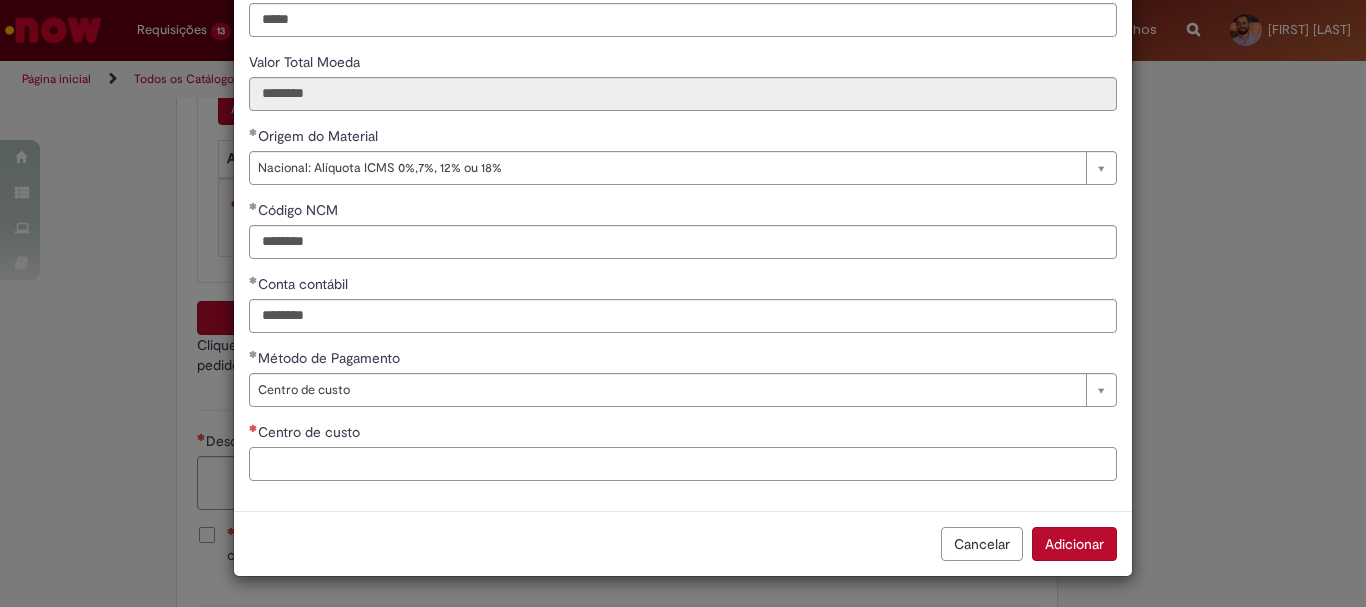 click on "Centro de custo" at bounding box center (683, 464) 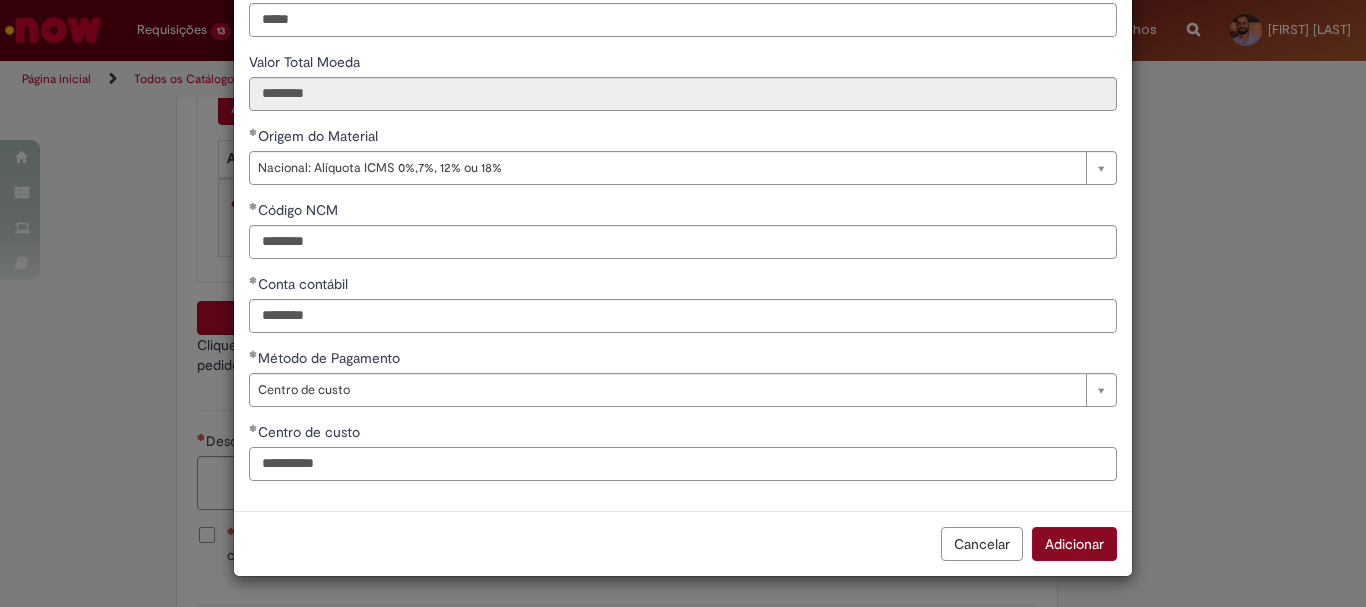 type on "**********" 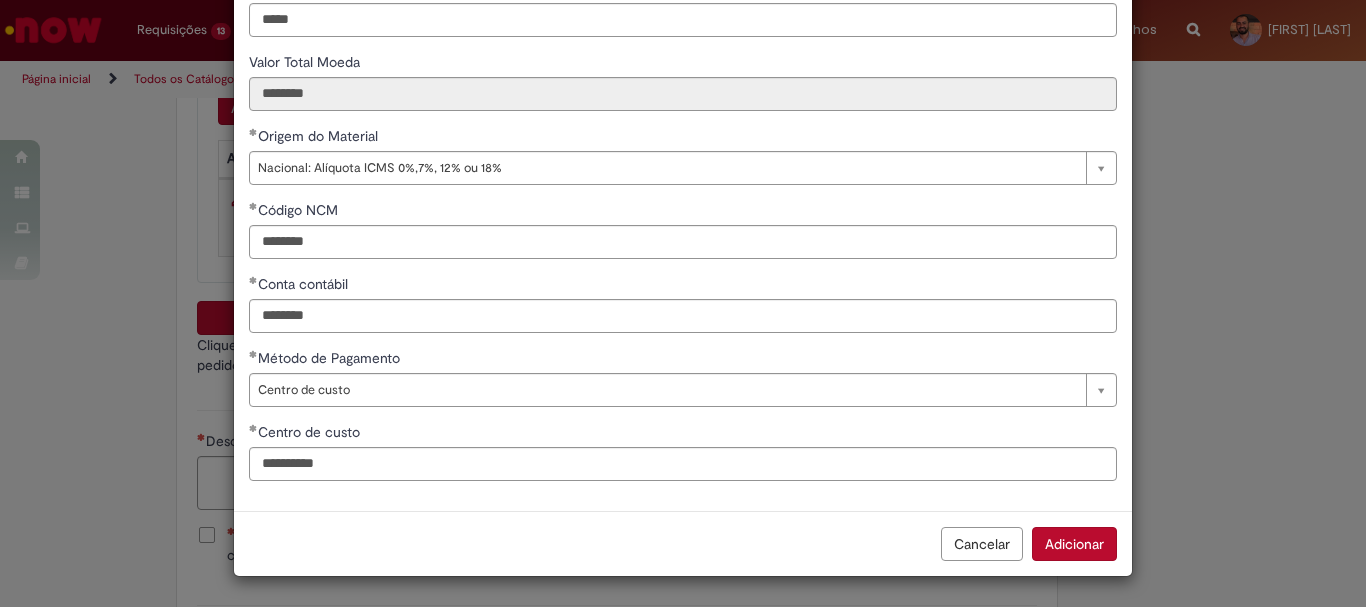 click on "Adicionar" at bounding box center (1074, 544) 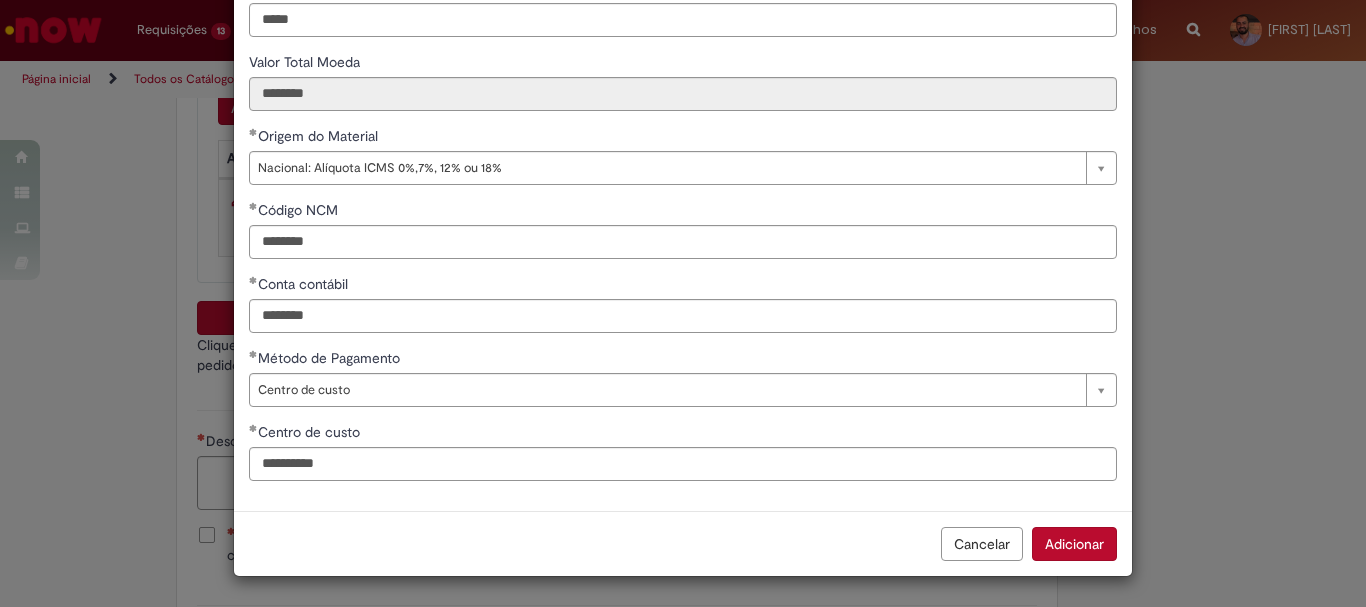 scroll, scrollTop: 3394, scrollLeft: 0, axis: vertical 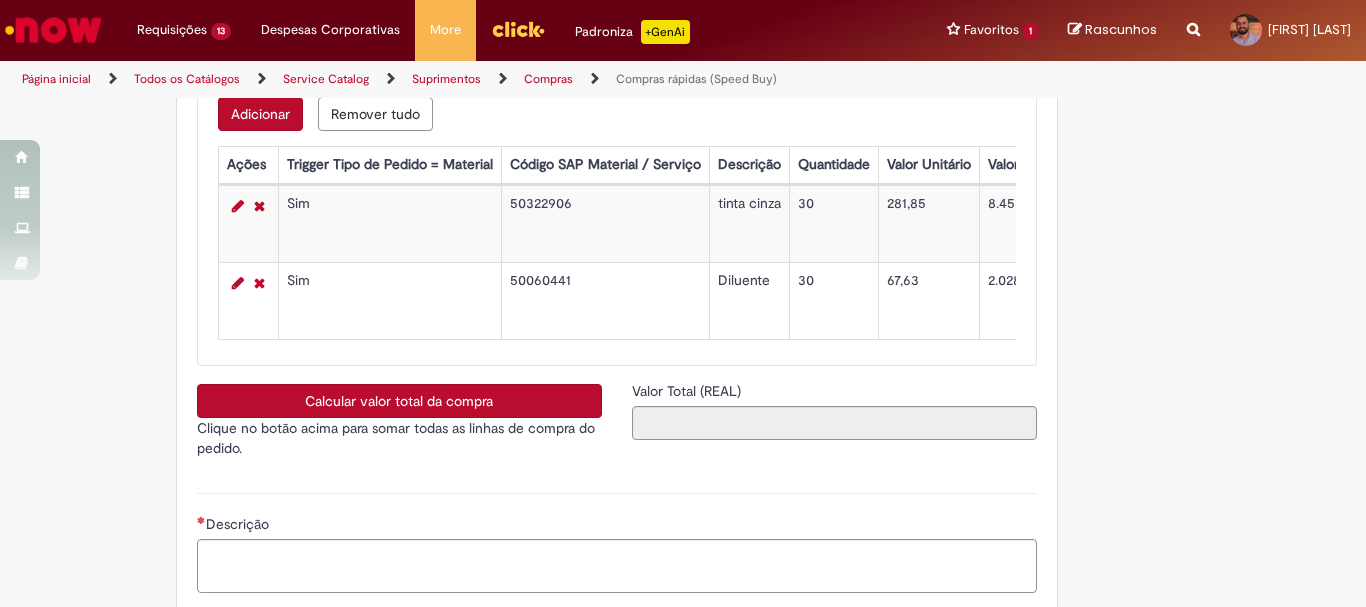 click on "Adicionar" at bounding box center (260, 114) 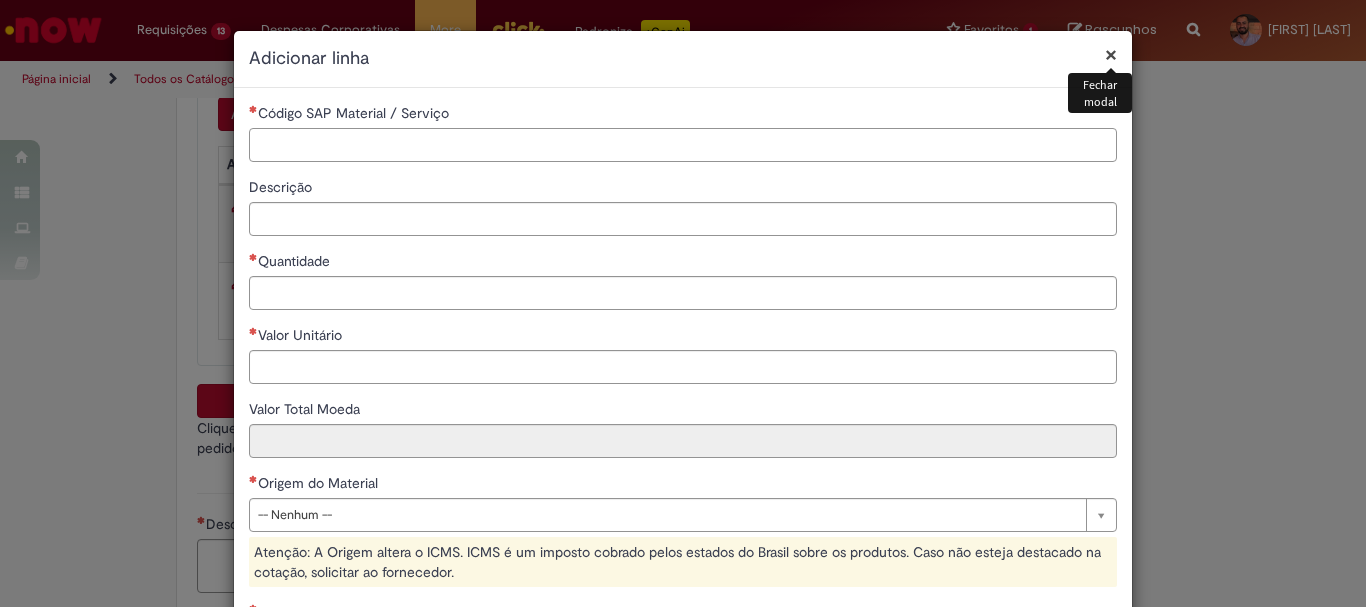 click on "Código SAP Material / Serviço" at bounding box center [683, 145] 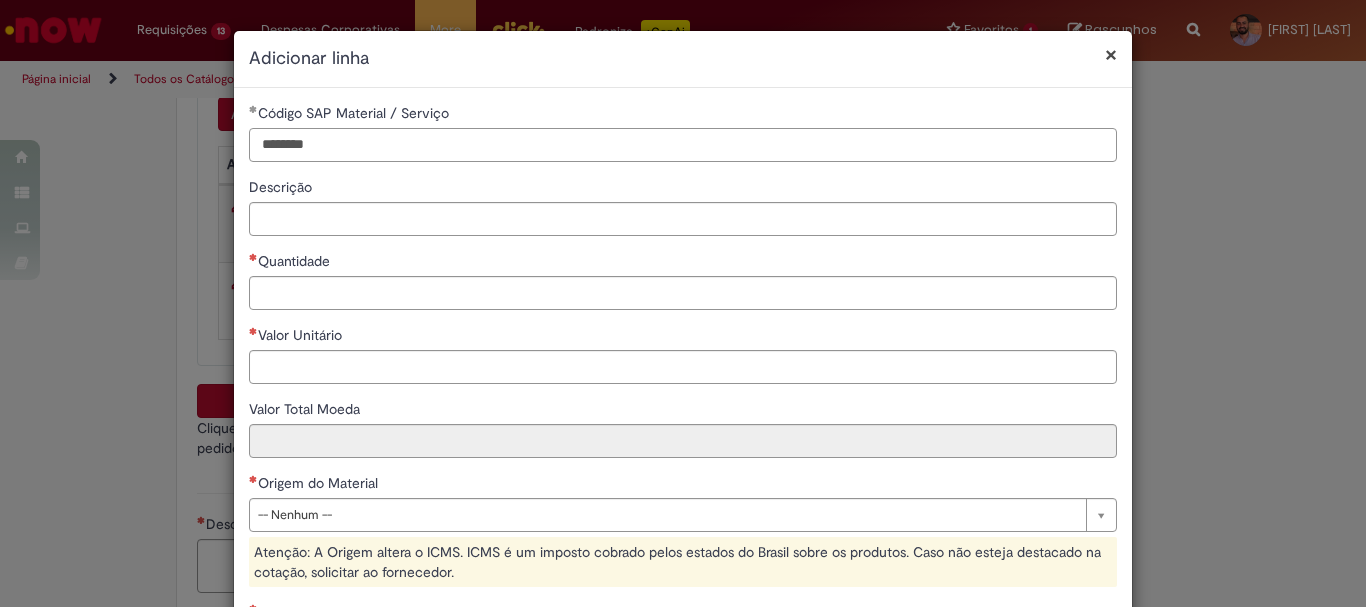 type on "********" 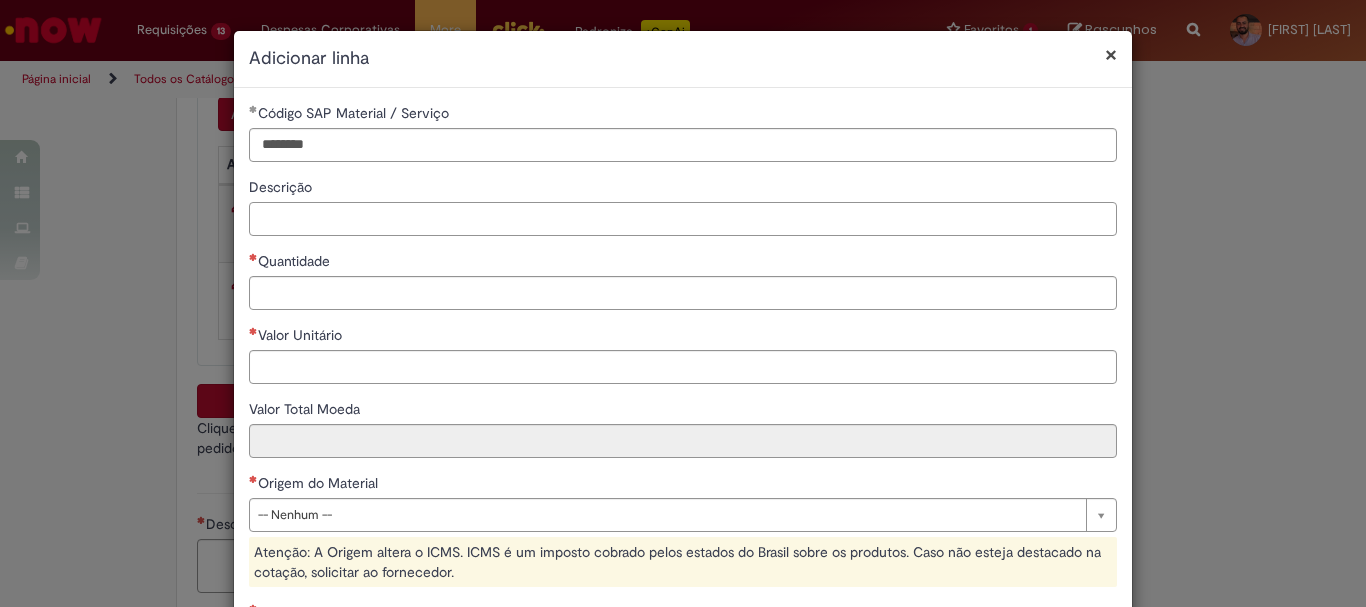 click on "Descrição" at bounding box center (683, 219) 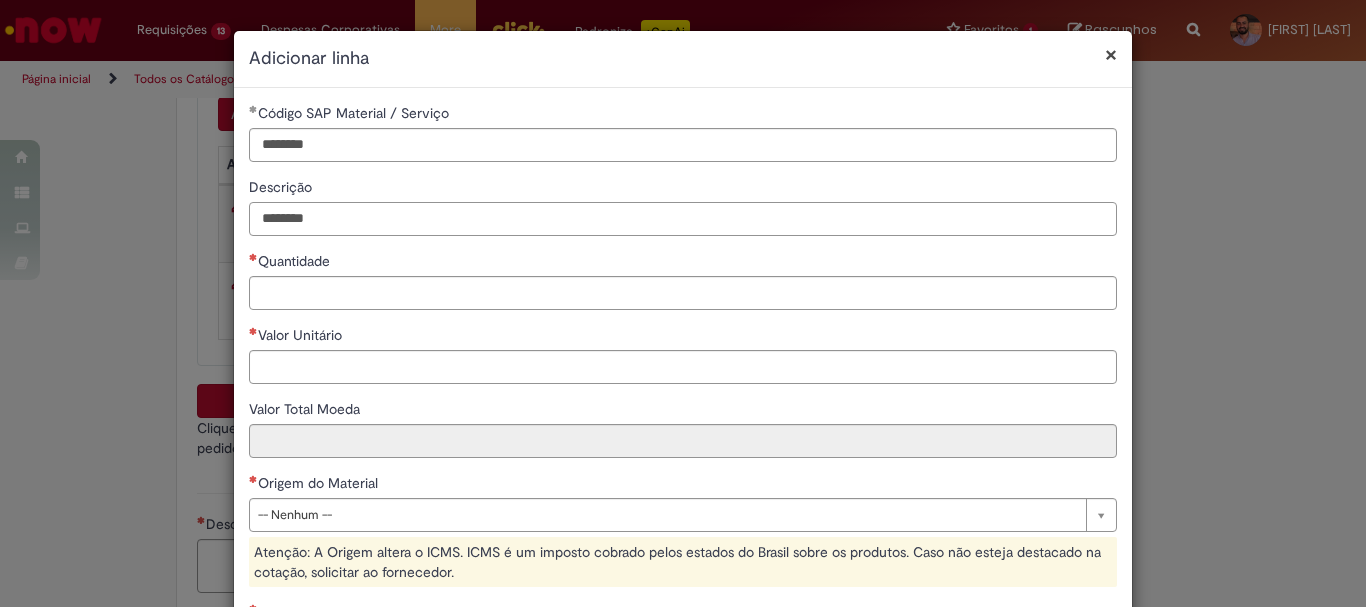 type on "********" 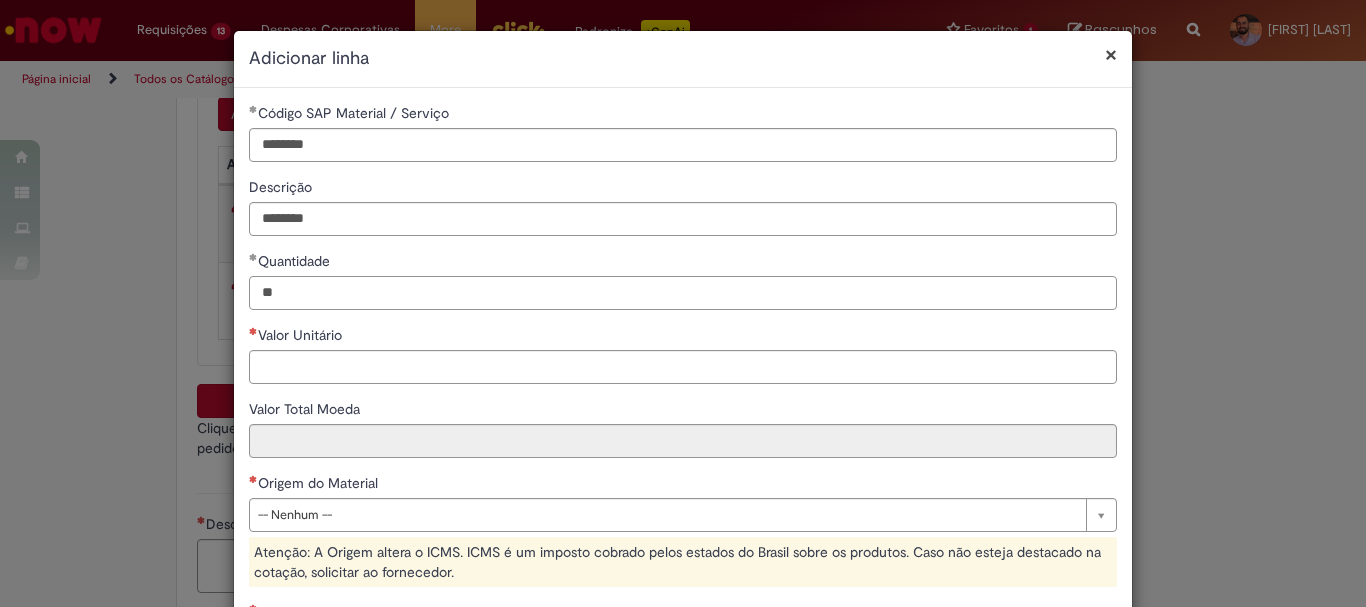 click on "**" at bounding box center (683, 293) 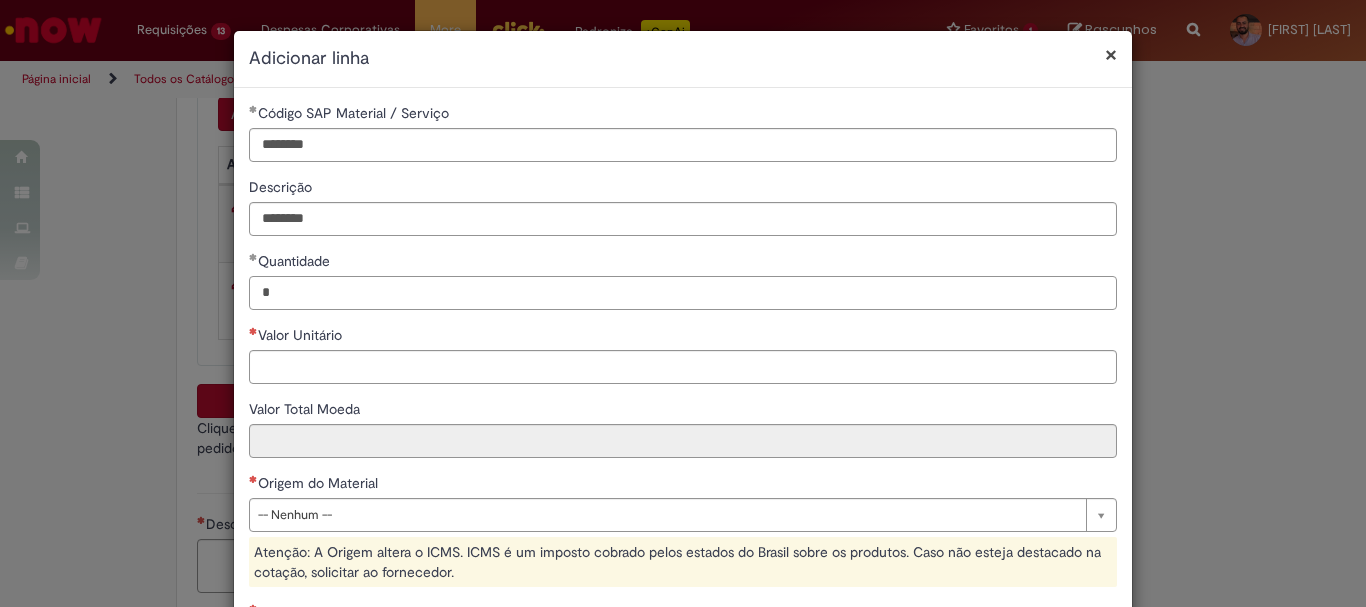 type on "*" 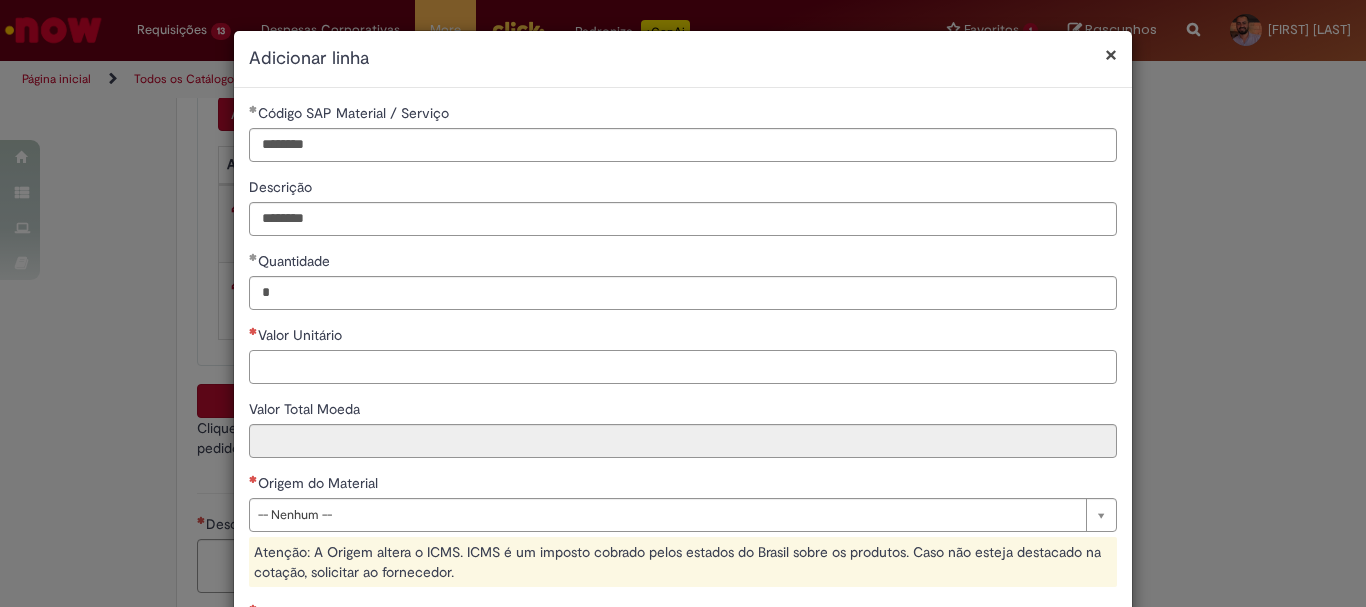 paste on "******" 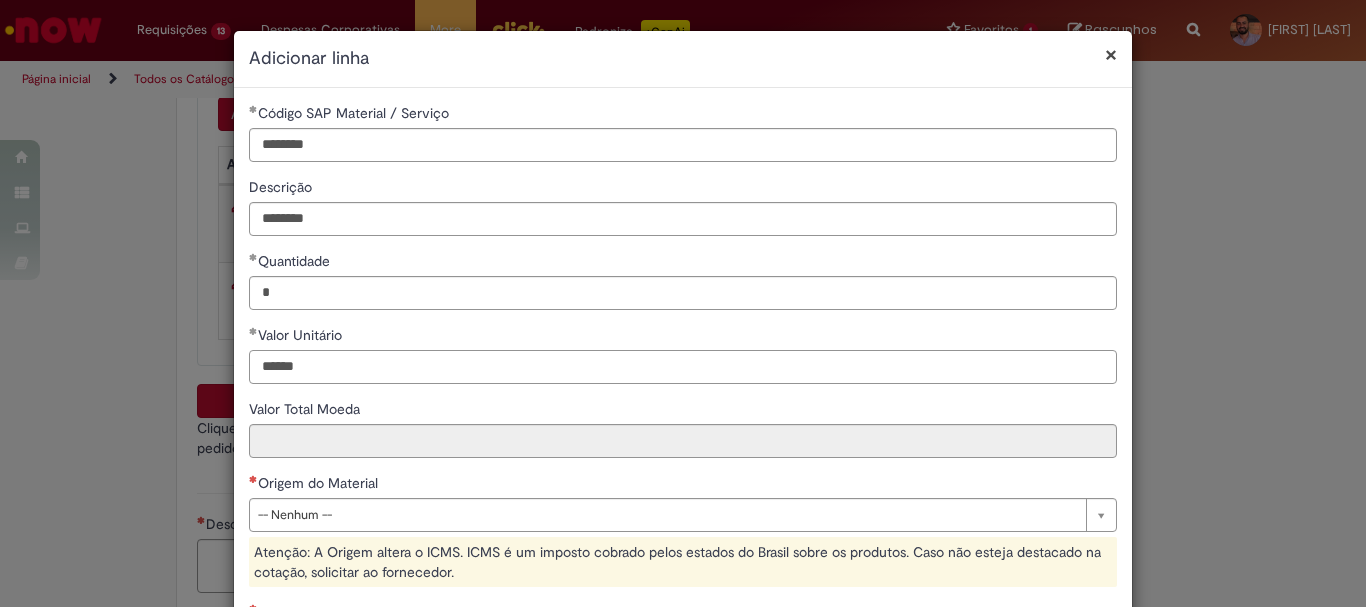 type on "******" 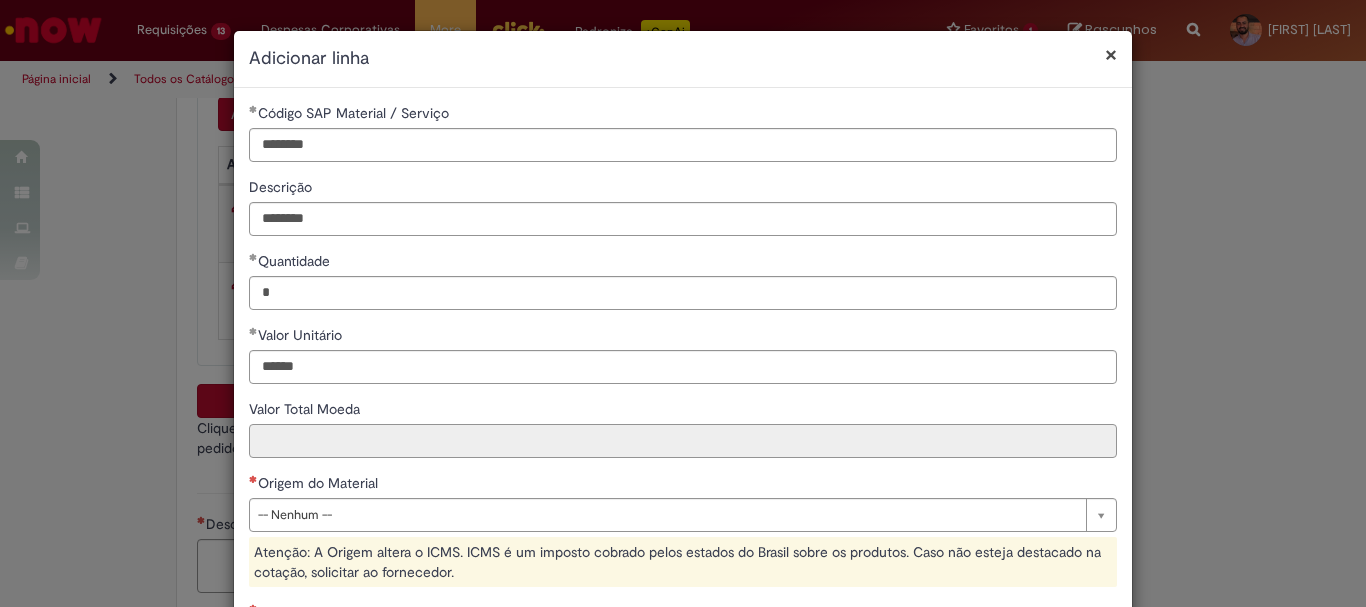 type on "******" 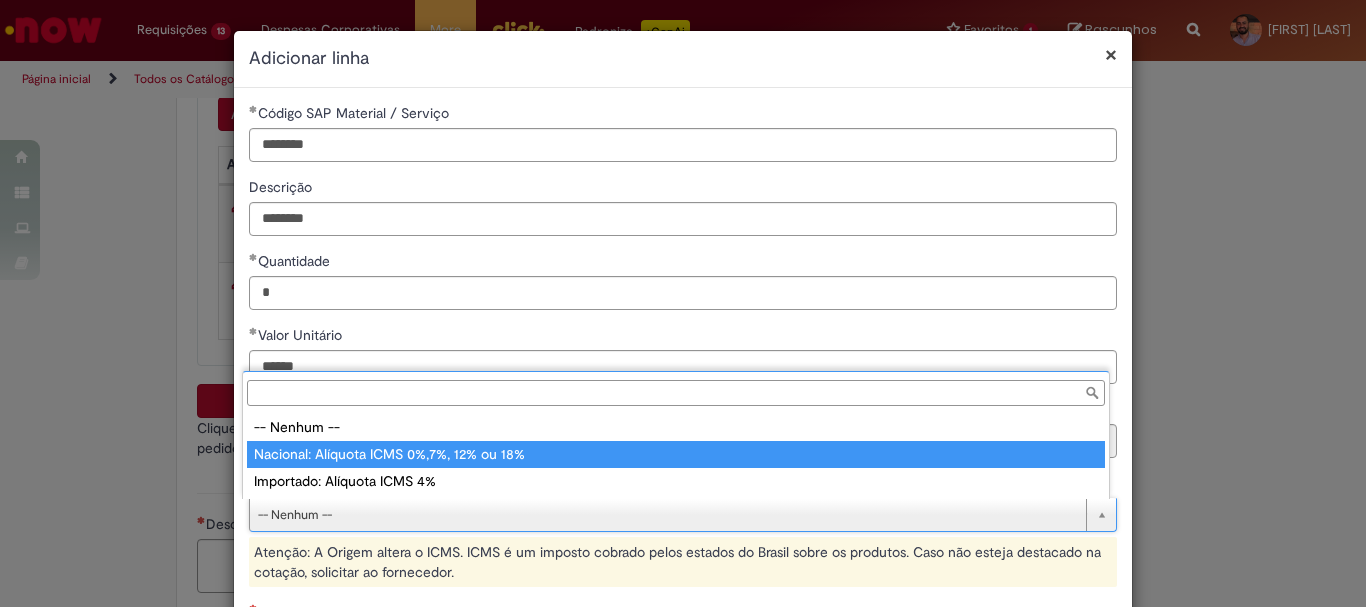type on "**********" 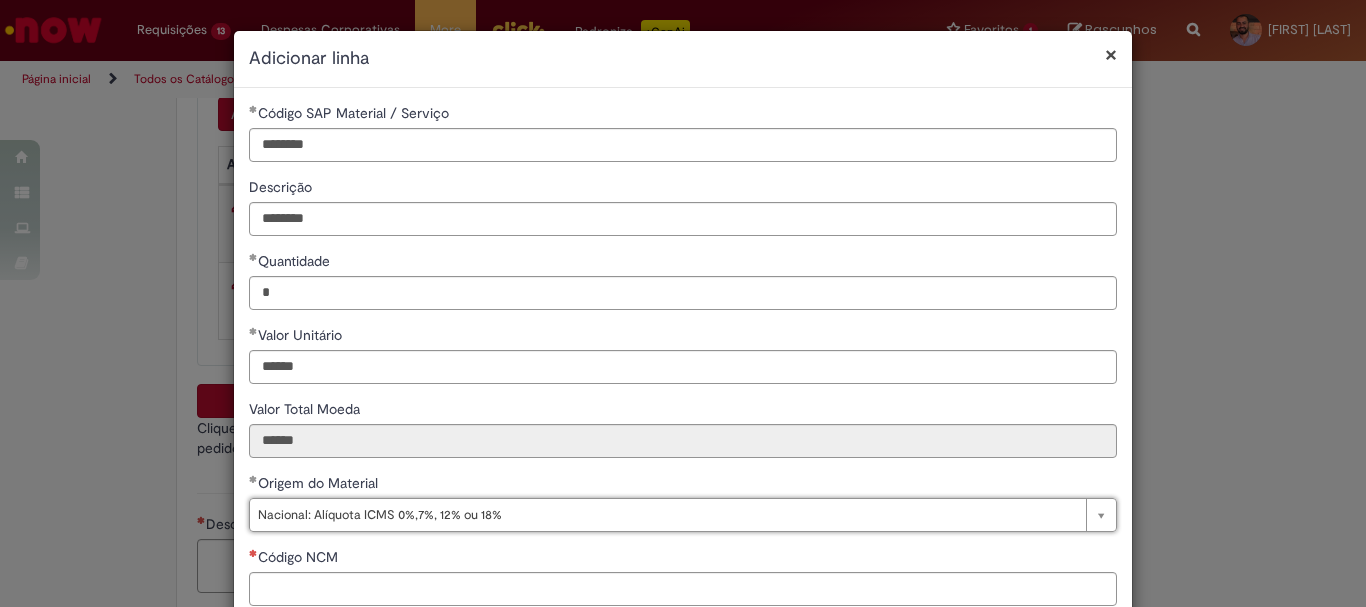 scroll, scrollTop: 200, scrollLeft: 0, axis: vertical 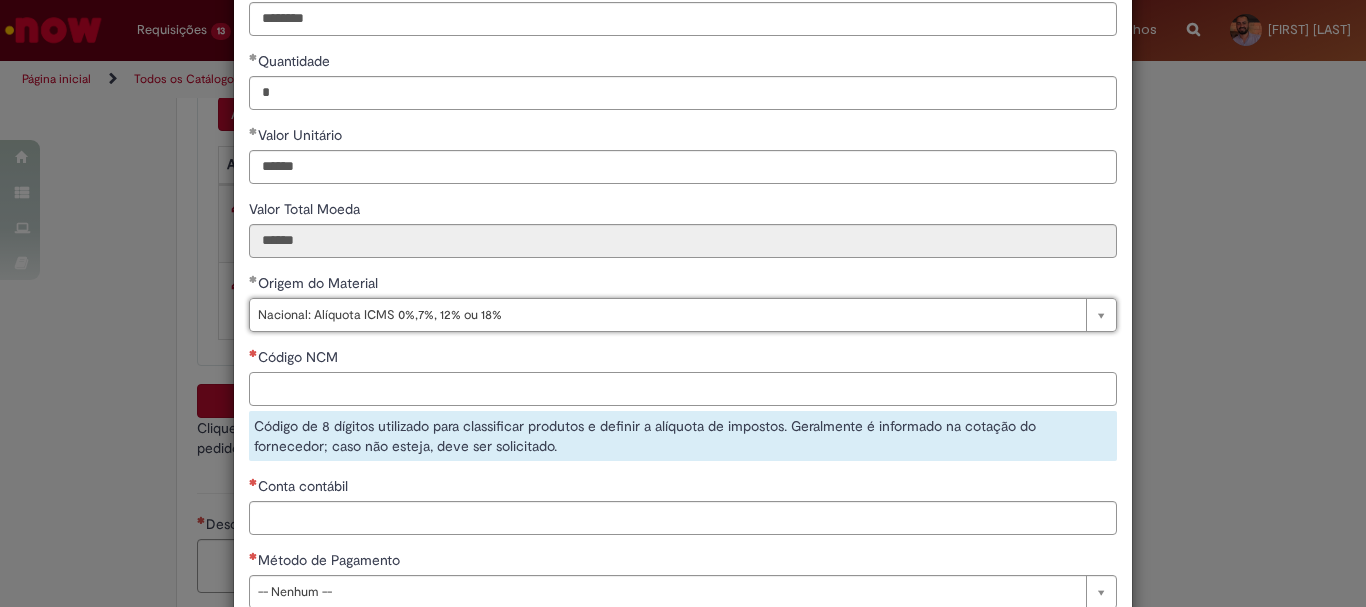 click on "Código NCM" at bounding box center (683, 389) 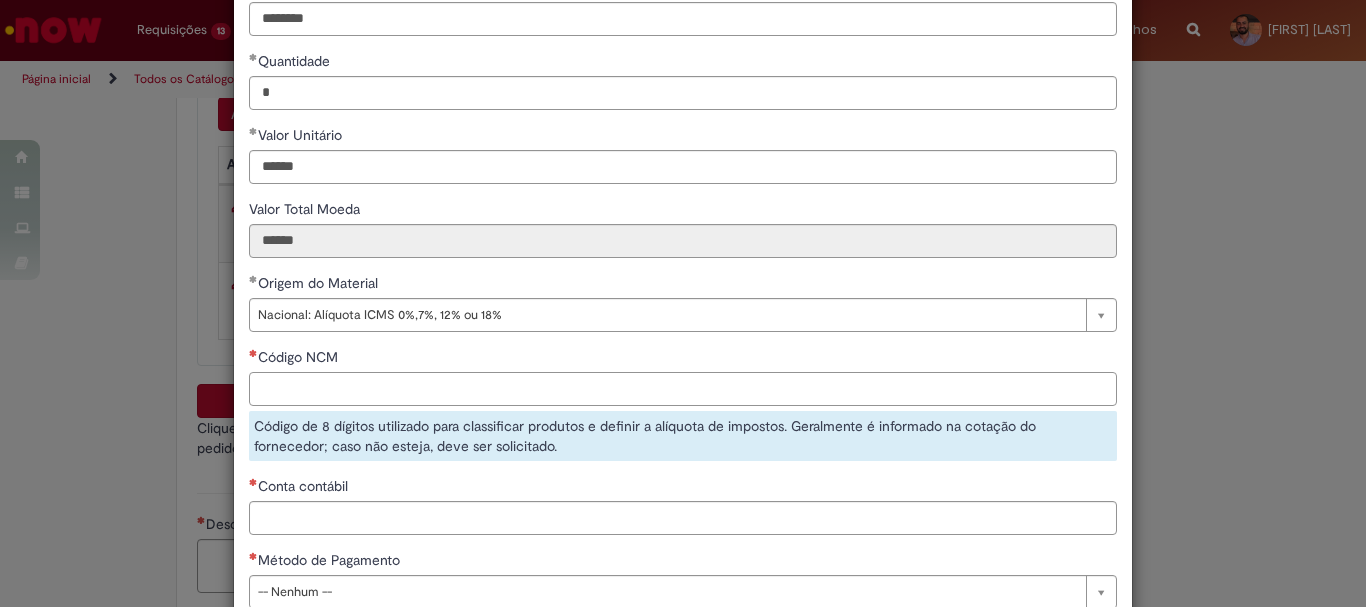 paste on "********" 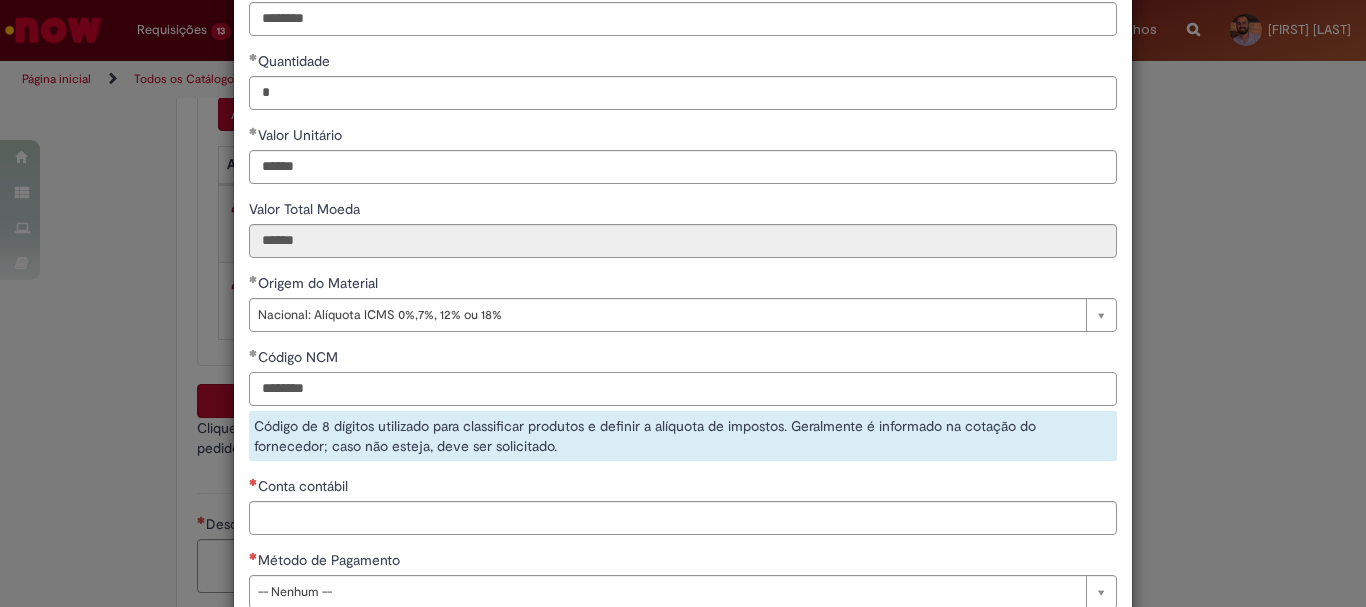 type on "********" 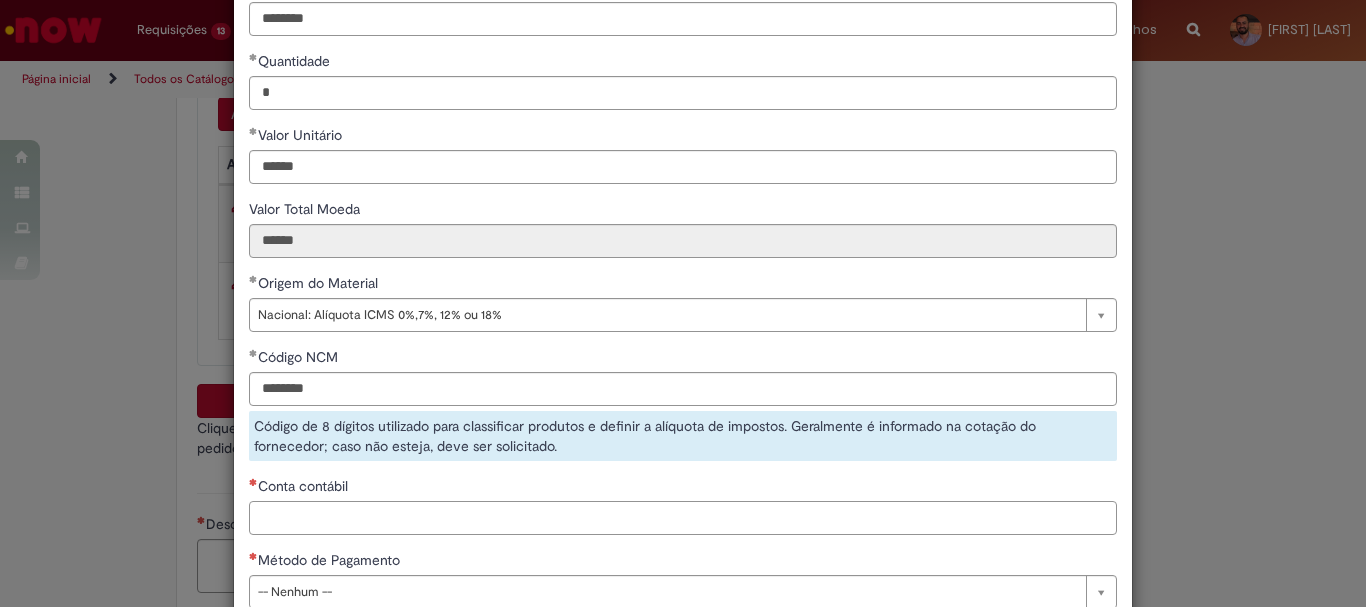 click on "**********" at bounding box center [683, 263] 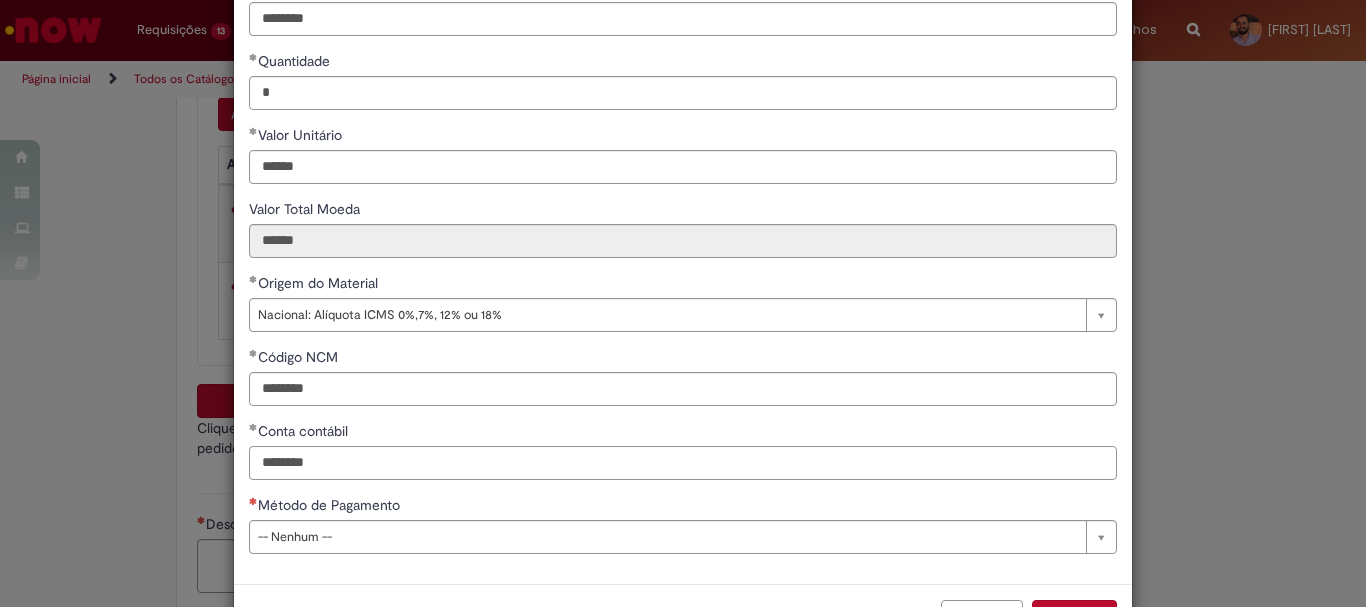 type on "********" 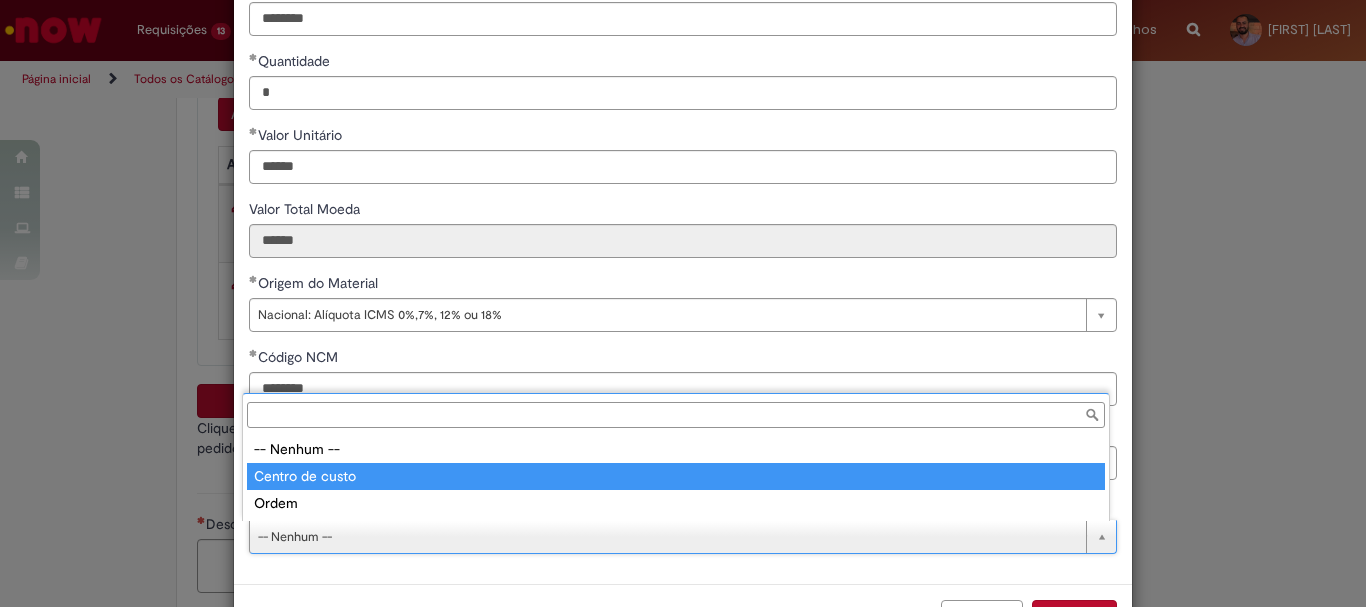 type on "**********" 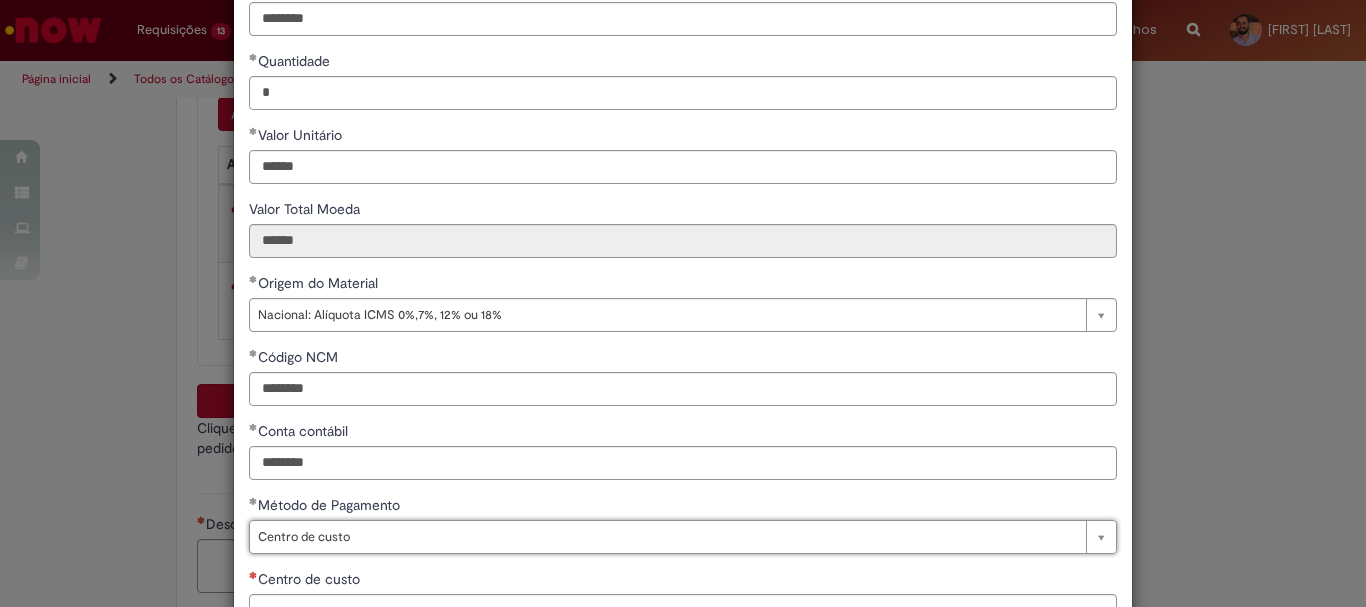 scroll, scrollTop: 347, scrollLeft: 0, axis: vertical 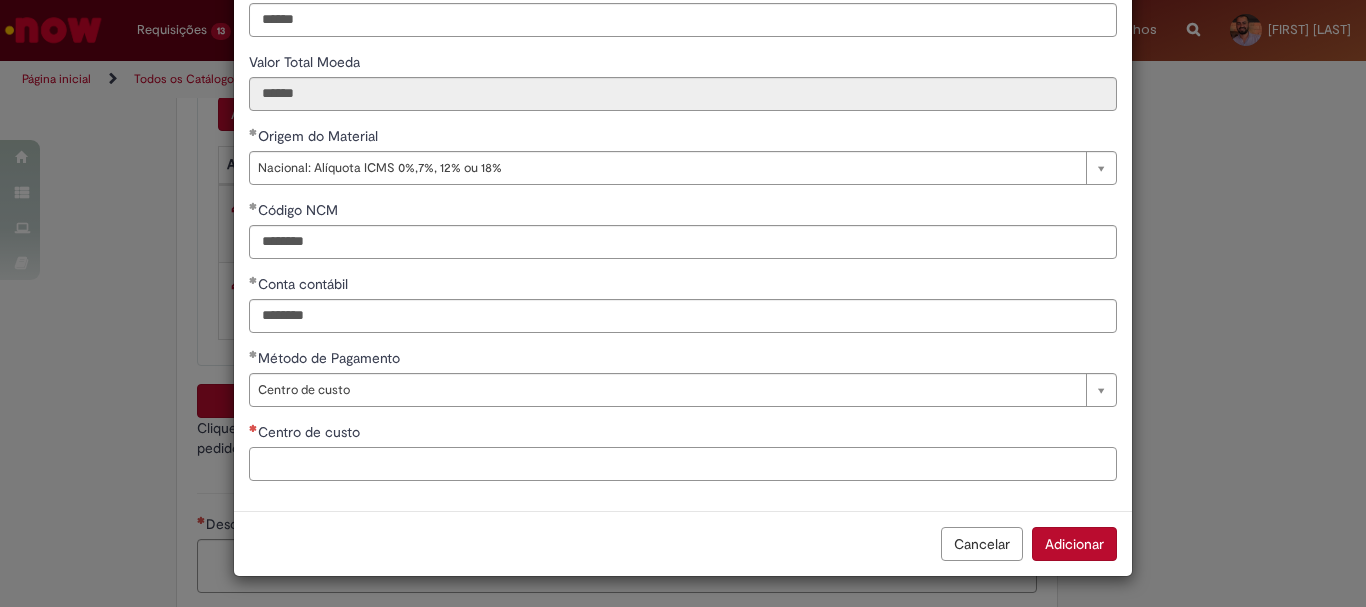 click on "Centro de custo" at bounding box center [683, 464] 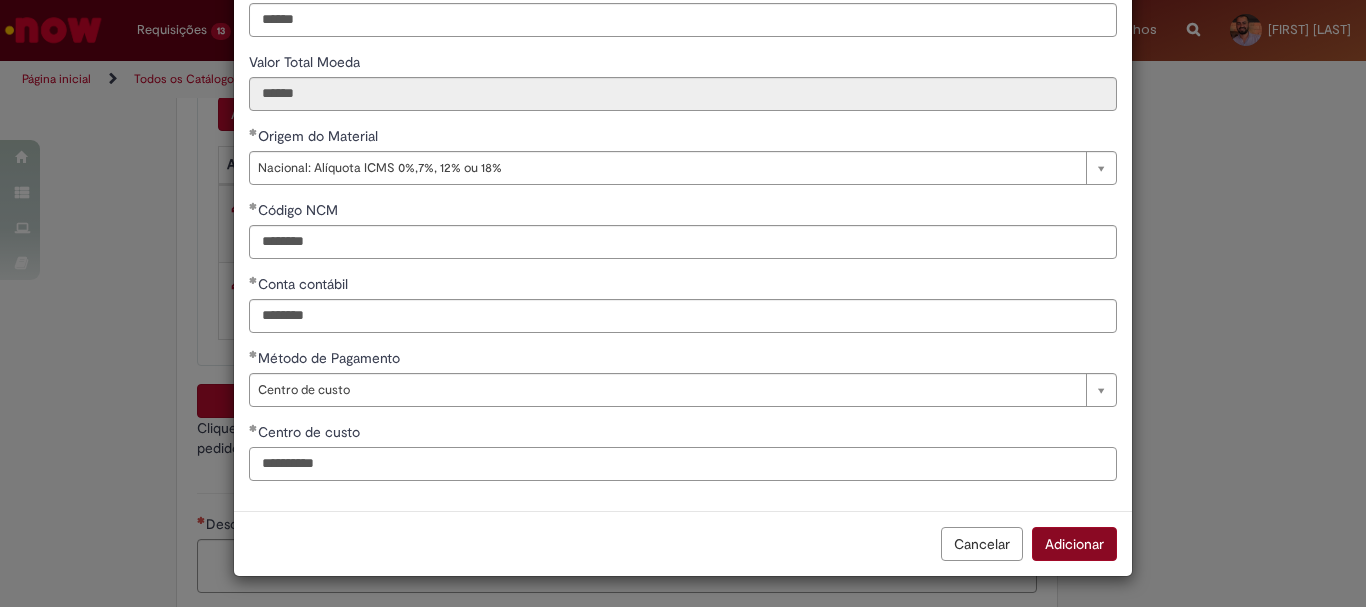 type on "**********" 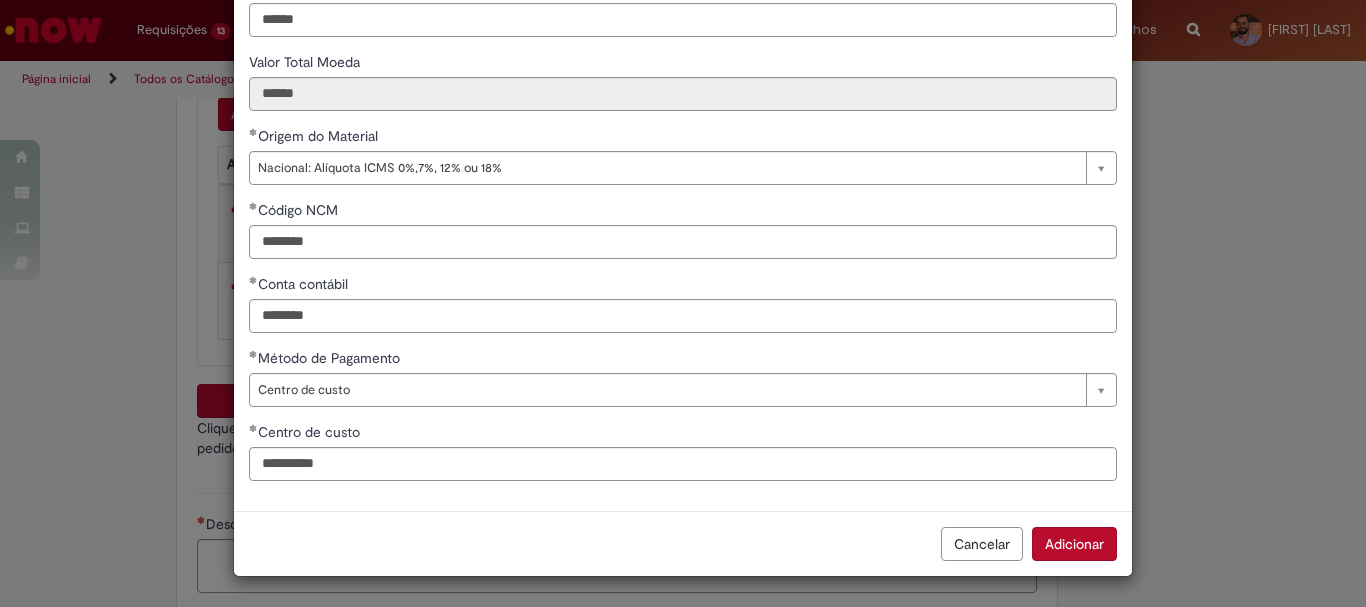click on "Adicionar" at bounding box center [1074, 544] 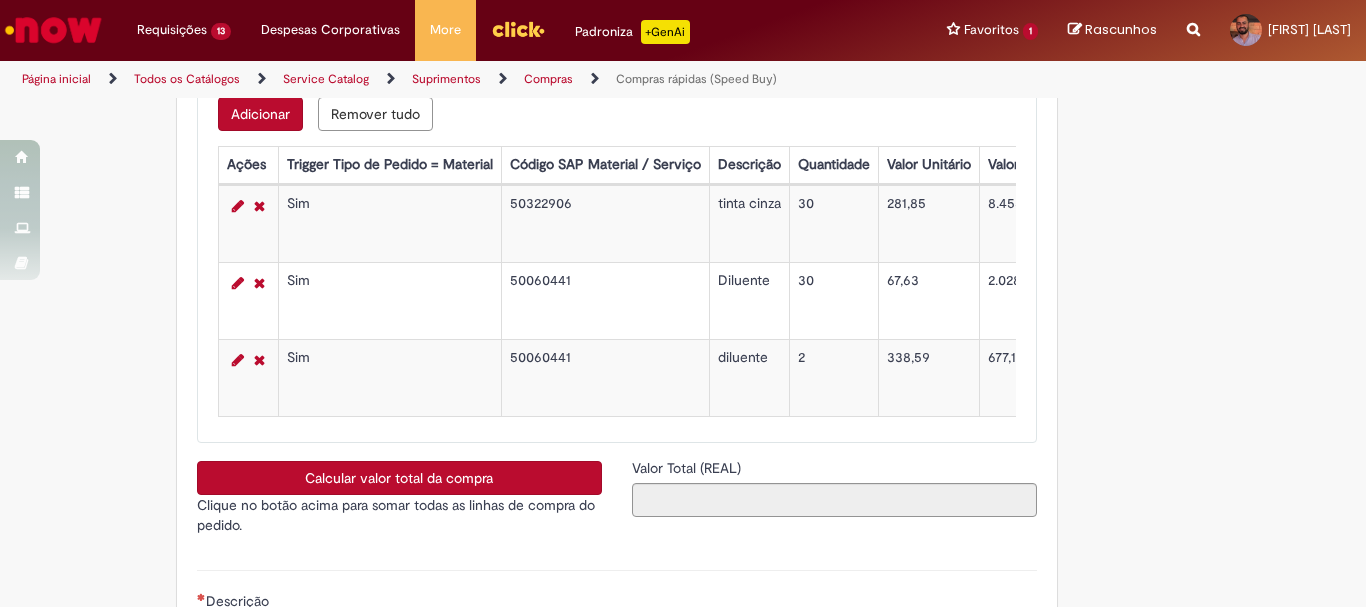 click on "Adicionar" at bounding box center [260, 114] 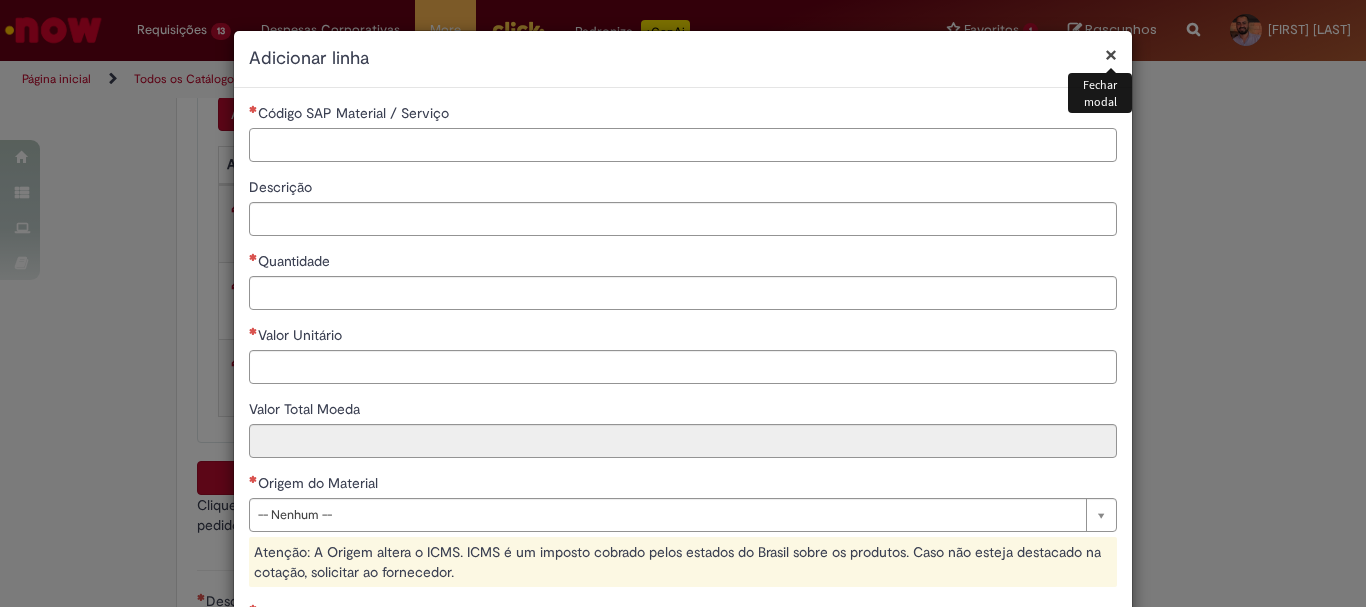 click on "Código SAP Material / Serviço" at bounding box center (683, 145) 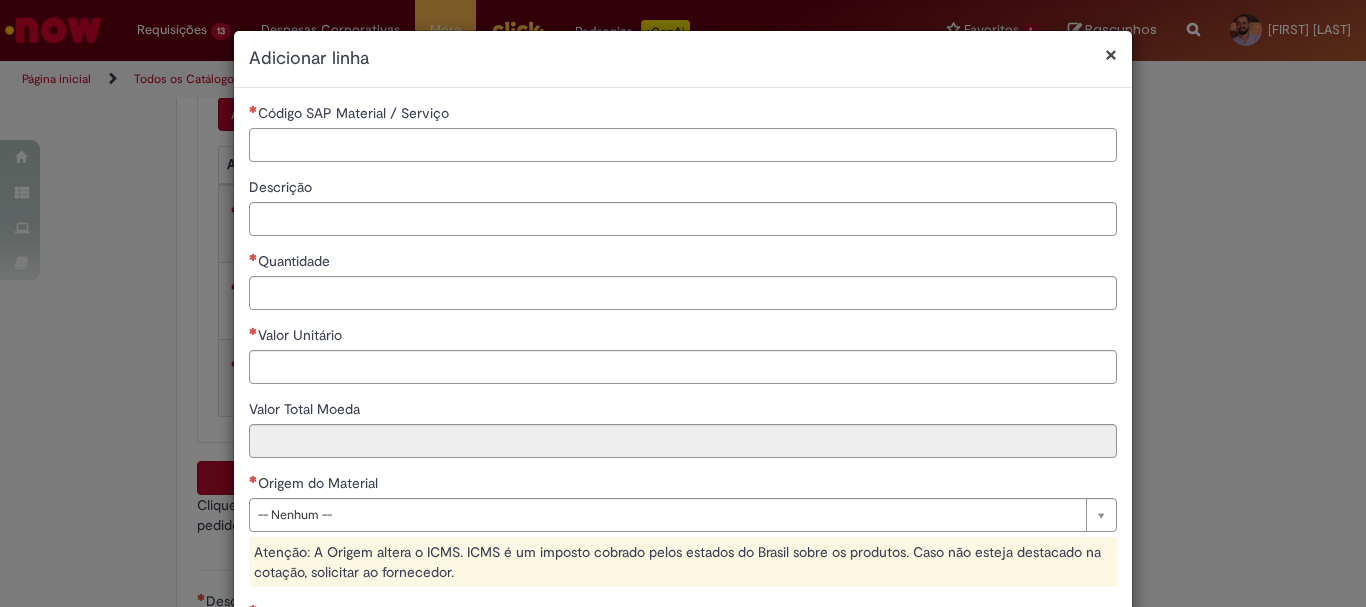 paste on "********" 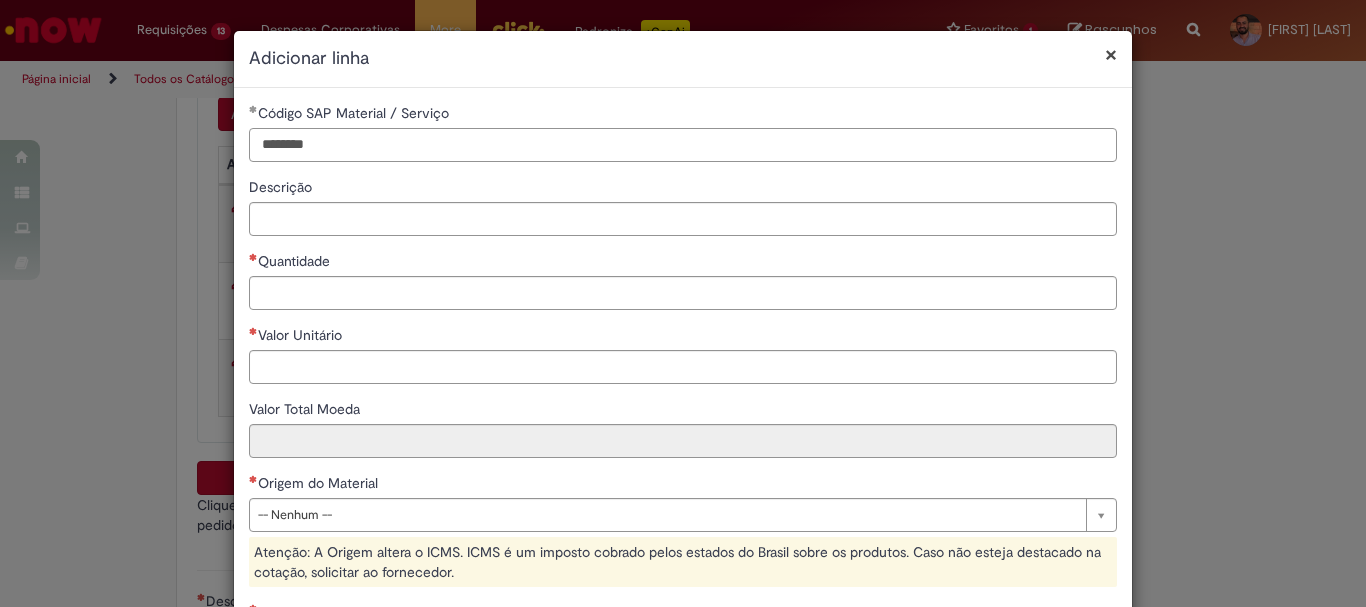 type on "********" 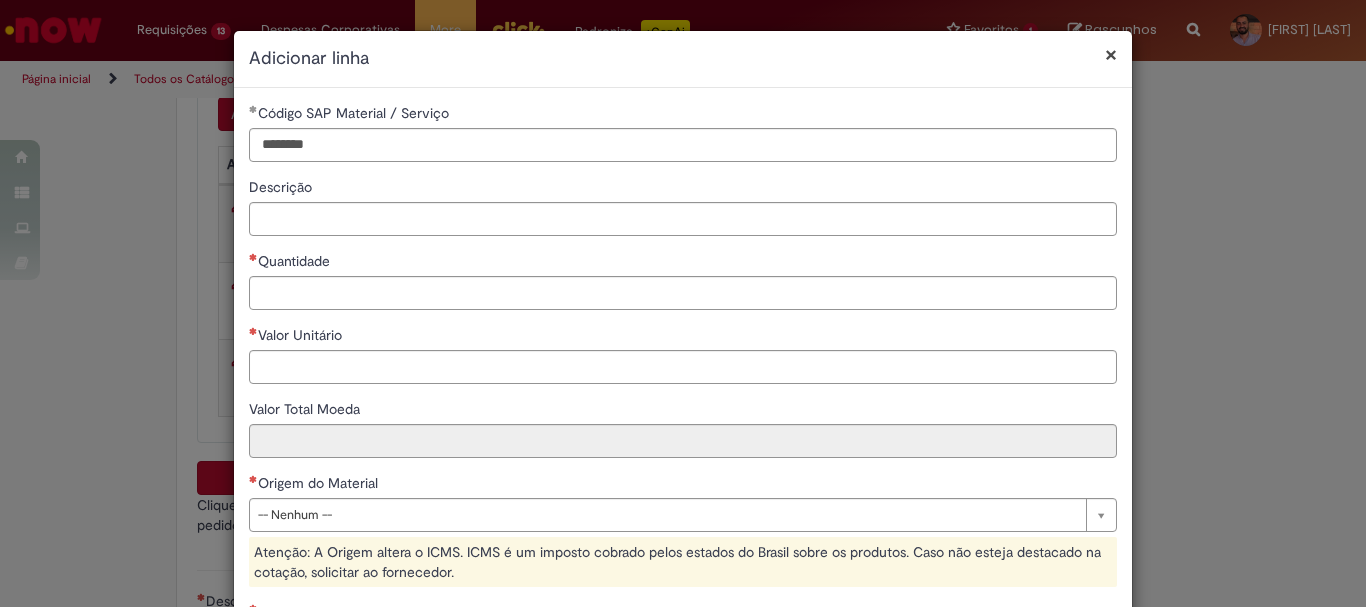 click on "Descrição" at bounding box center (683, 189) 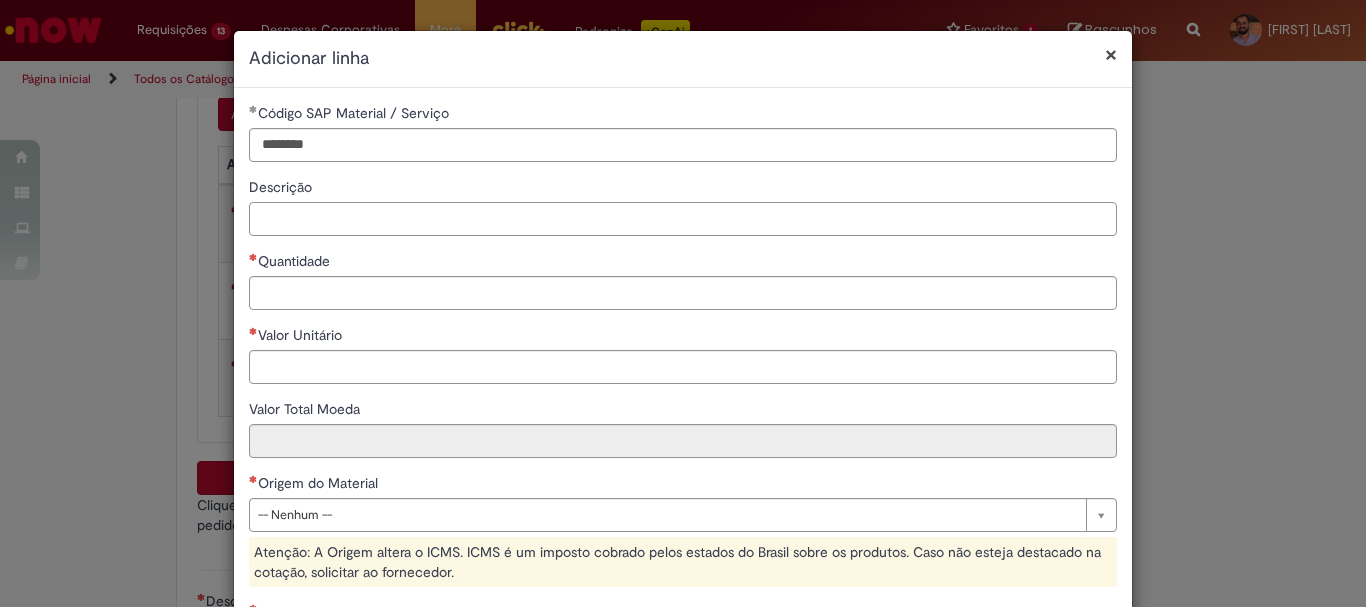 click on "Descrição" at bounding box center [683, 219] 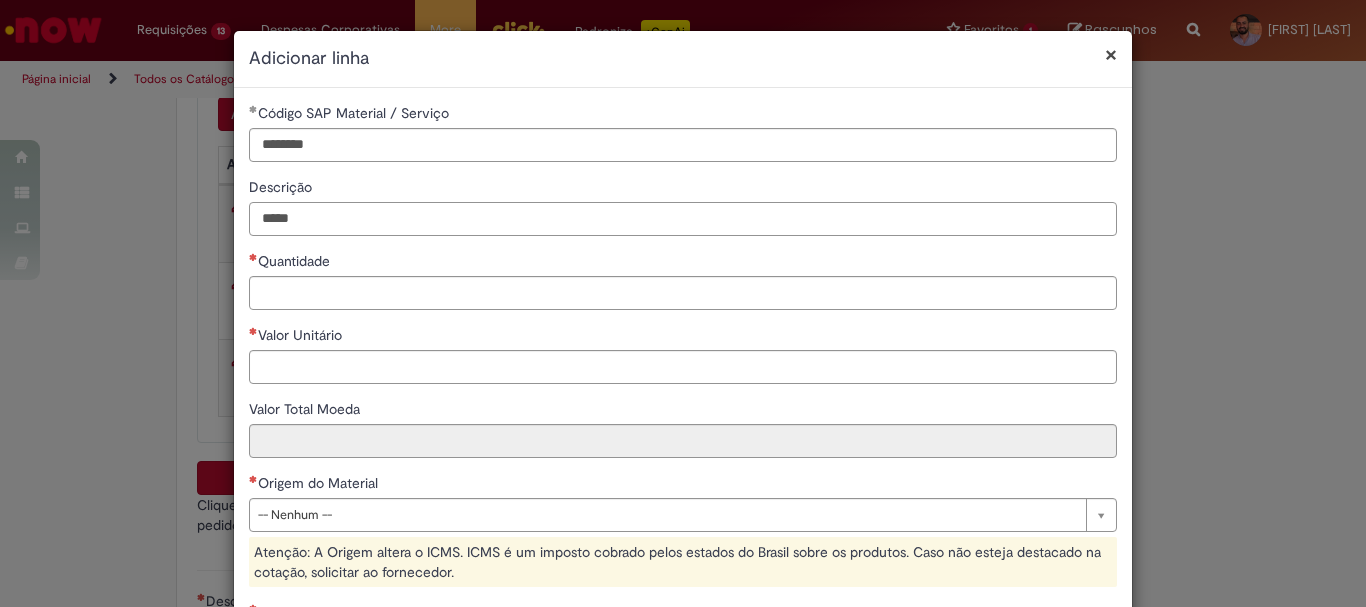 type on "*****" 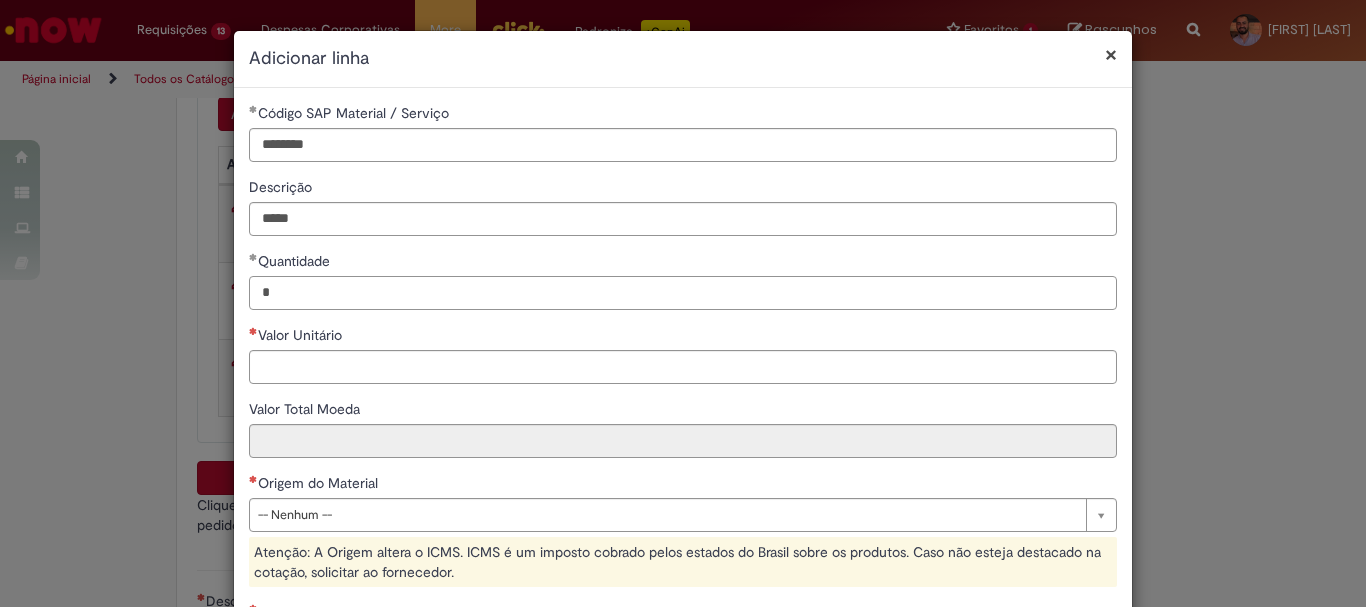 type on "*" 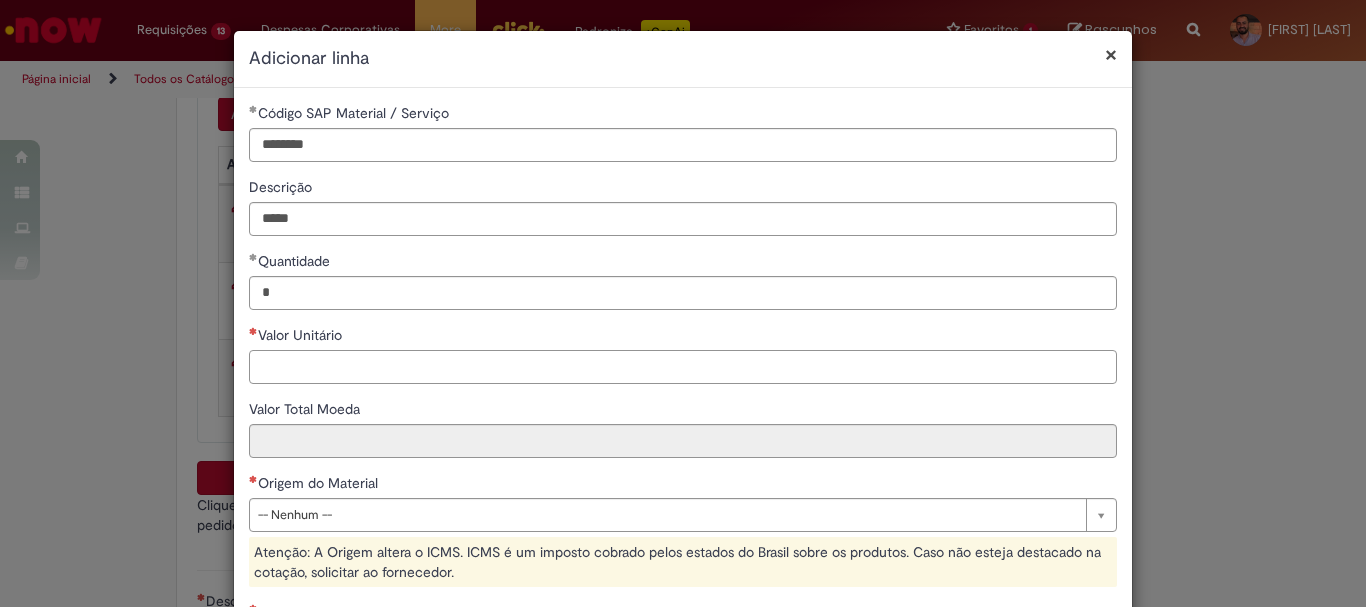 paste on "*****" 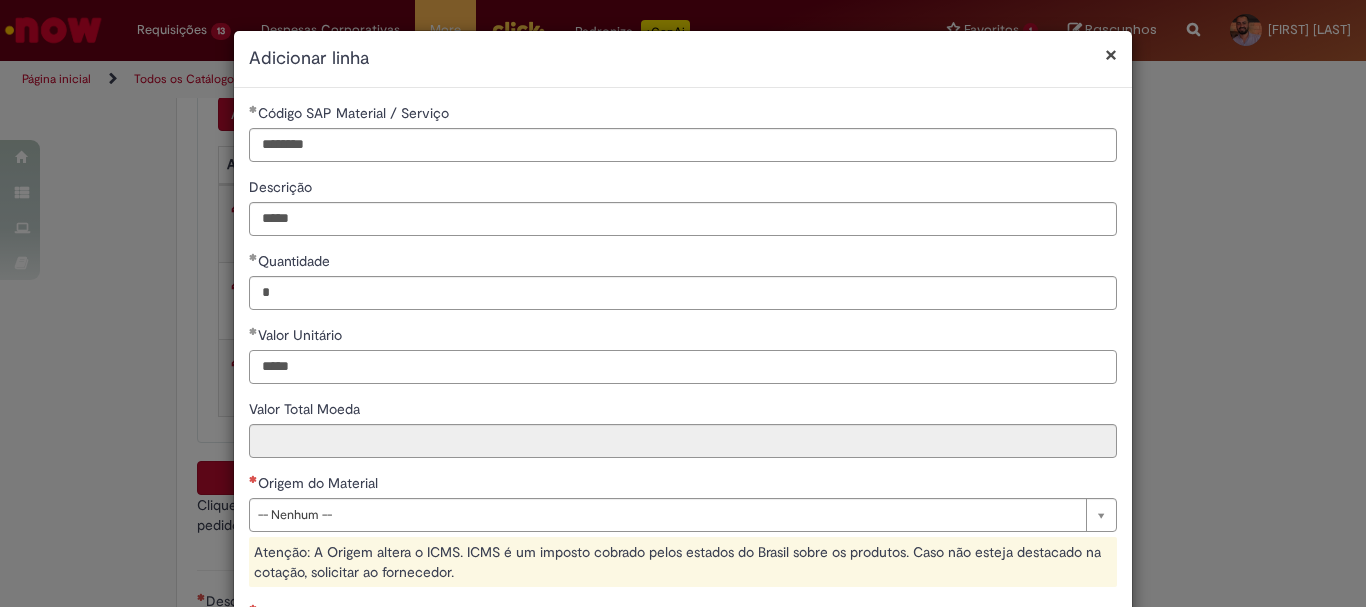 type on "*****" 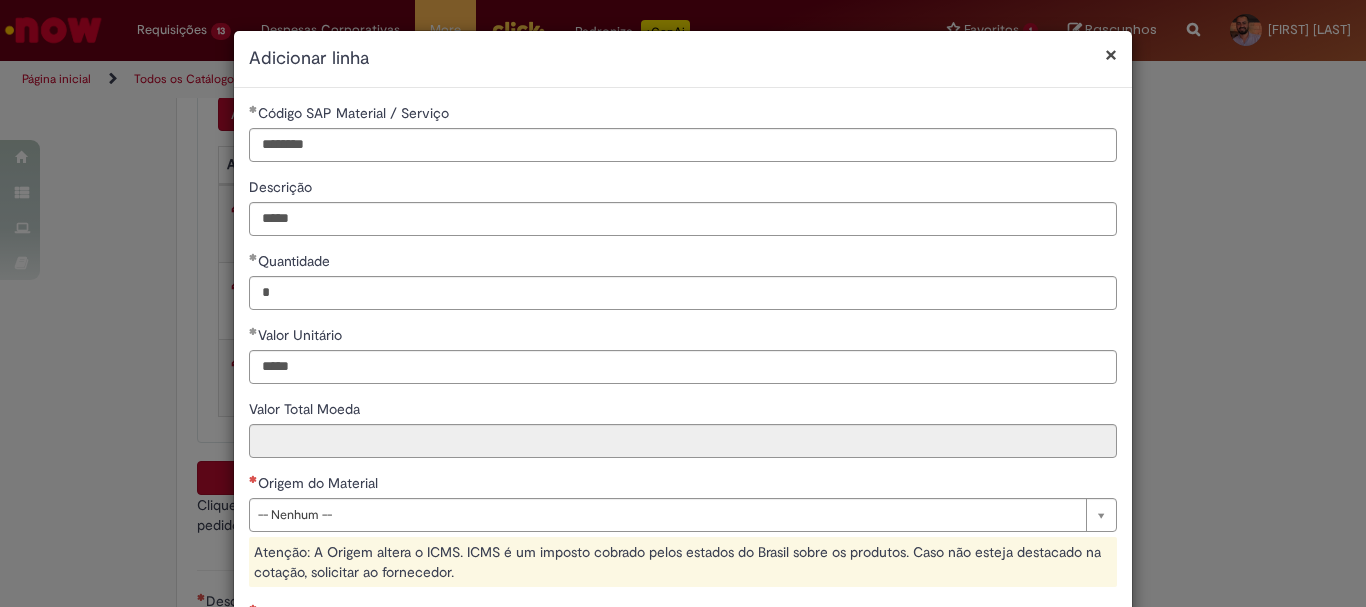 type on "******" 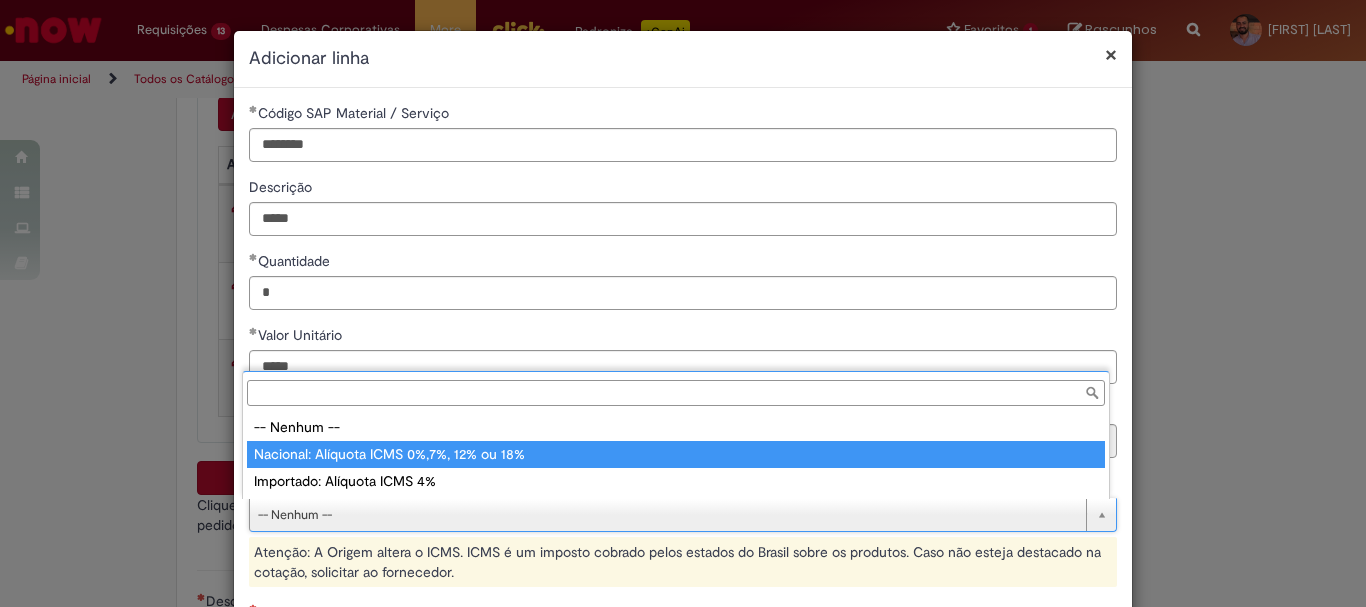 type on "**********" 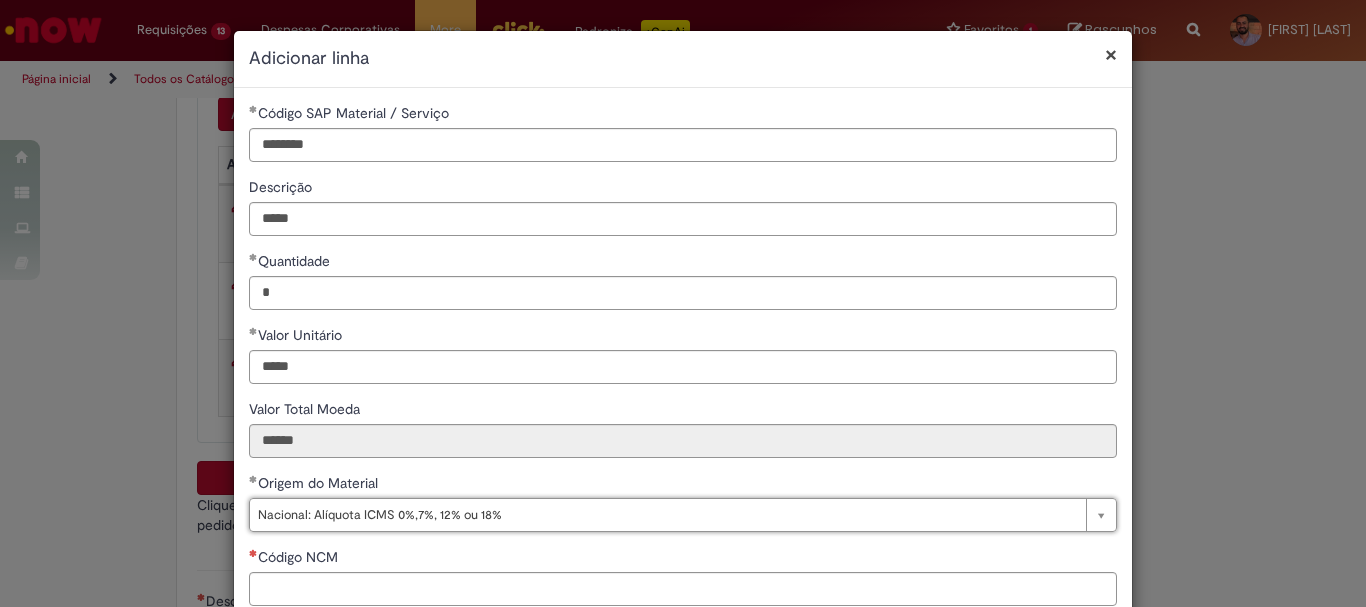 scroll, scrollTop: 100, scrollLeft: 0, axis: vertical 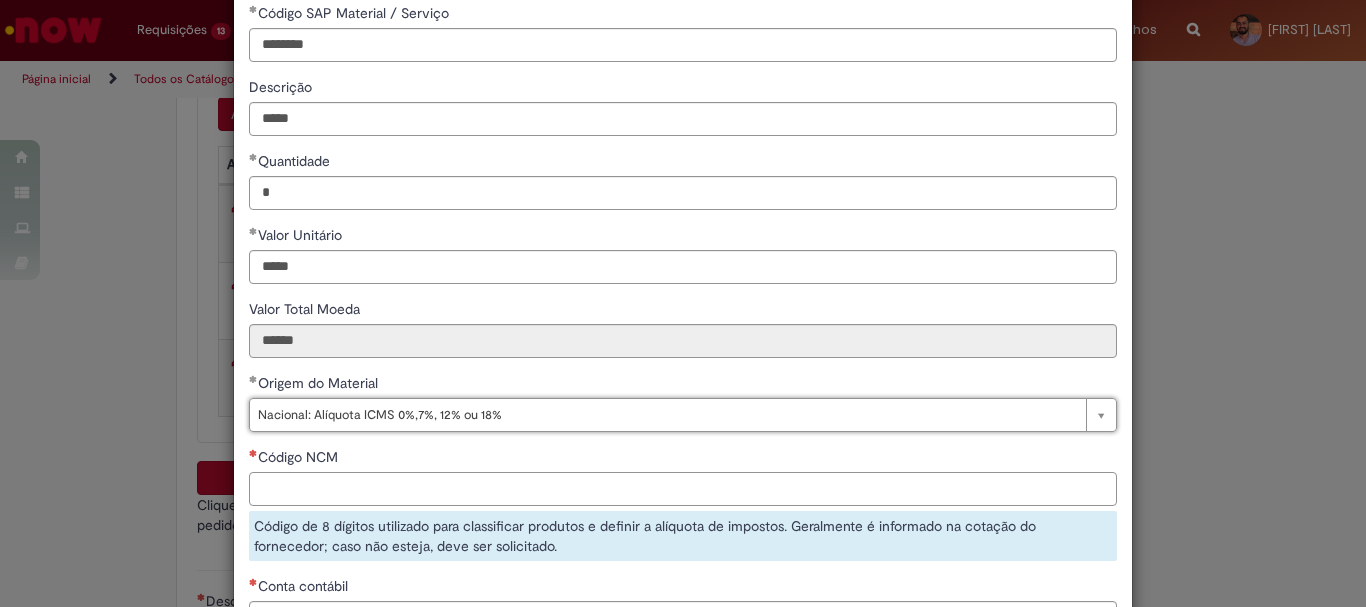 click on "Código NCM" at bounding box center [683, 489] 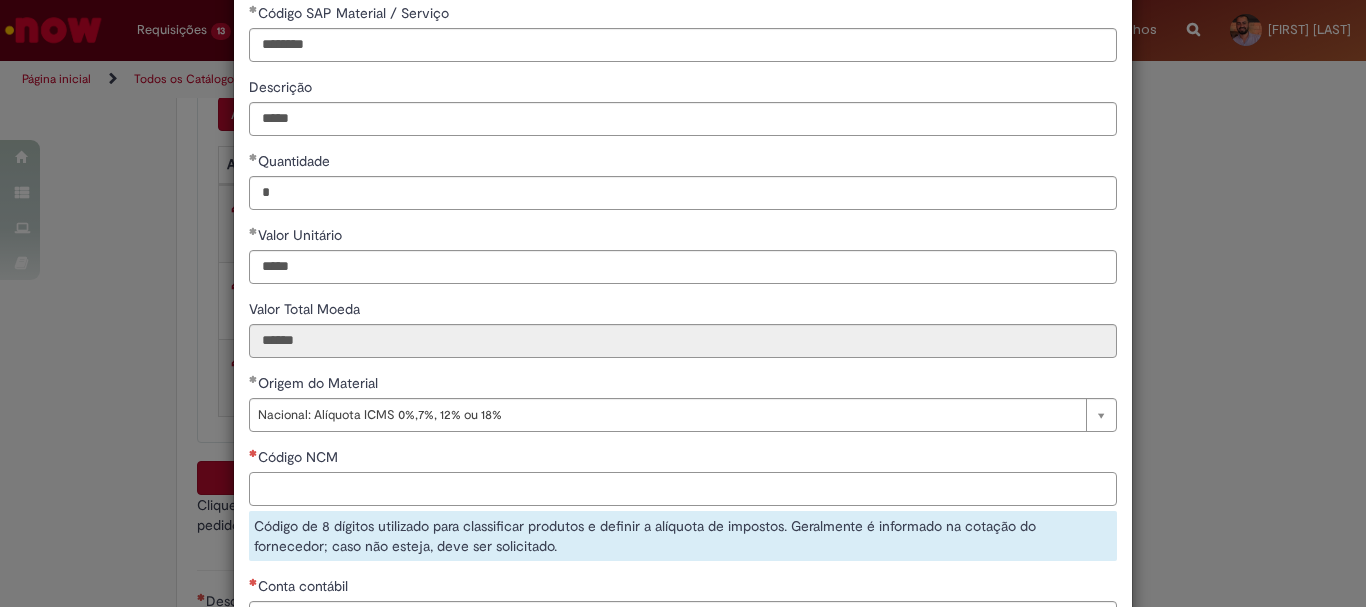 paste on "********" 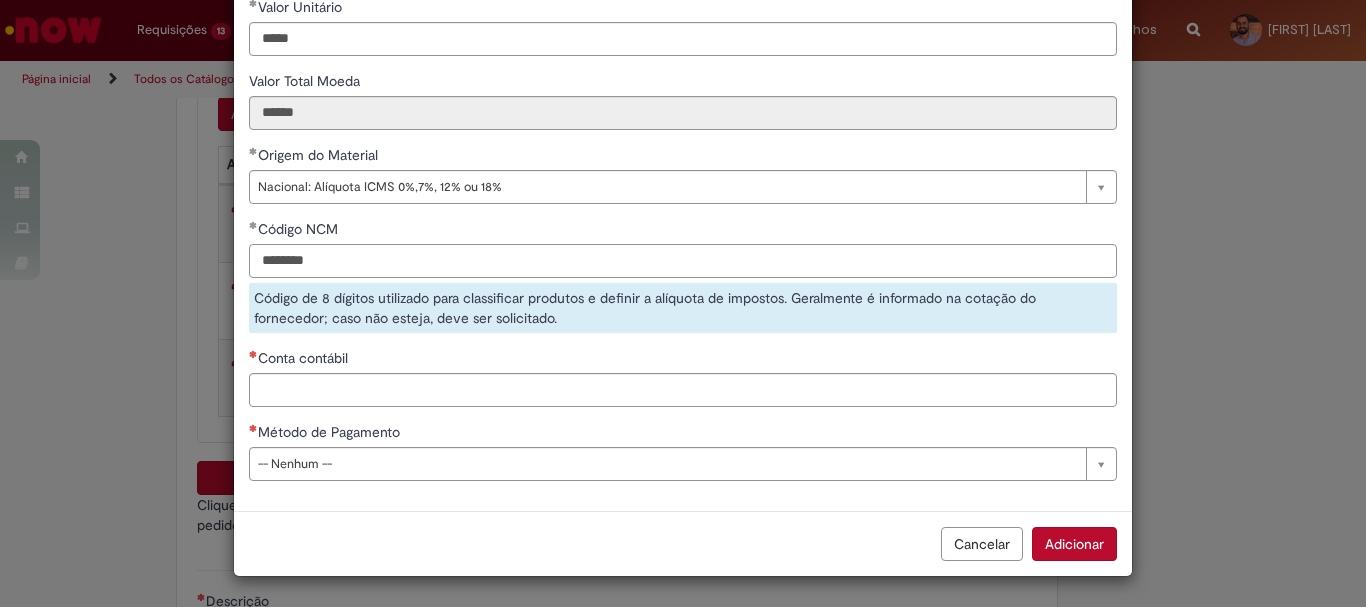 type on "********" 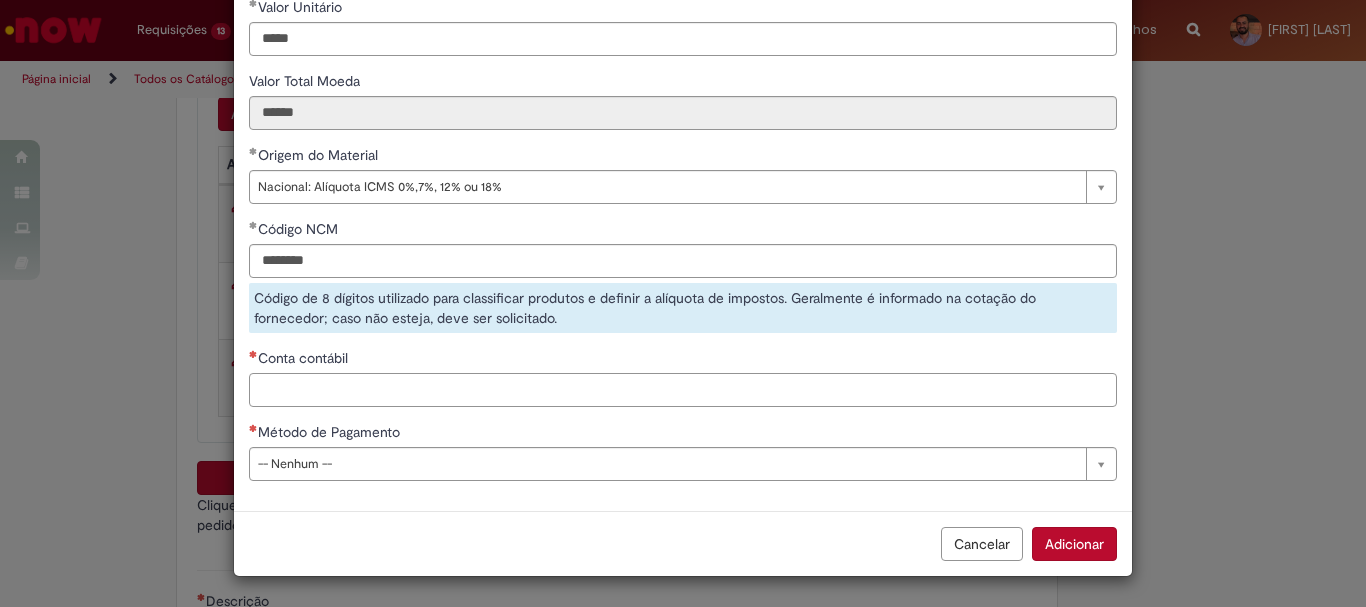 click on "Conta contábil" at bounding box center [683, 390] 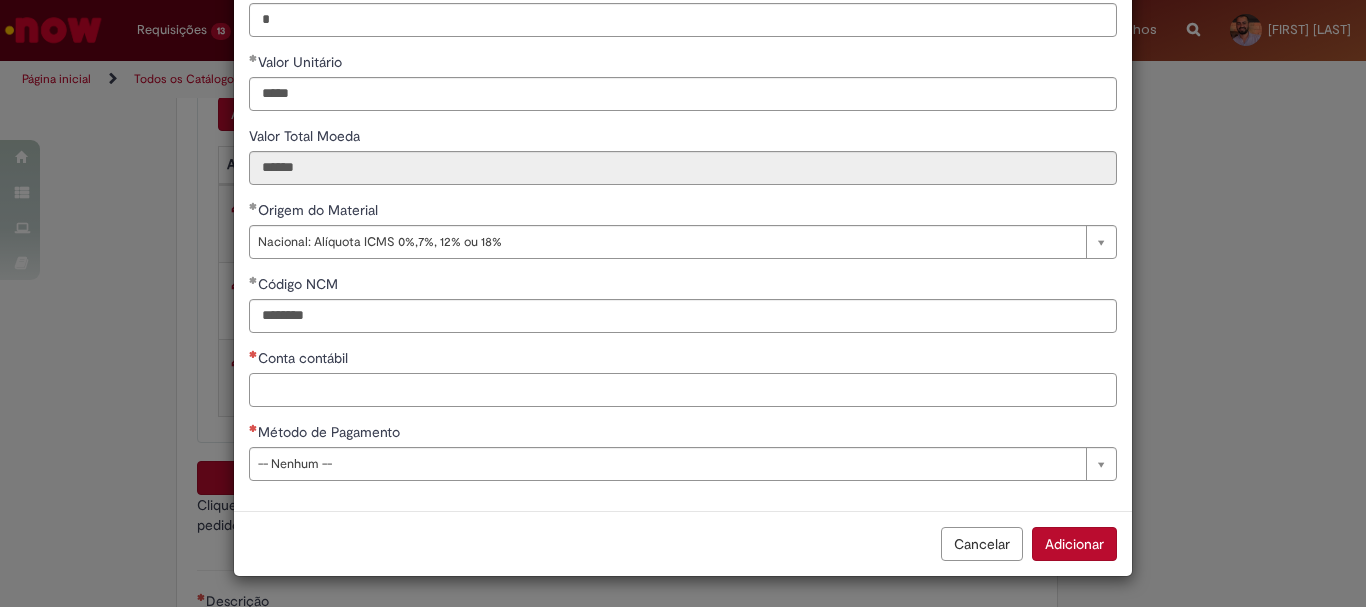 scroll, scrollTop: 273, scrollLeft: 0, axis: vertical 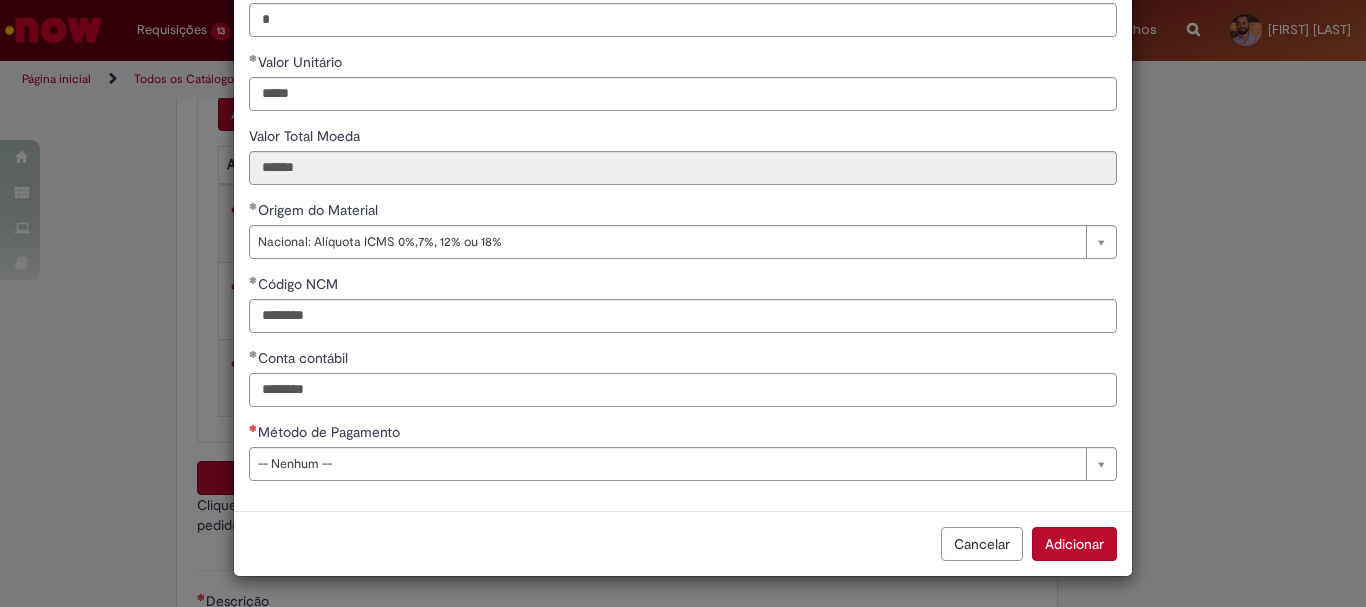 type on "********" 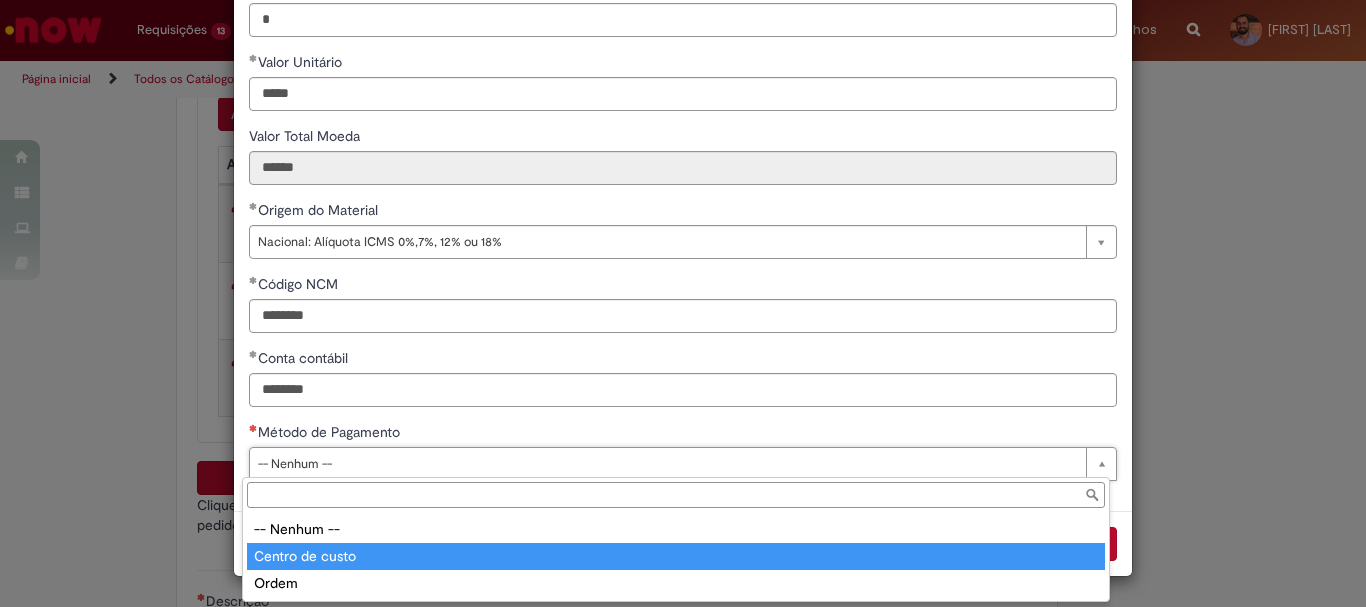 type on "**********" 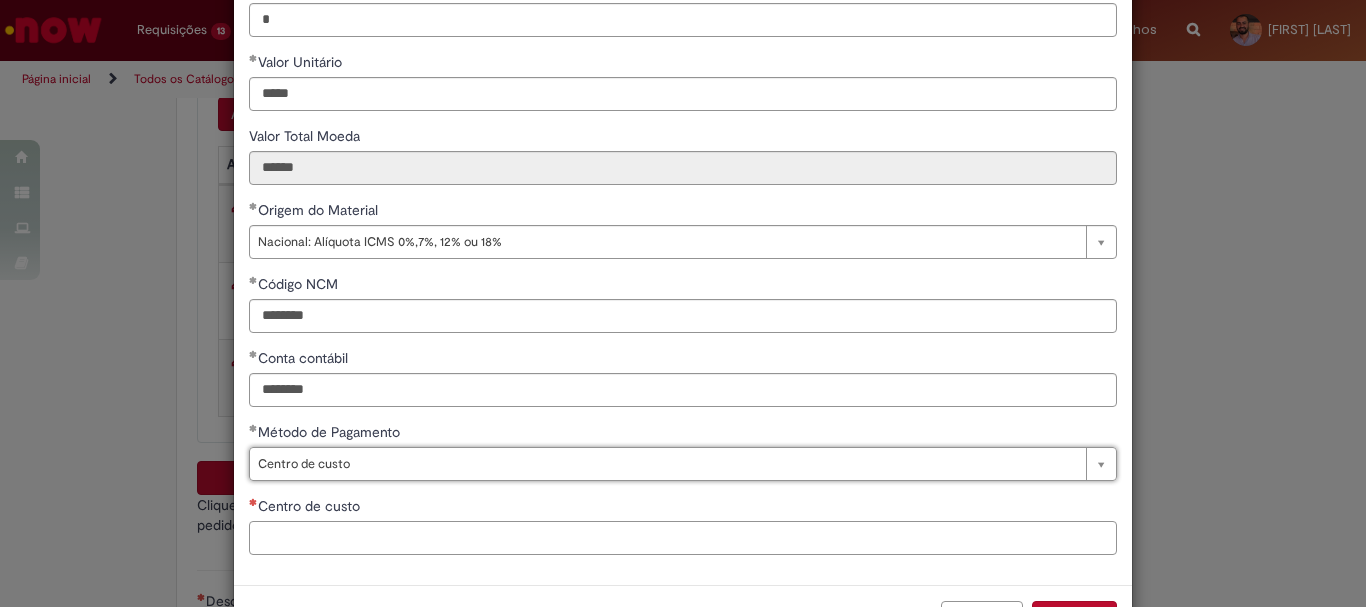 click on "Centro de custo" at bounding box center [683, 538] 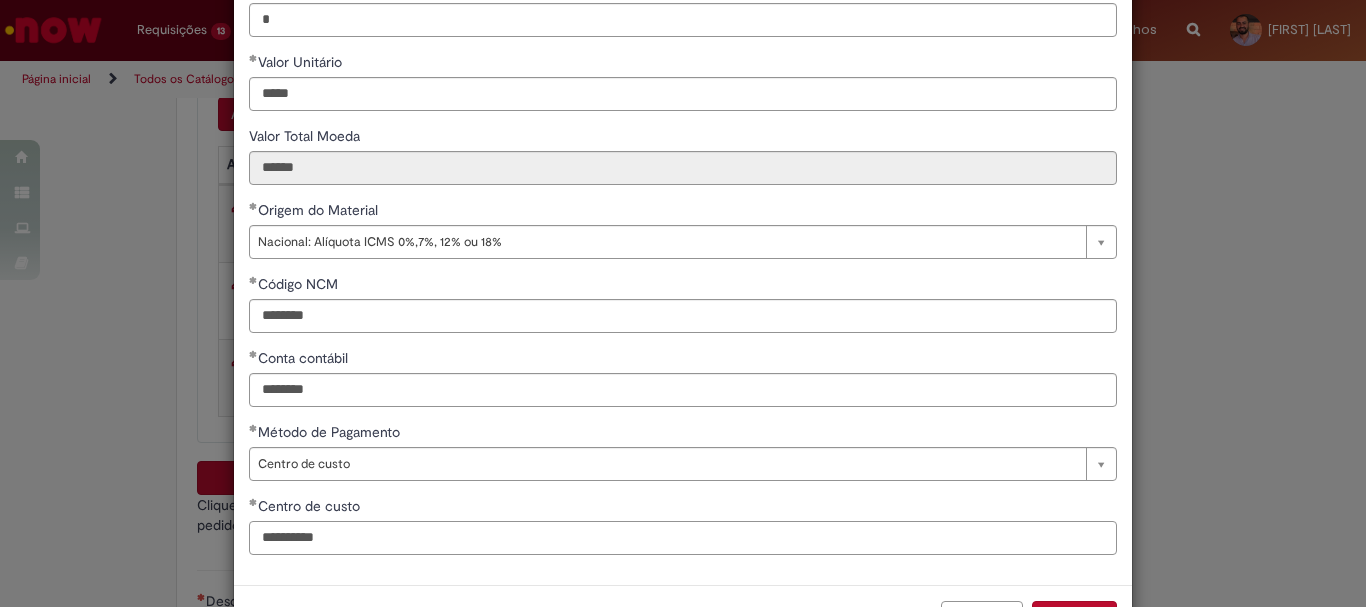 scroll, scrollTop: 347, scrollLeft: 0, axis: vertical 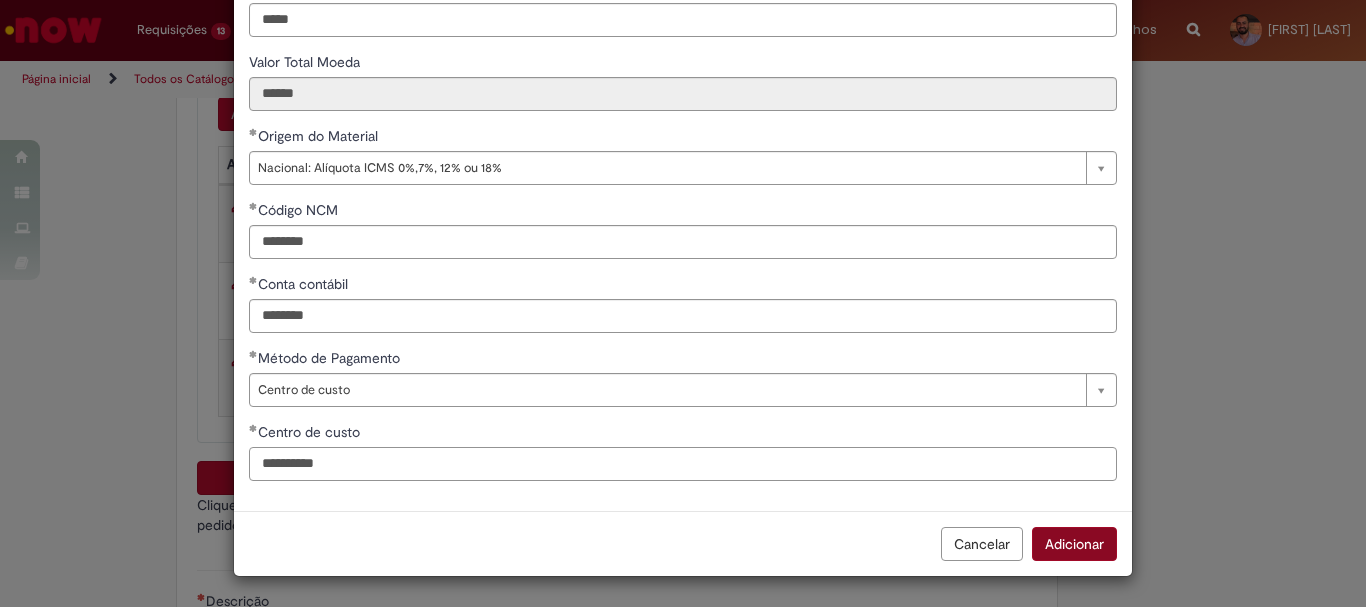 type on "**********" 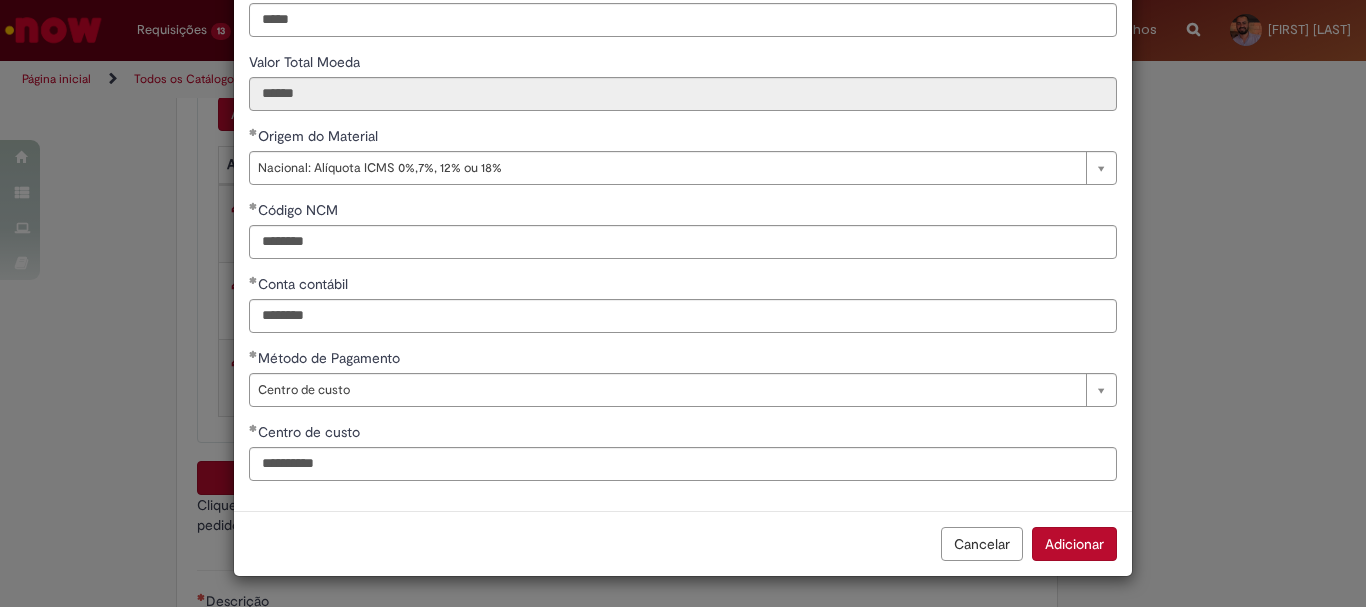 click on "Adicionar" at bounding box center (1074, 544) 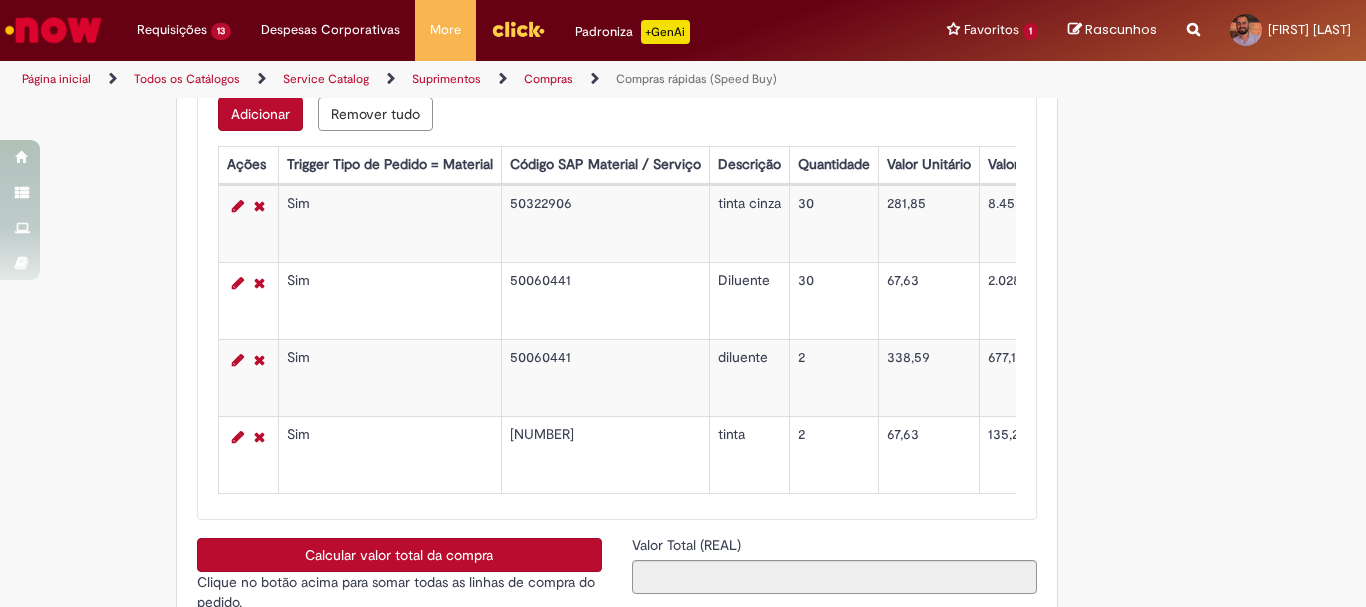 click on "Adicionar" at bounding box center [260, 114] 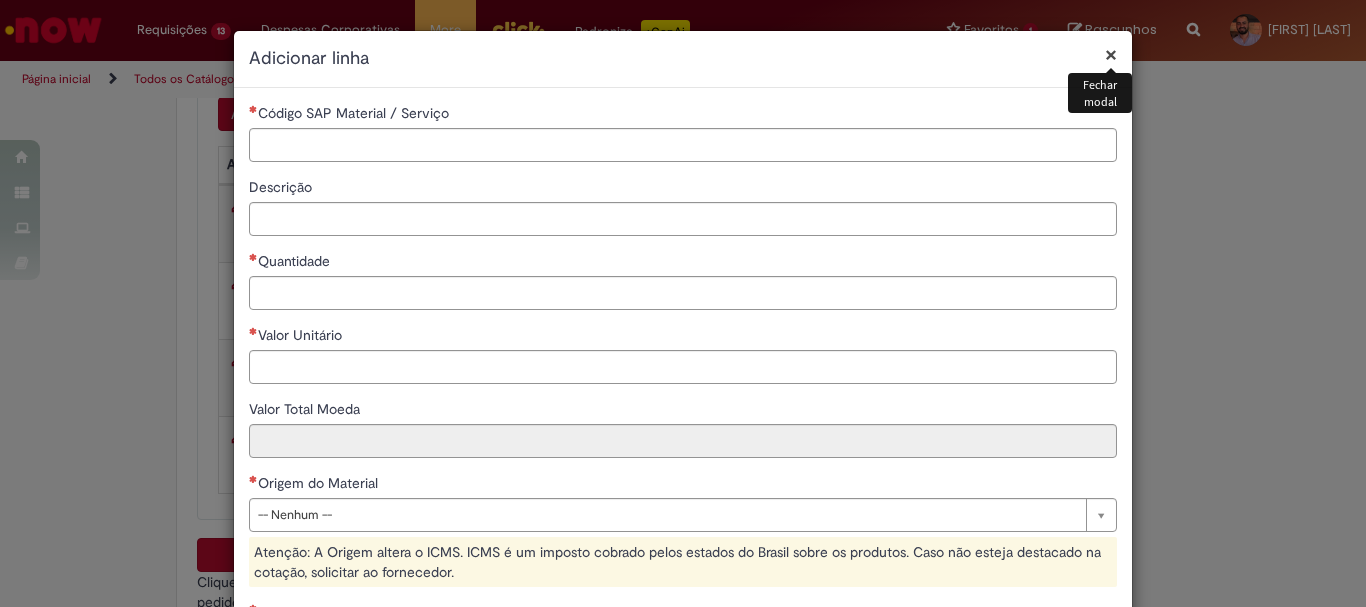 click on "×" at bounding box center [1111, 54] 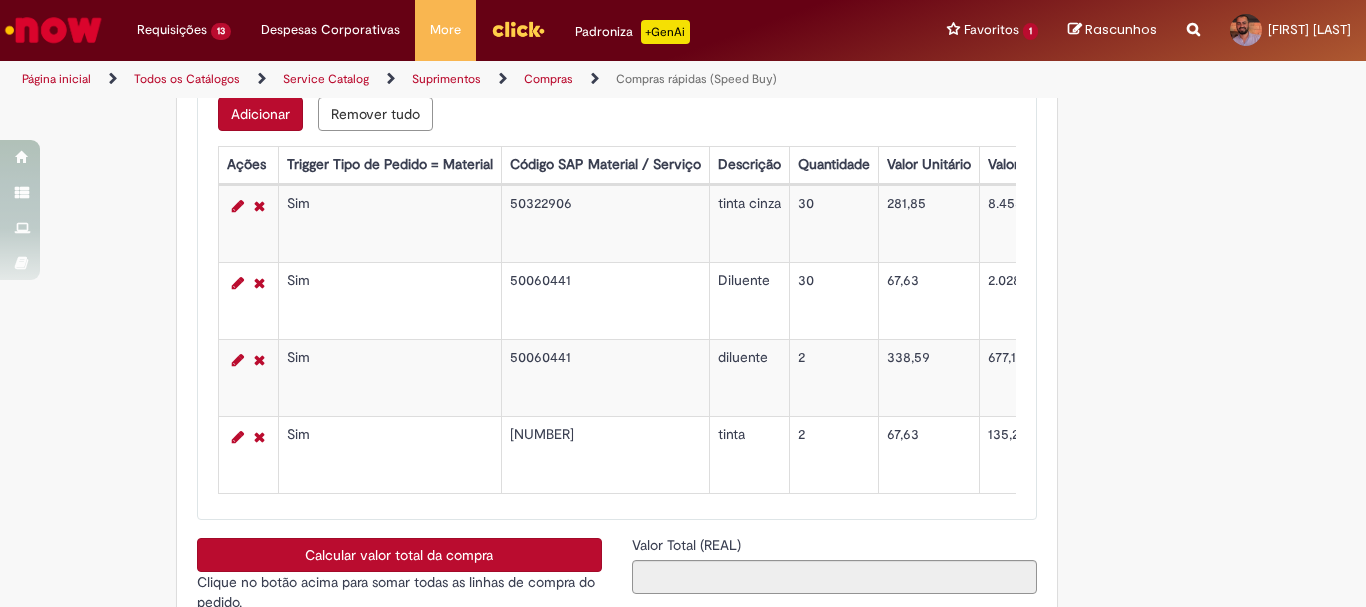 click on "[NUMBER]" at bounding box center (605, 455) 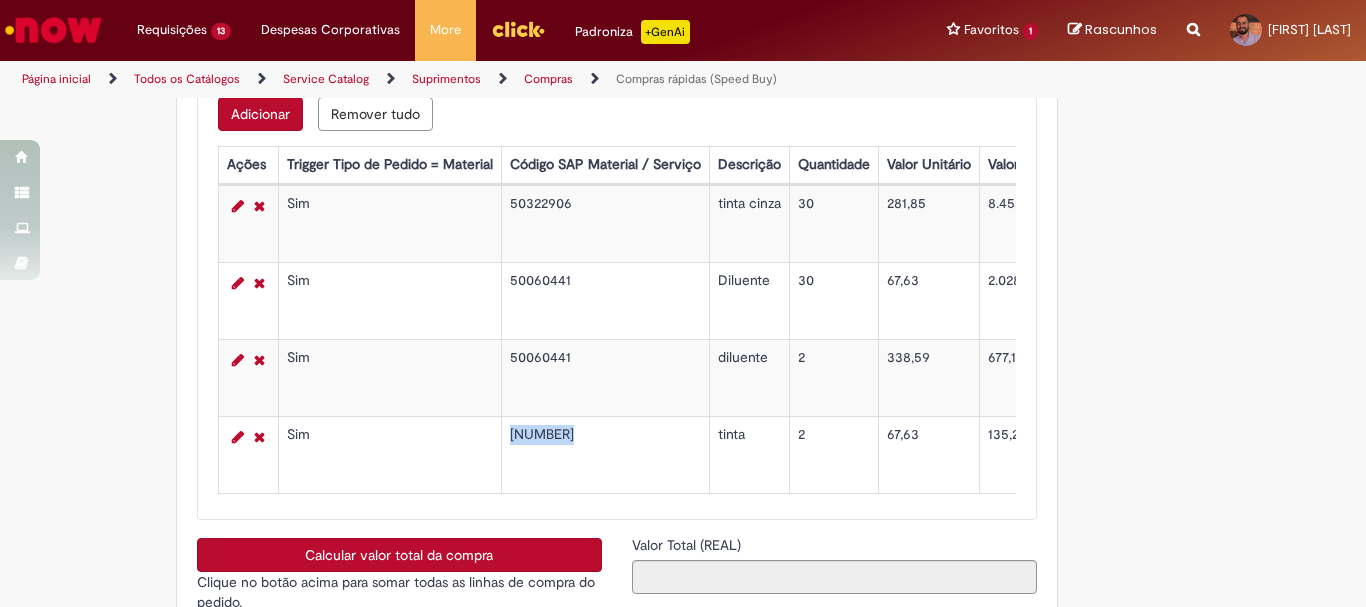 copy on "[NUMBER]" 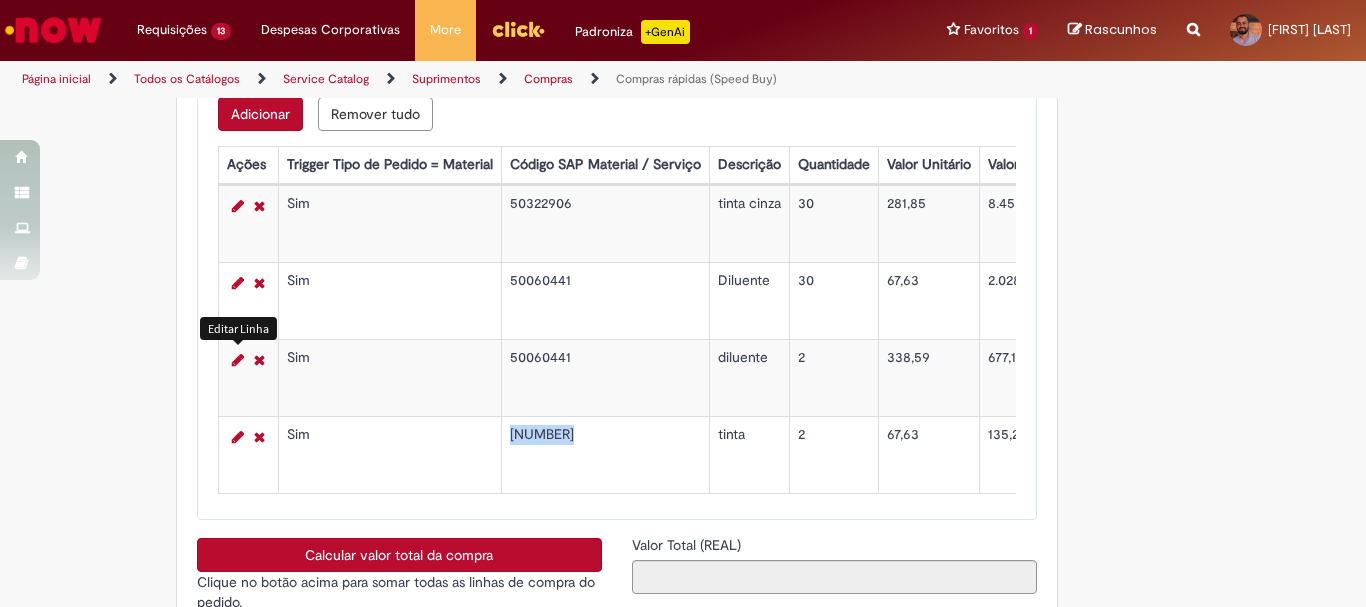 click at bounding box center [238, 360] 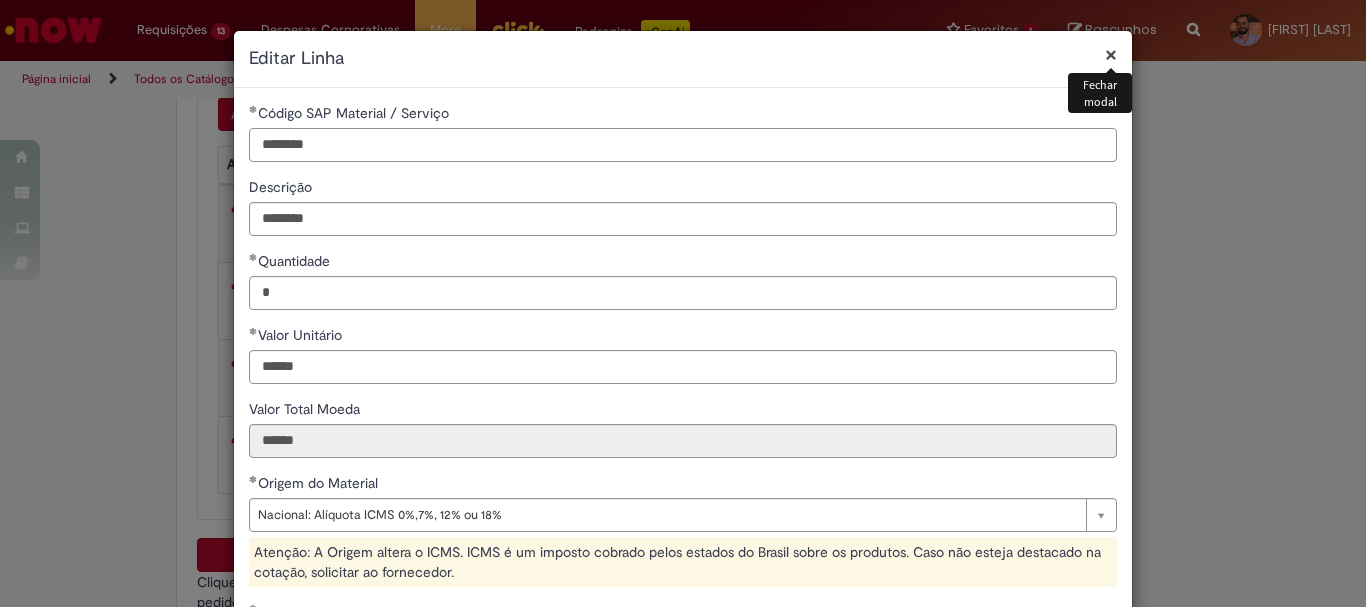 drag, startPoint x: 326, startPoint y: 144, endPoint x: 81, endPoint y: 124, distance: 245.81497 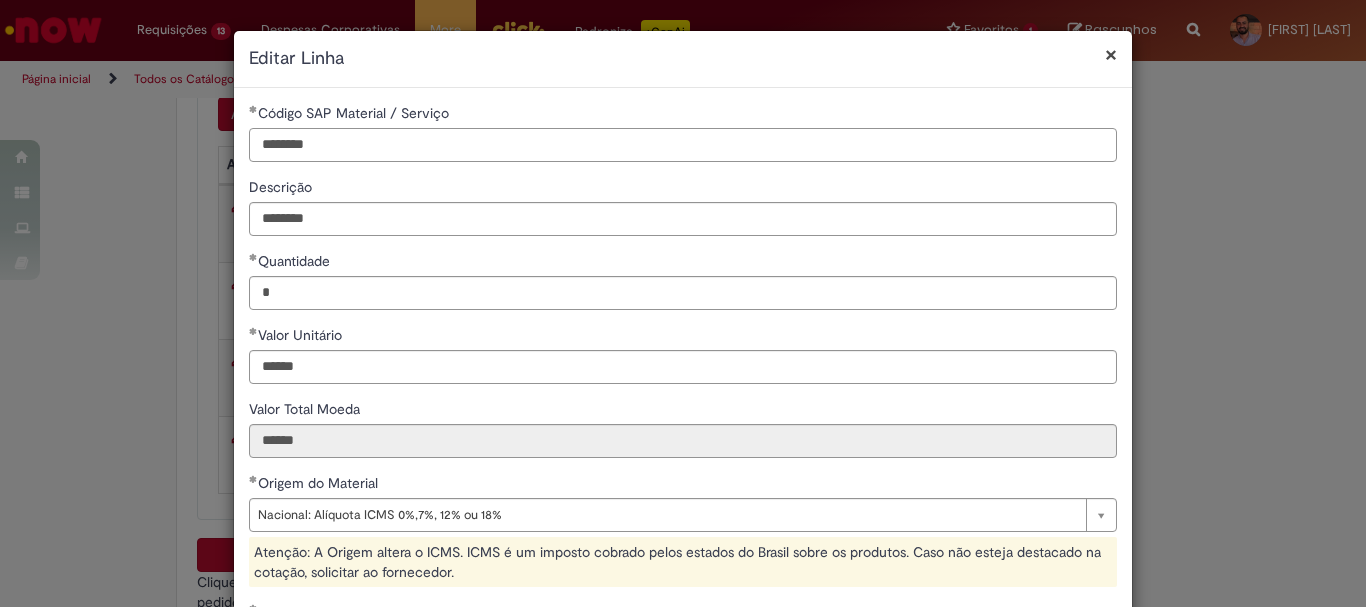 paste 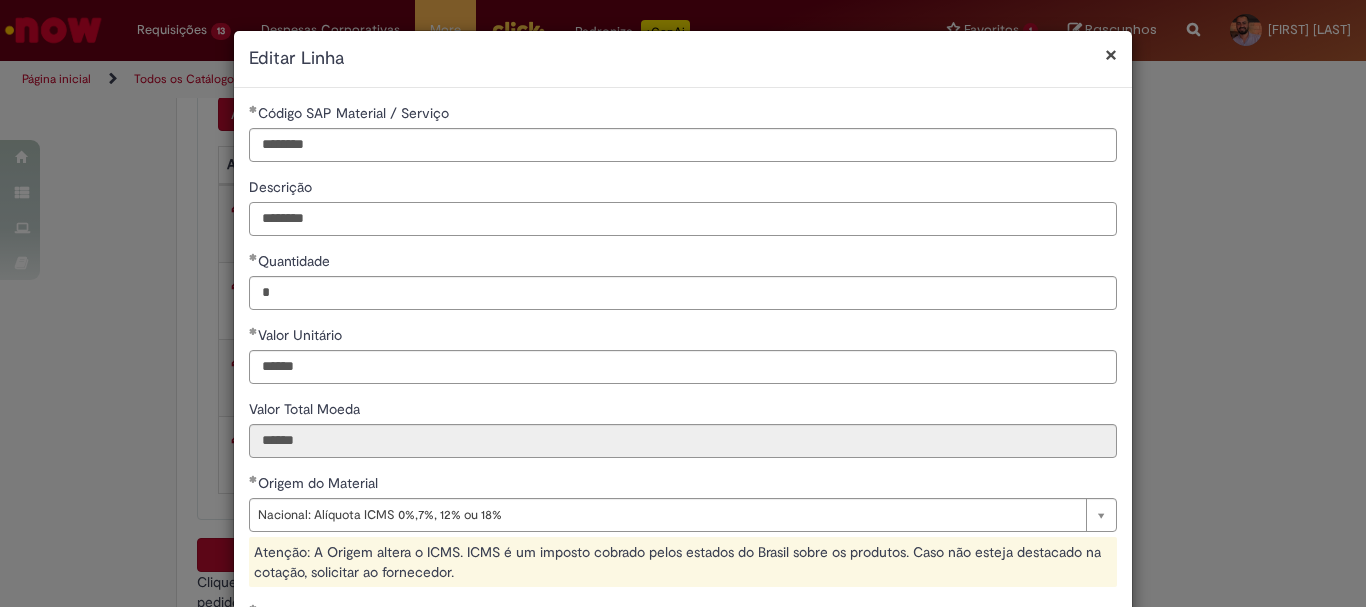 drag, startPoint x: 332, startPoint y: 217, endPoint x: 111, endPoint y: 213, distance: 221.0362 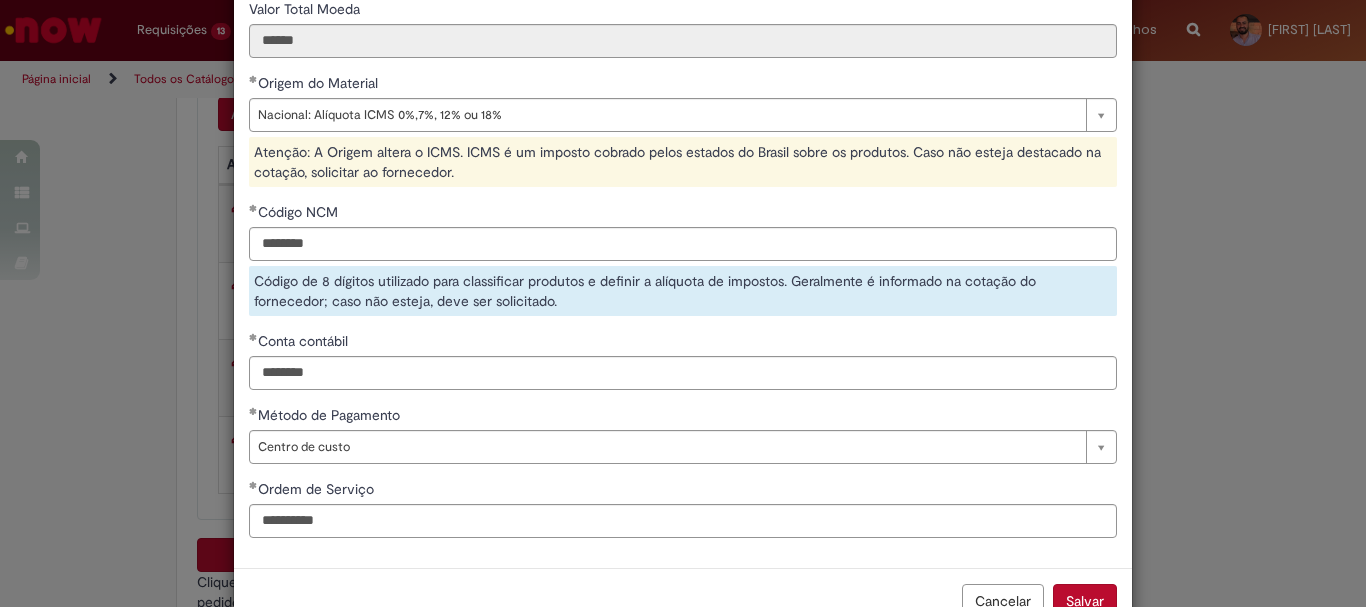 scroll, scrollTop: 457, scrollLeft: 0, axis: vertical 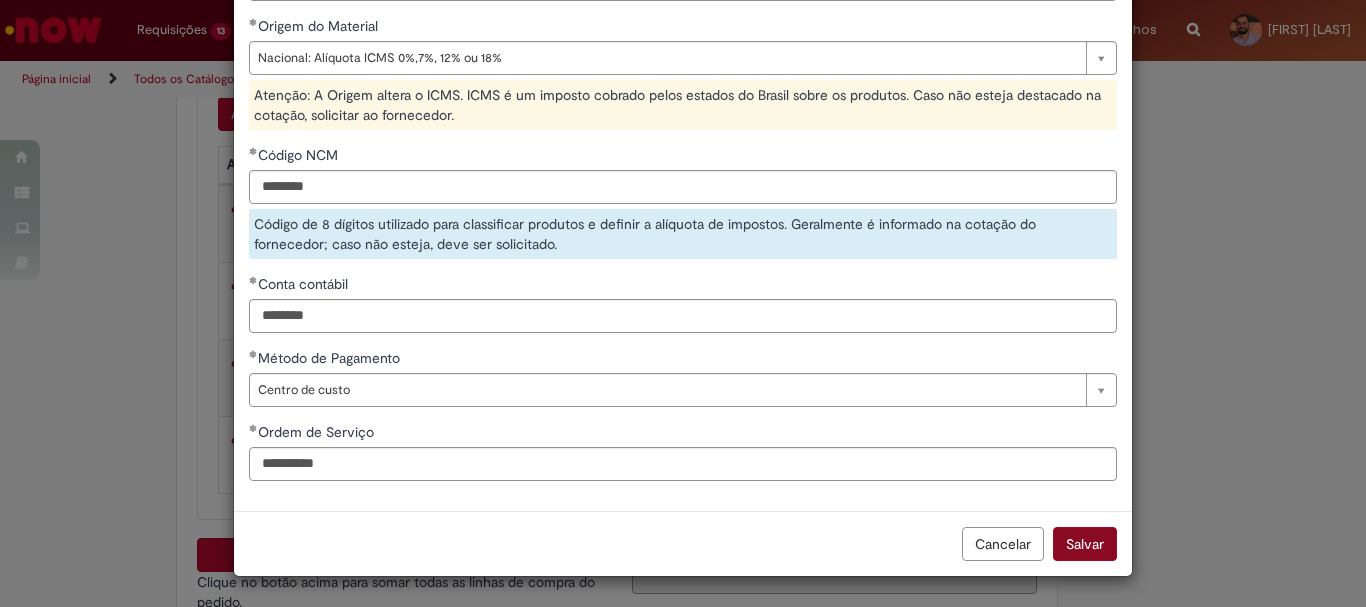type on "*****" 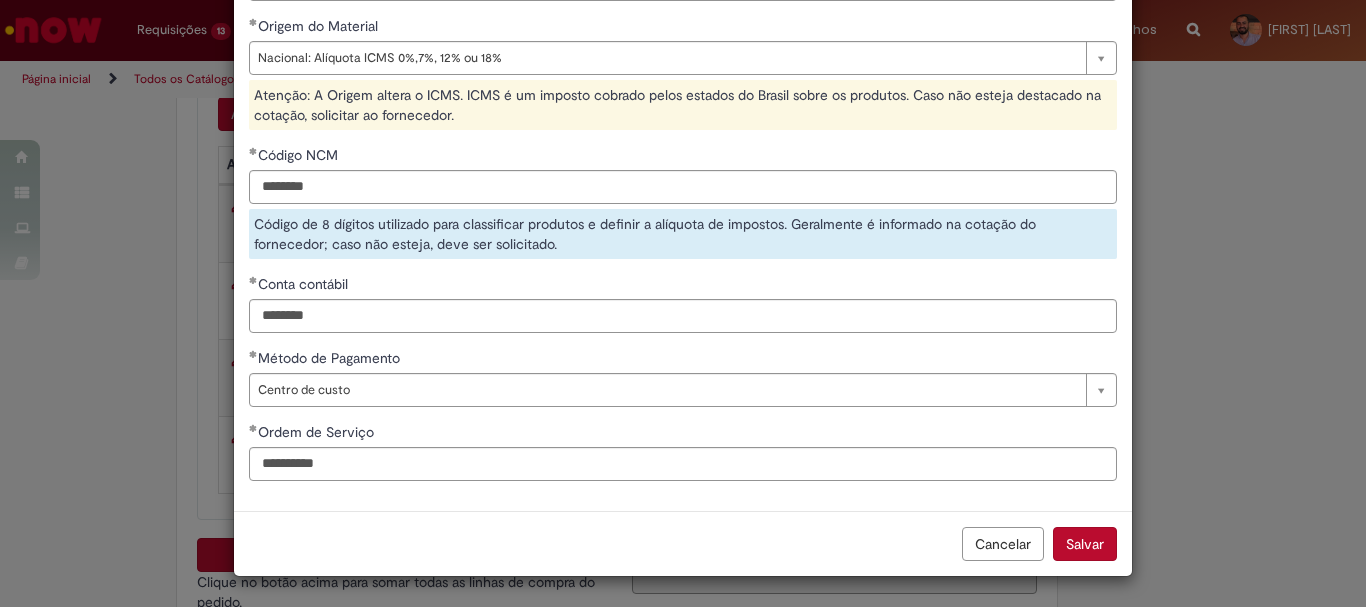 click on "Salvar" at bounding box center [1085, 544] 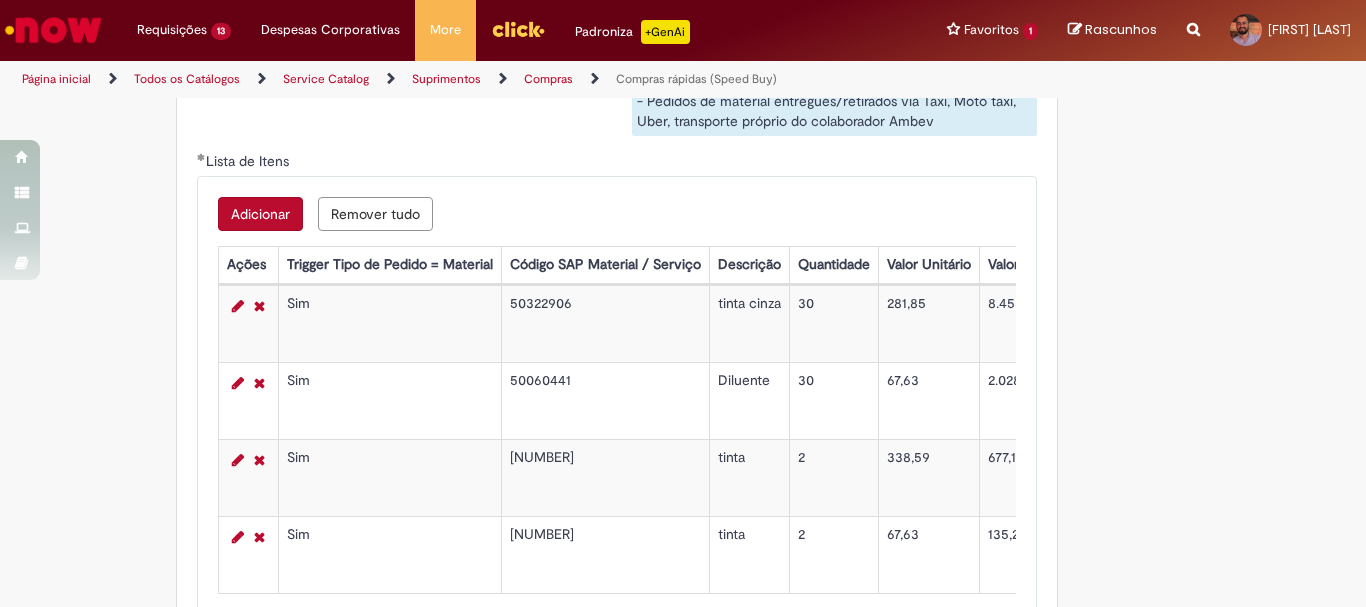scroll, scrollTop: 3494, scrollLeft: 0, axis: vertical 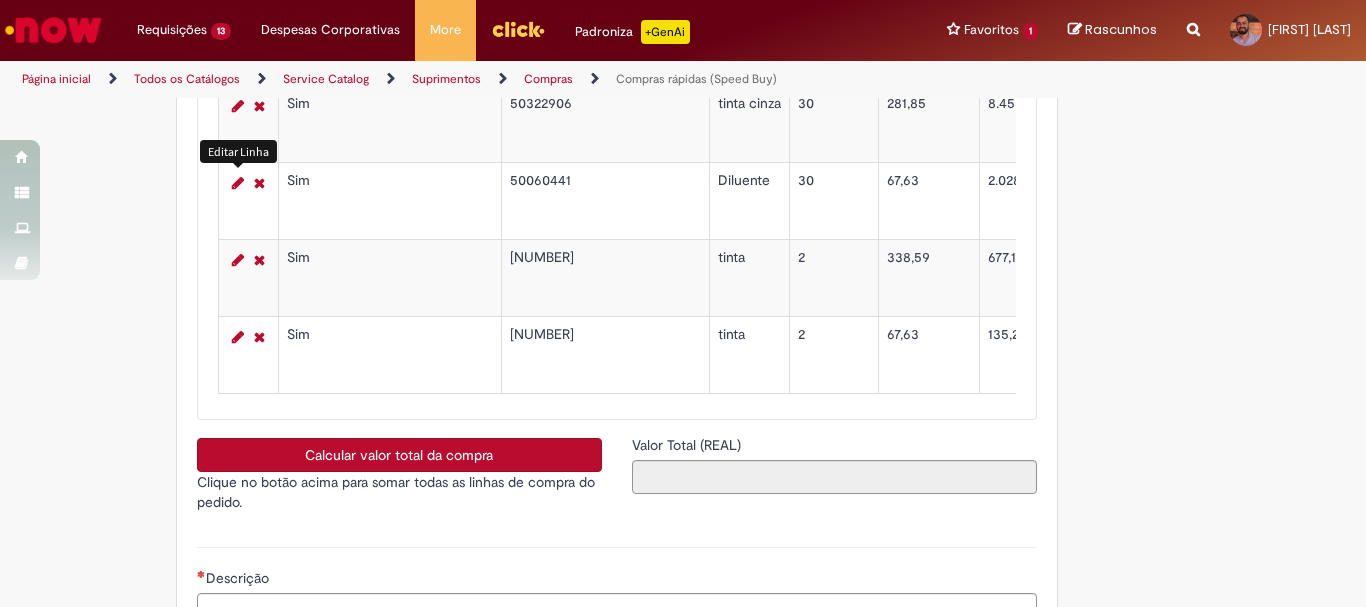 click at bounding box center [238, 183] 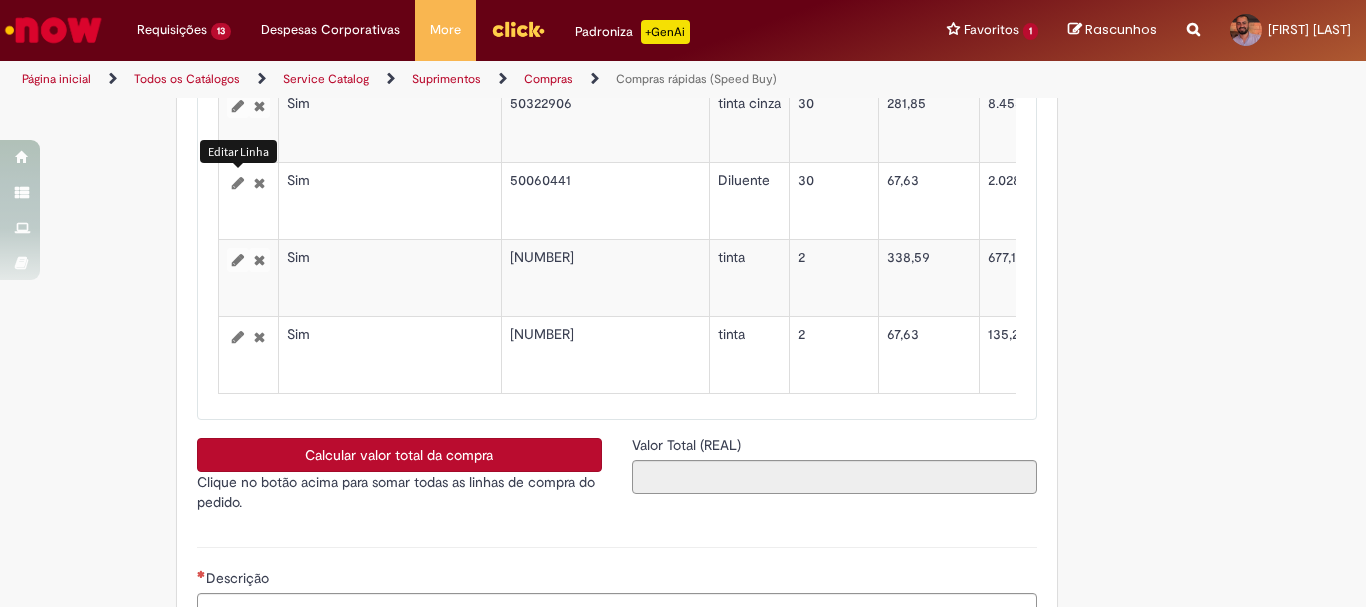 select on "*" 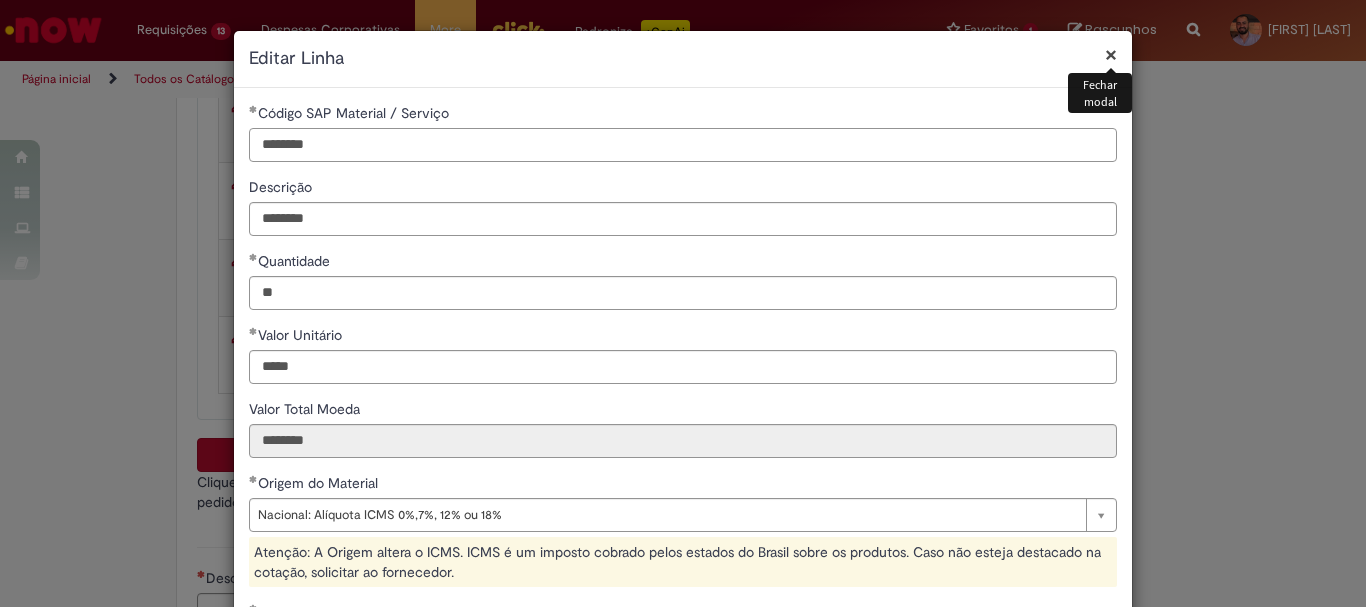 drag, startPoint x: 355, startPoint y: 146, endPoint x: 38, endPoint y: 120, distance: 318.06445 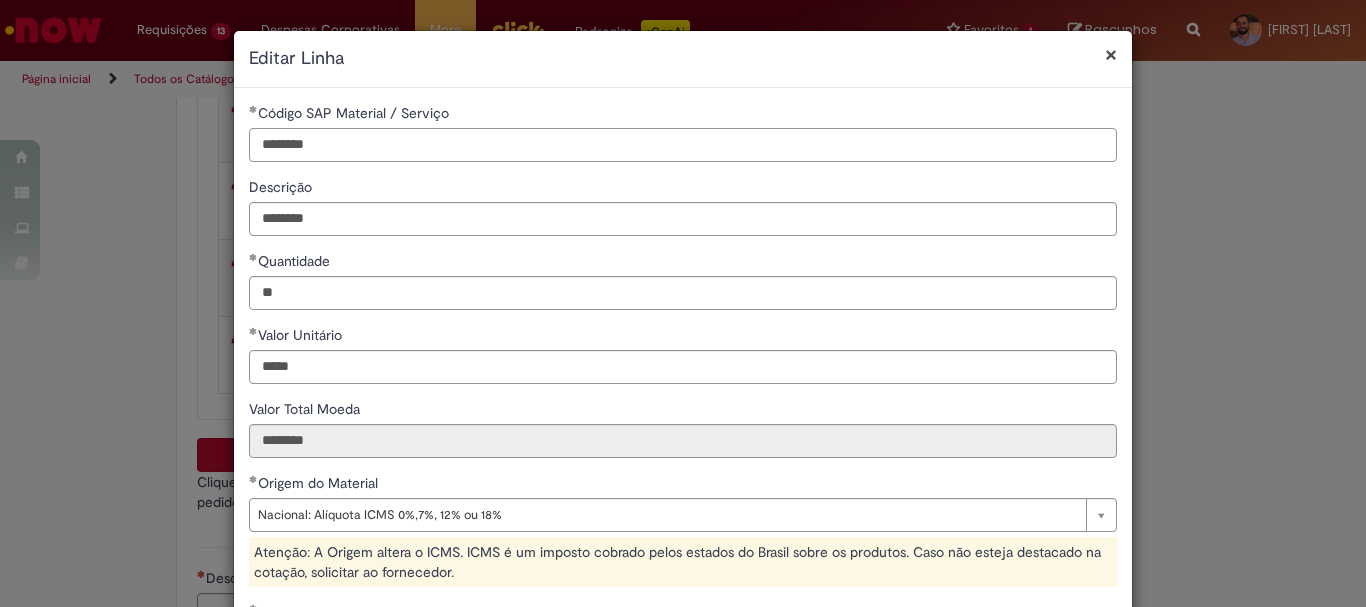 paste 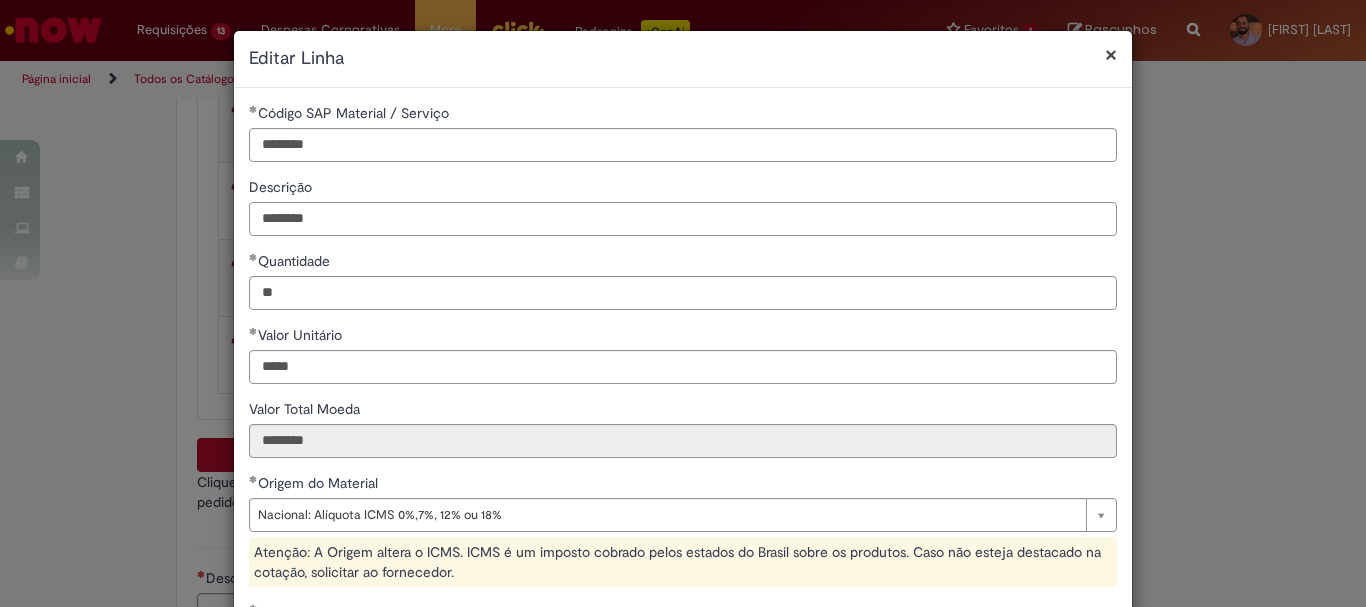 click on "********" at bounding box center [683, 219] 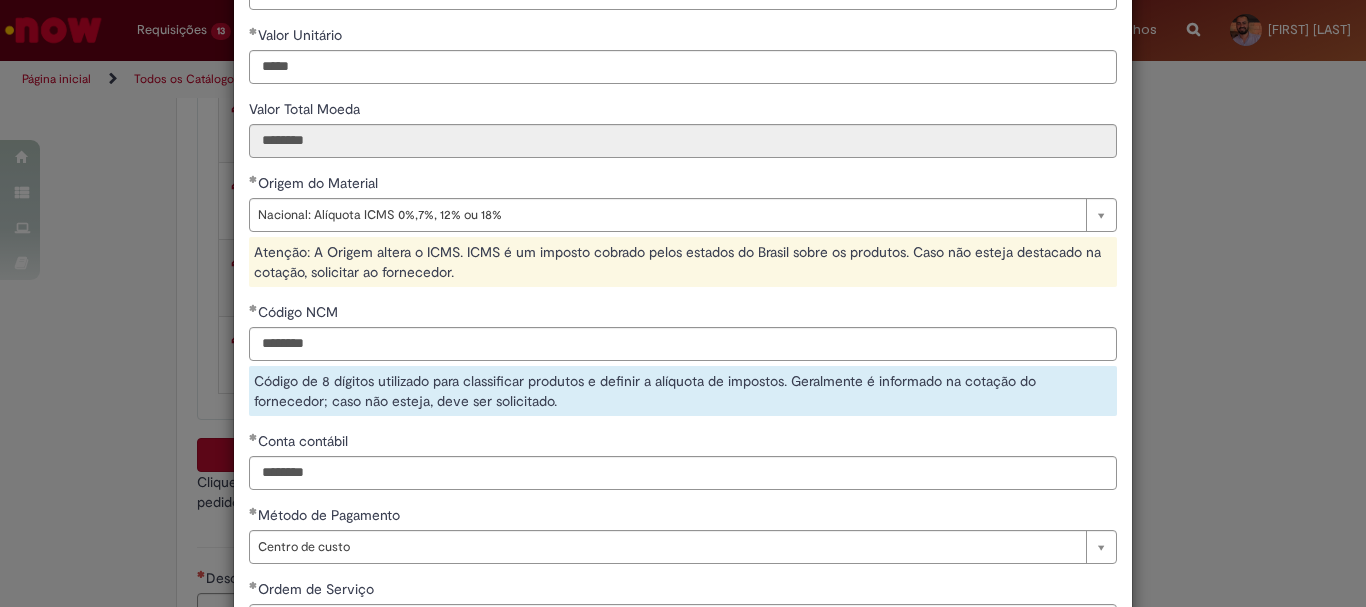 scroll, scrollTop: 457, scrollLeft: 0, axis: vertical 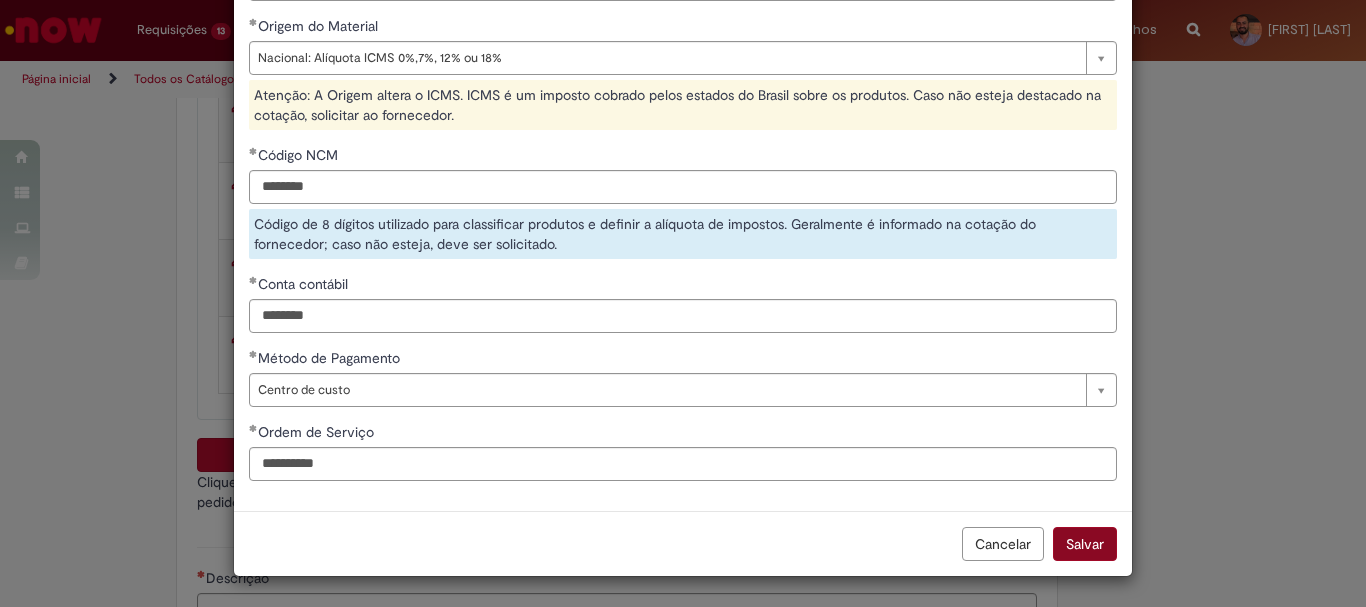type on "*****" 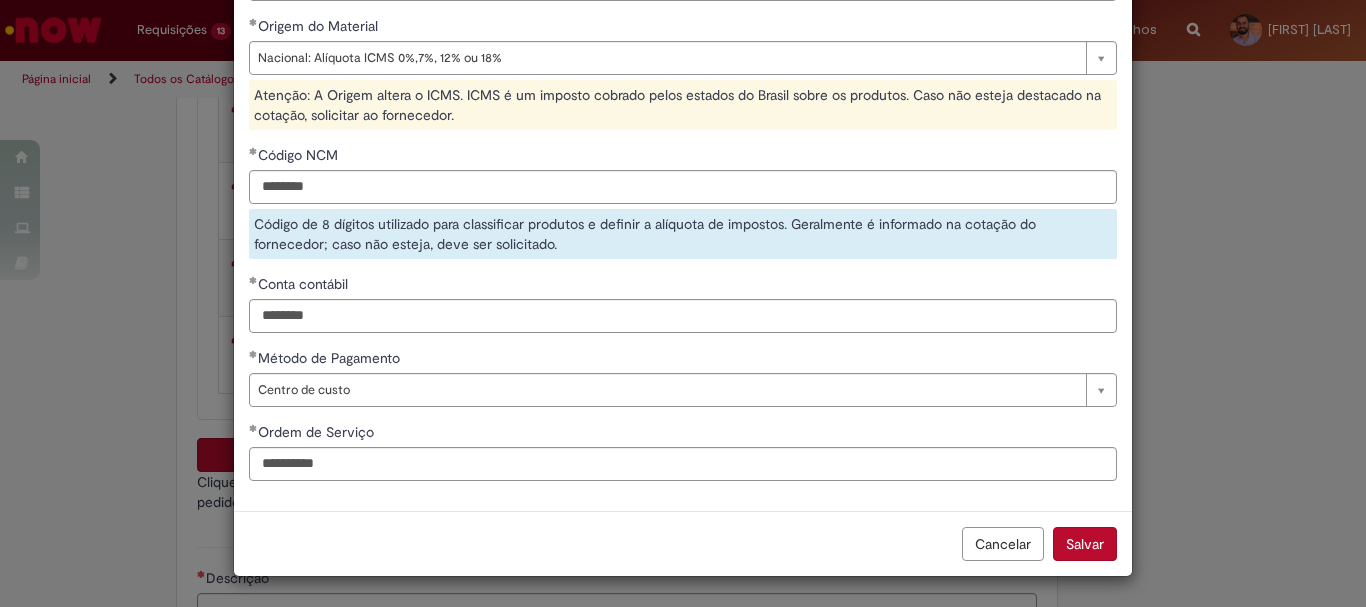 click on "Salvar" at bounding box center (1085, 544) 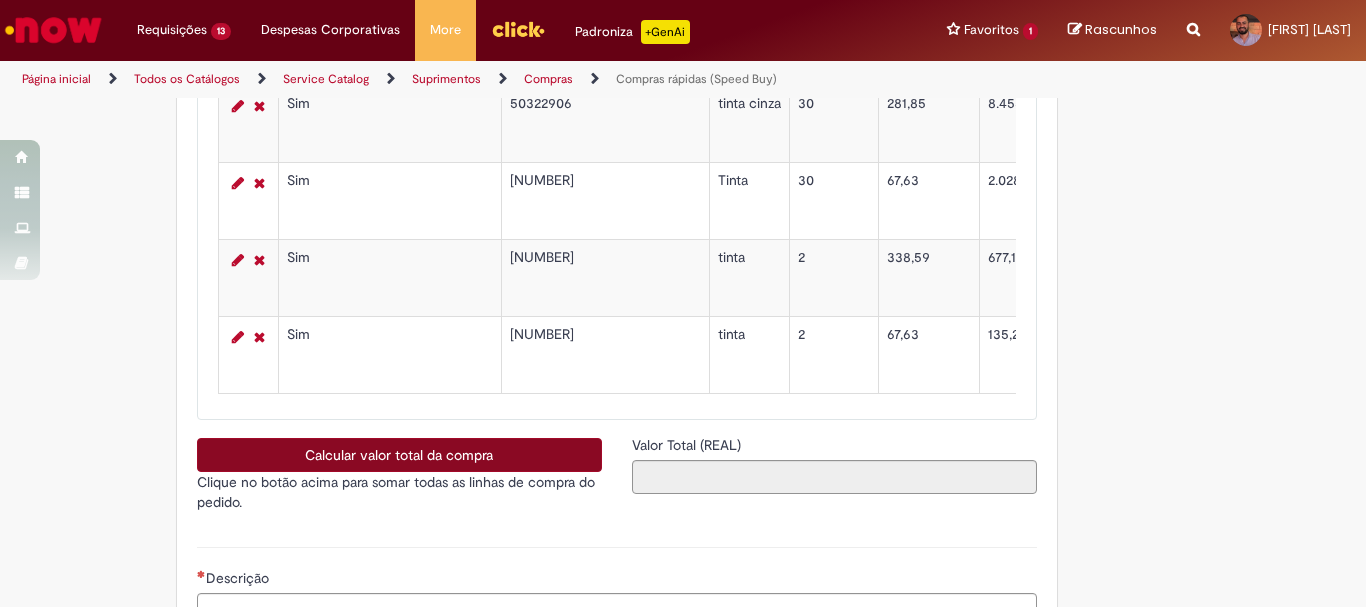 scroll, scrollTop: 3594, scrollLeft: 0, axis: vertical 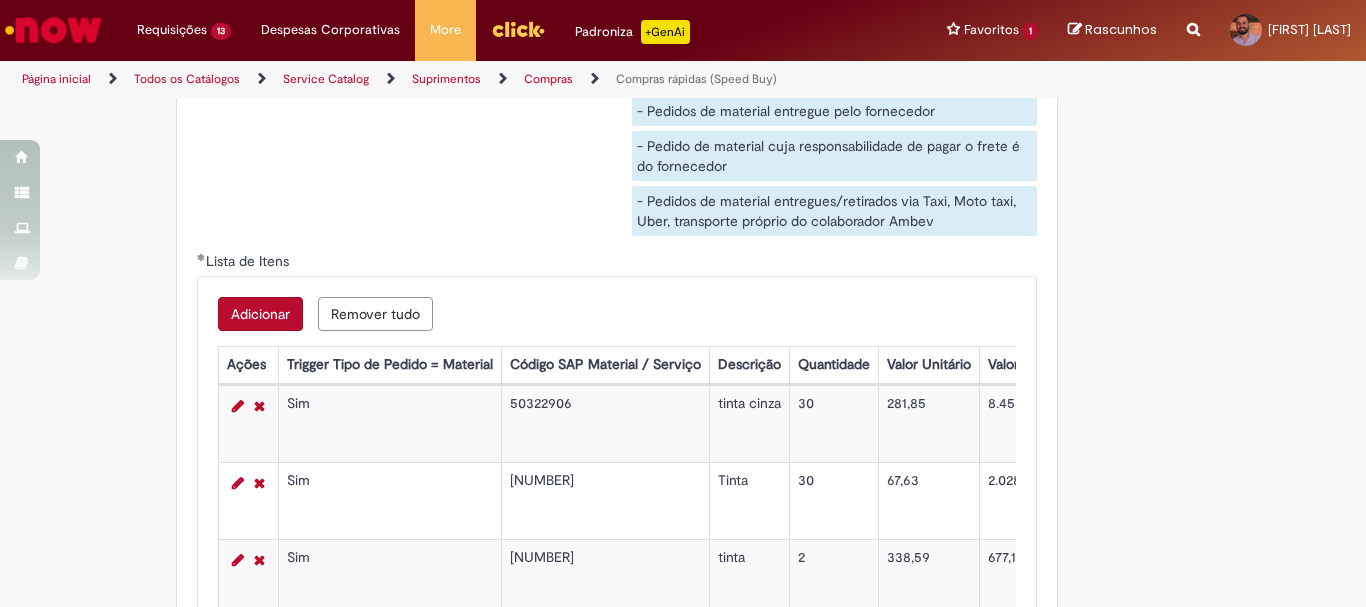 click on "Adicionar" at bounding box center (260, 314) 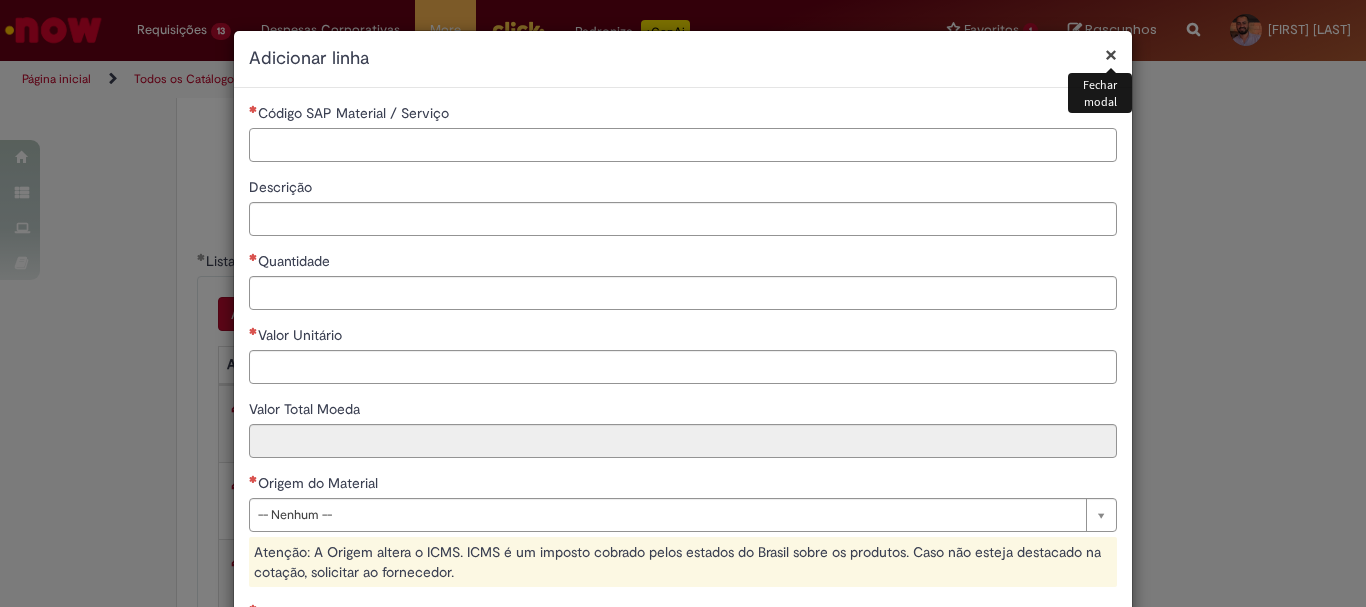 click on "Código SAP Material / Serviço" at bounding box center [683, 145] 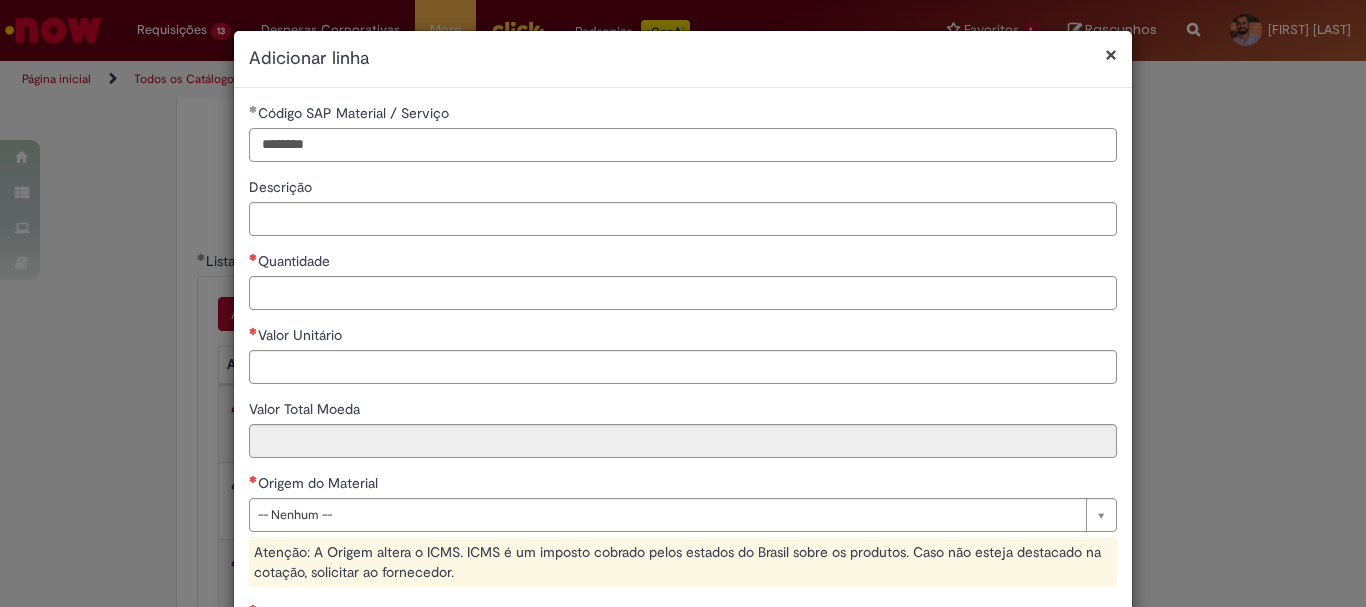 type on "********" 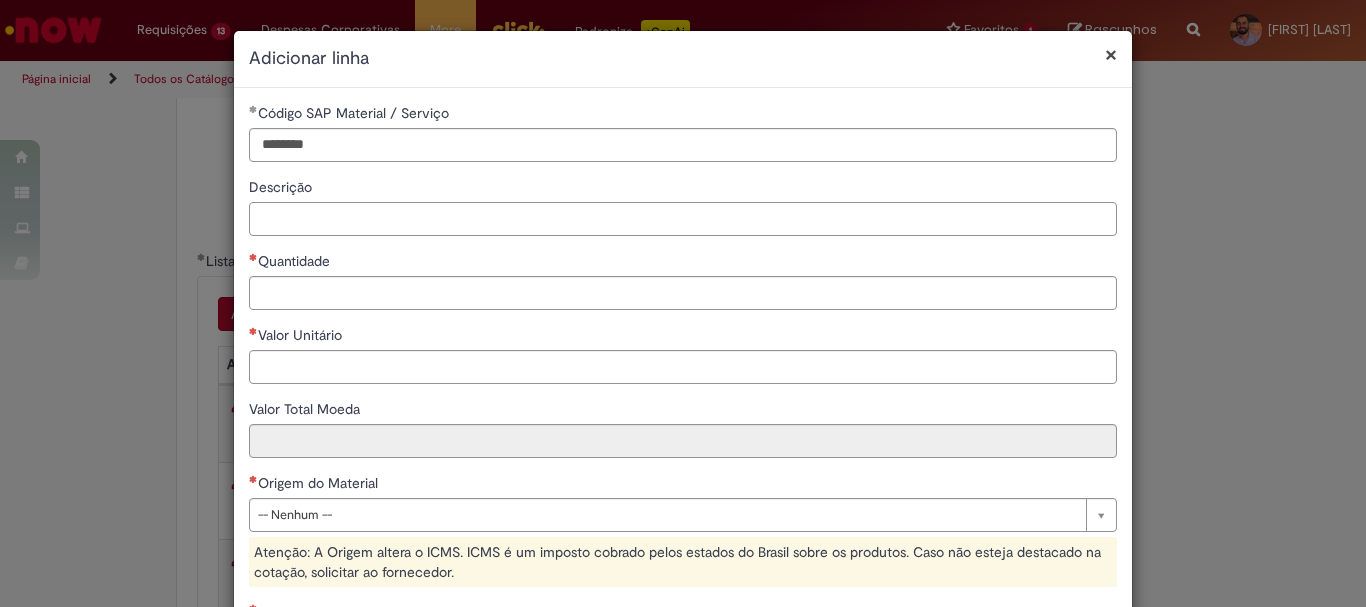click on "Descrição" at bounding box center (683, 219) 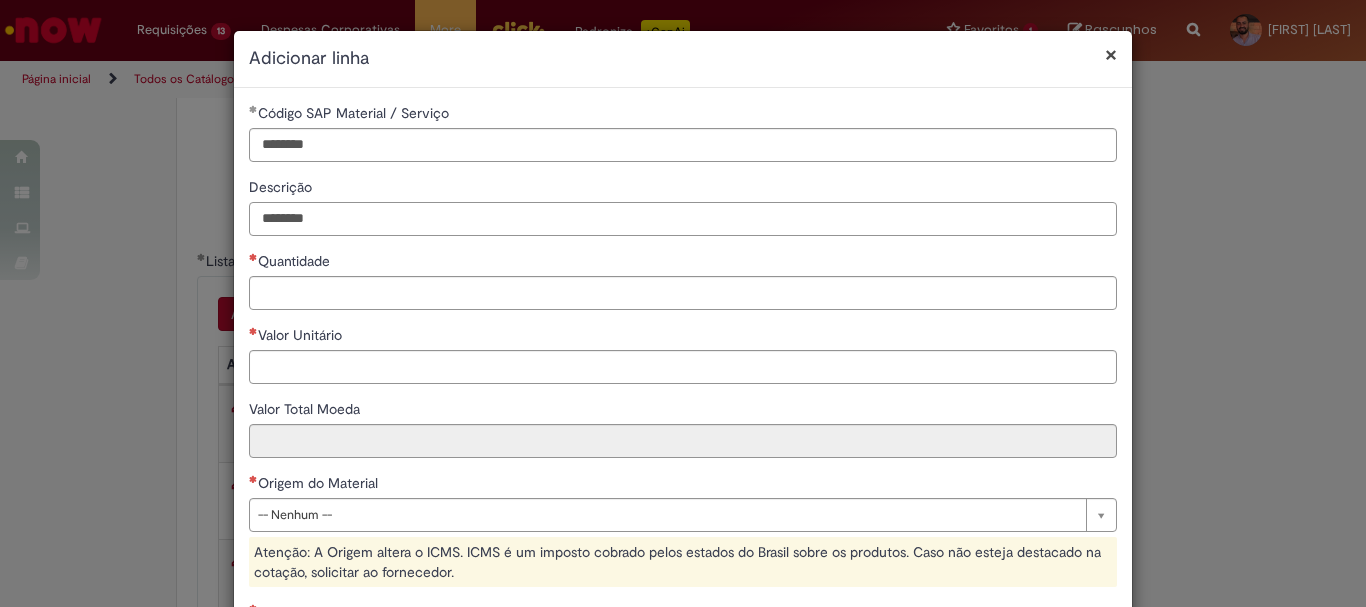type on "********" 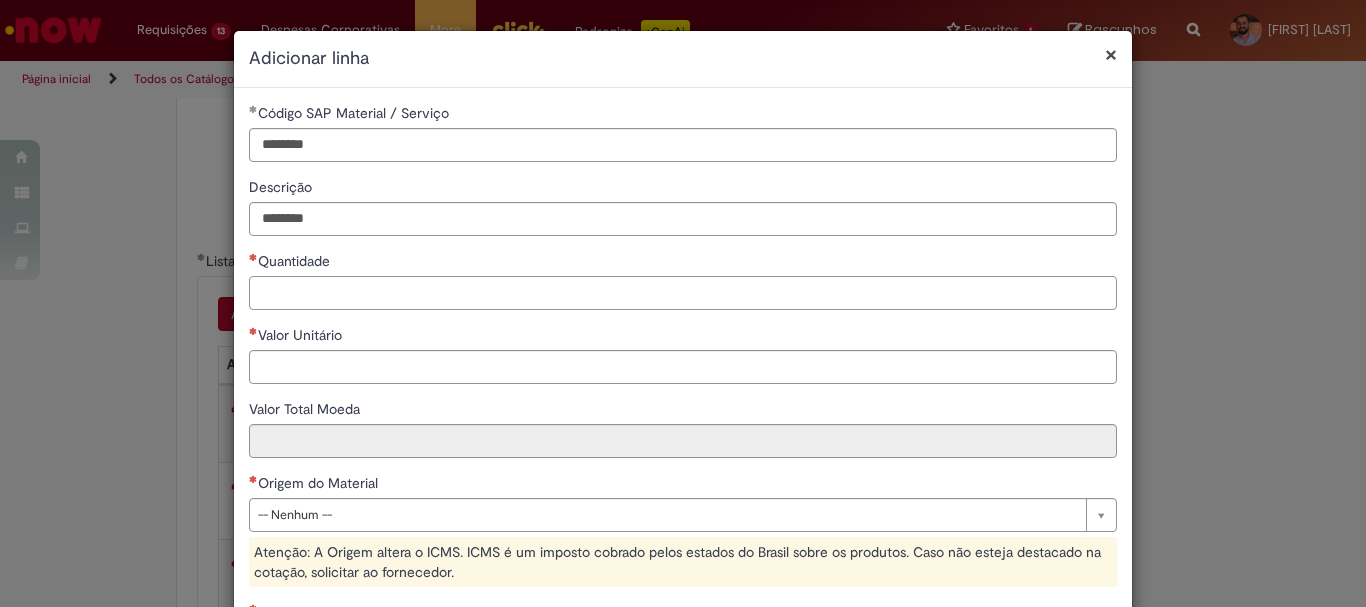 click on "Quantidade" at bounding box center (683, 293) 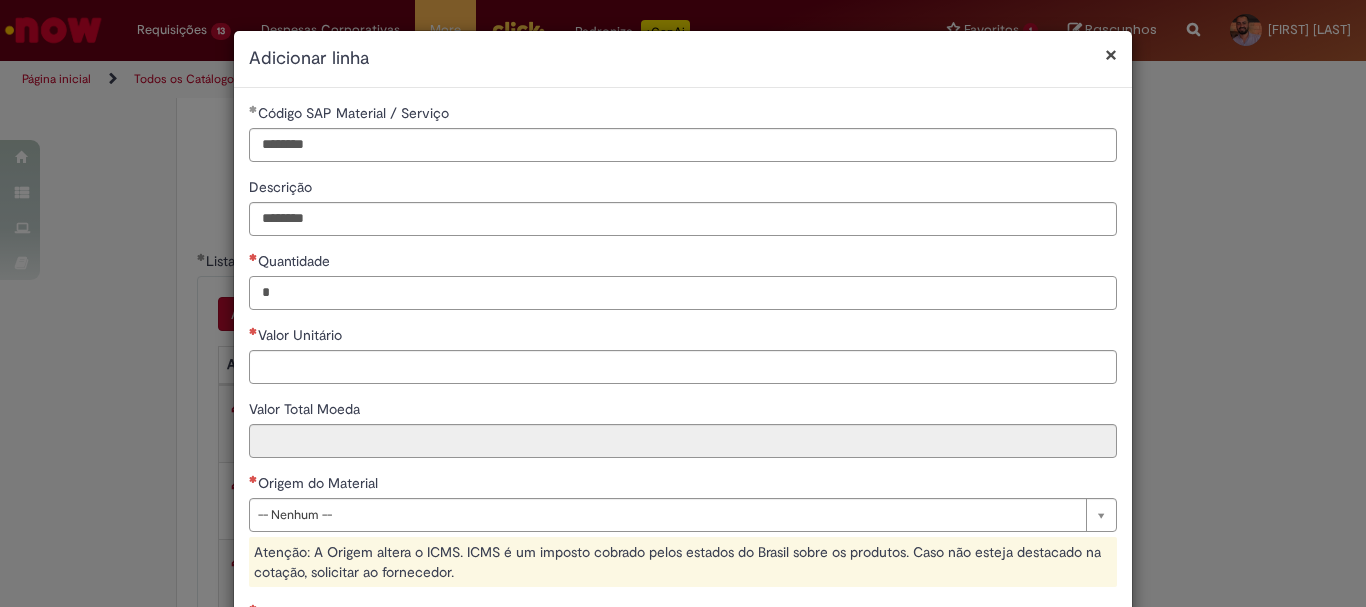 type on "*" 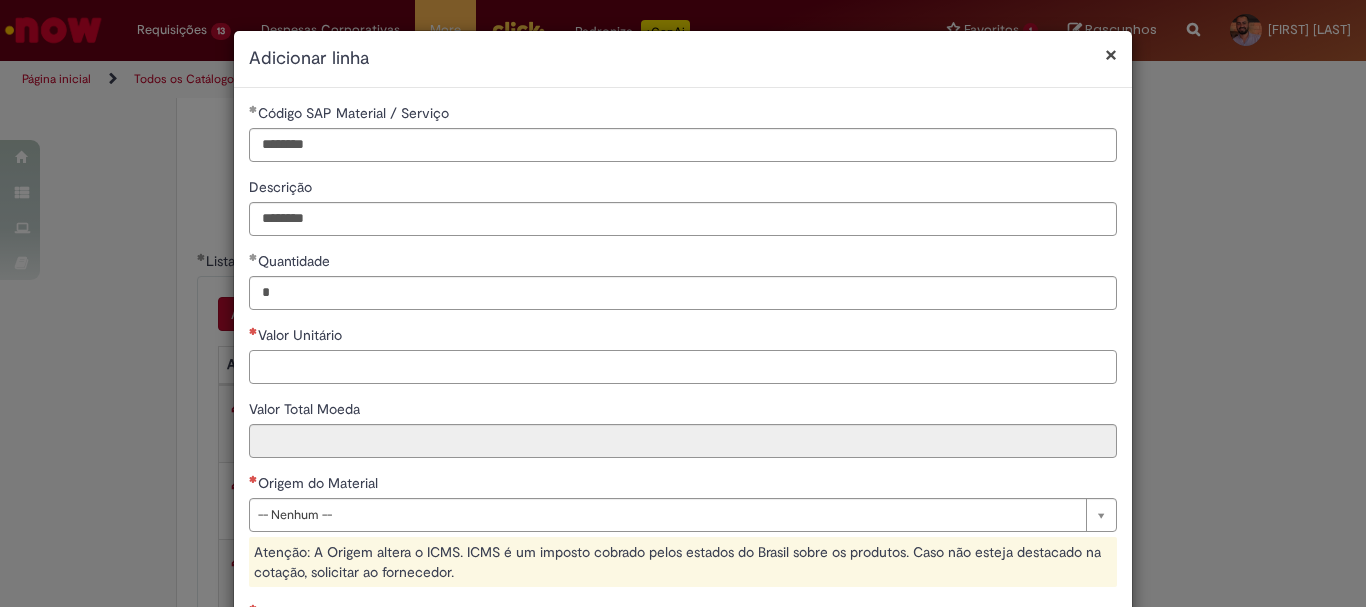 paste on "******" 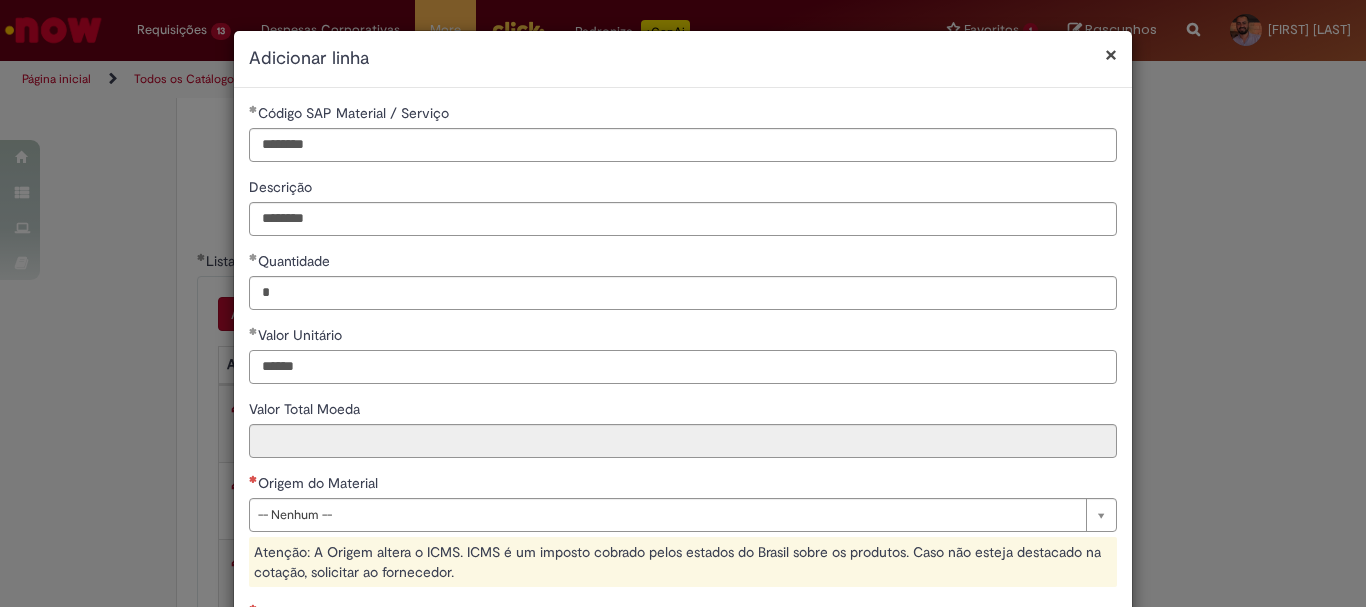 type on "******" 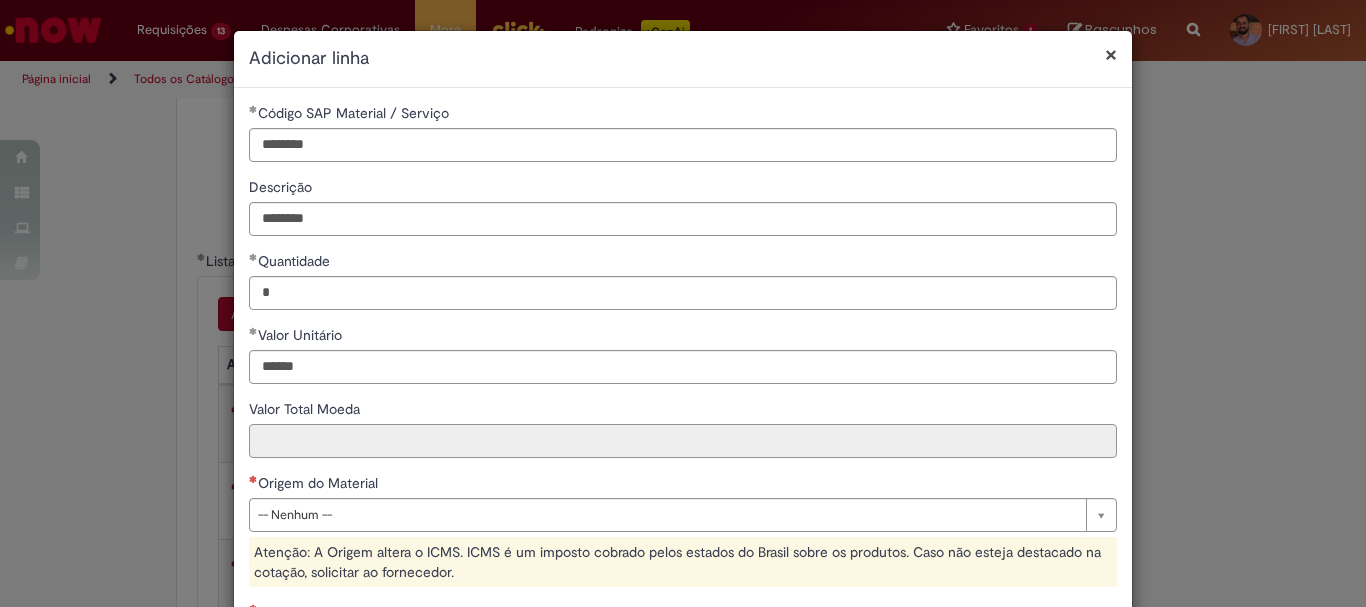 type on "******" 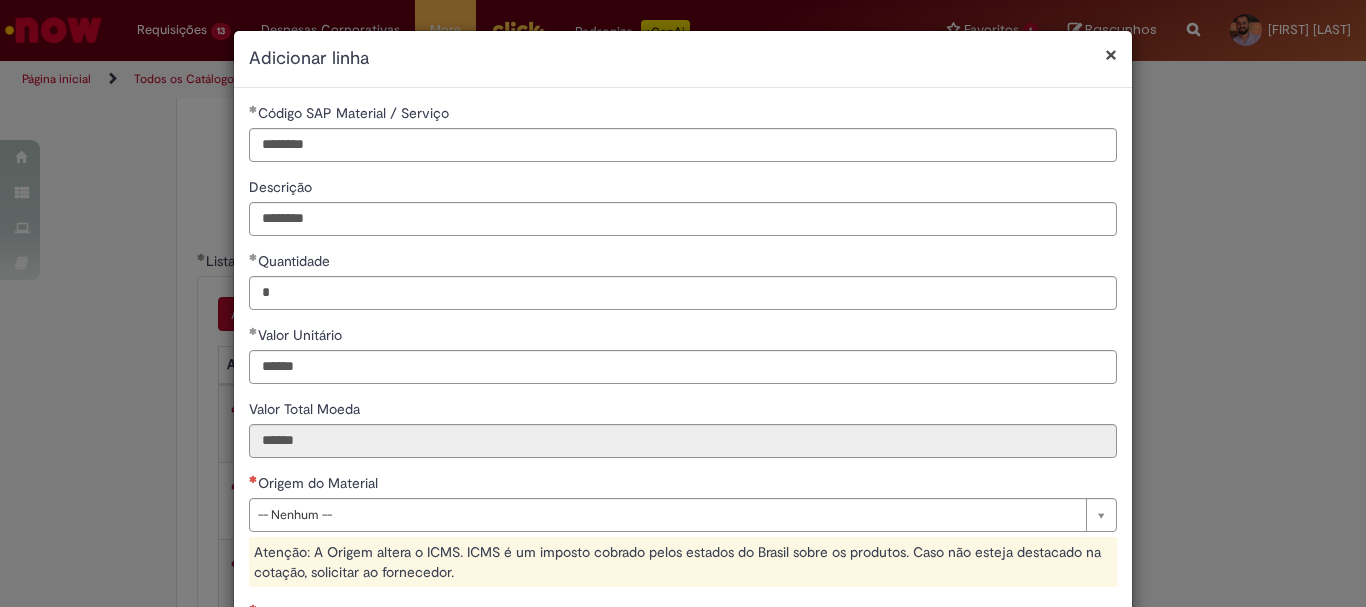 click on "Atenção: A Origem altera o ICMS.
ICMS é um imposto cobrado pelos estados do Brasil sobre os produtos. Caso não esteja destacado na cotação, solicitar ao fornecedor." at bounding box center (683, 562) 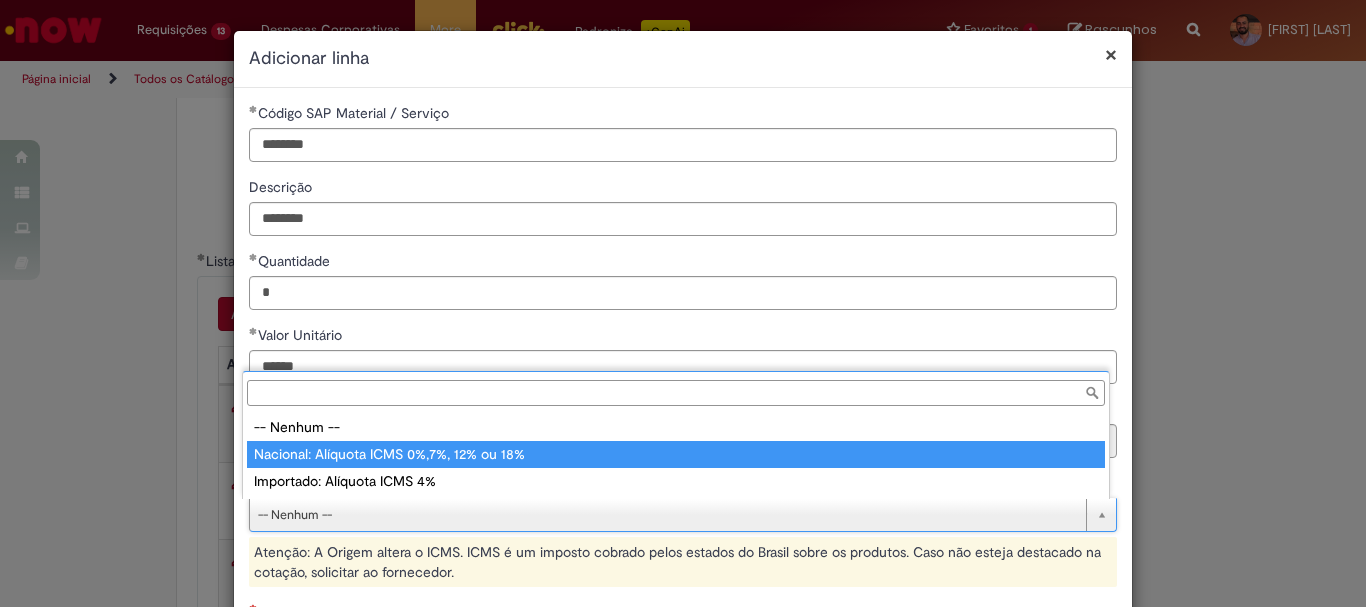 type on "**********" 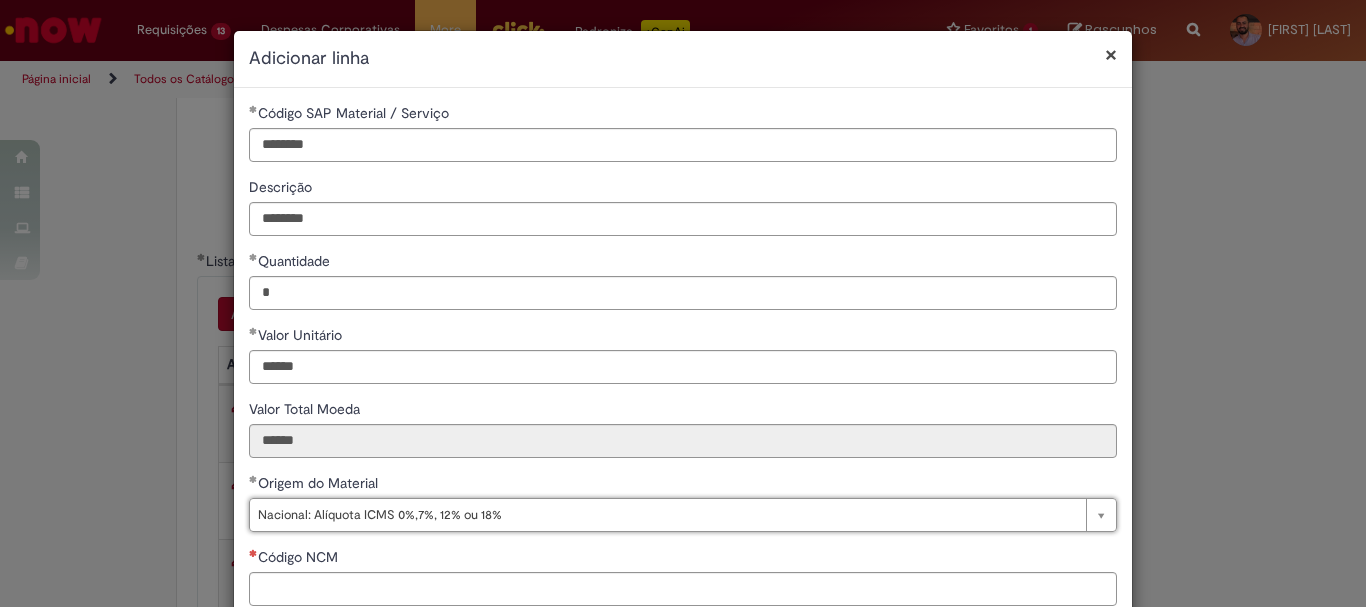 scroll, scrollTop: 300, scrollLeft: 0, axis: vertical 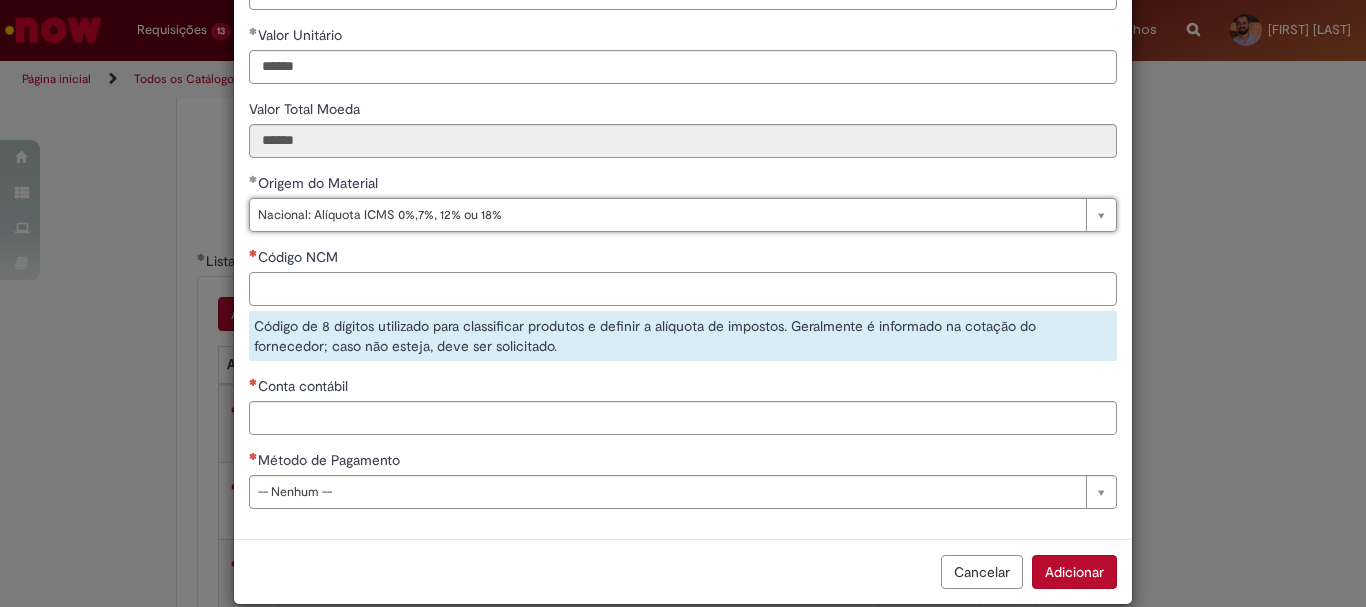 click on "Código NCM" at bounding box center [683, 289] 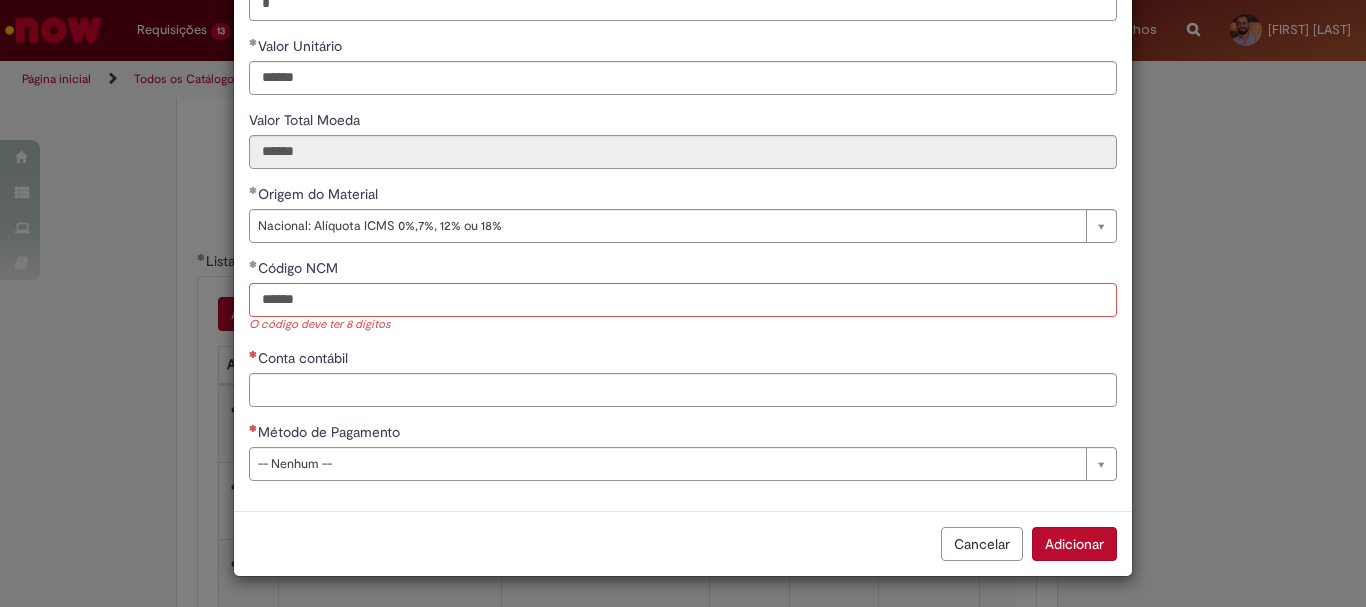 scroll, scrollTop: 289, scrollLeft: 0, axis: vertical 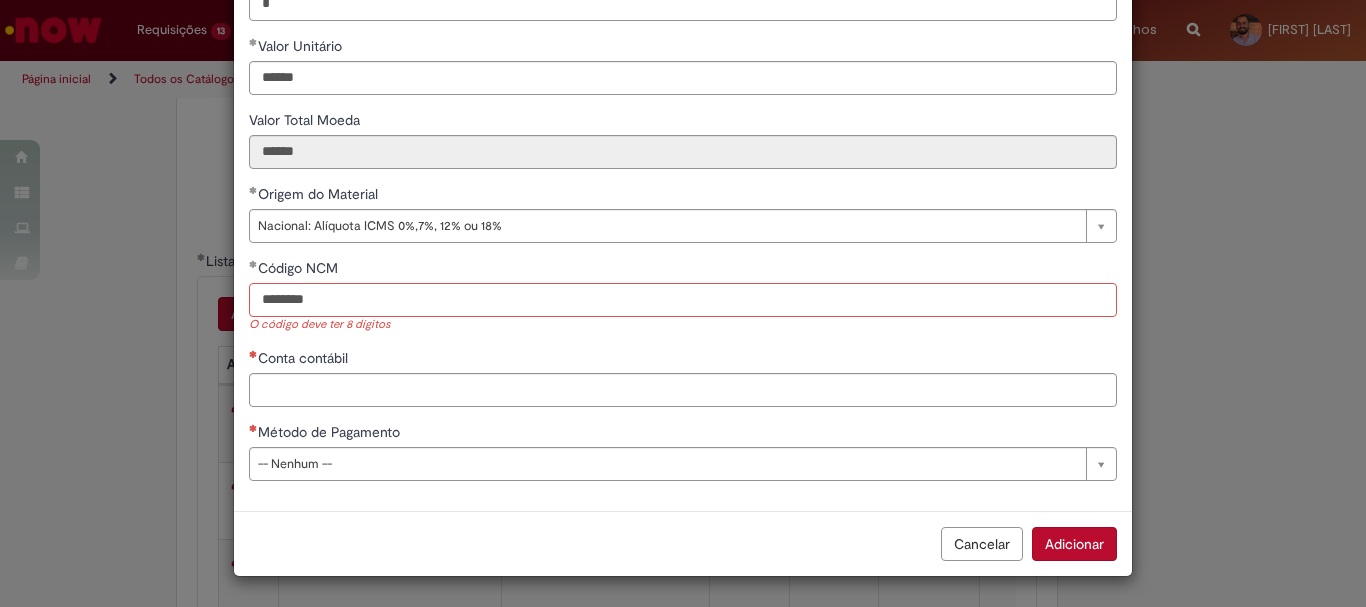 type on "********" 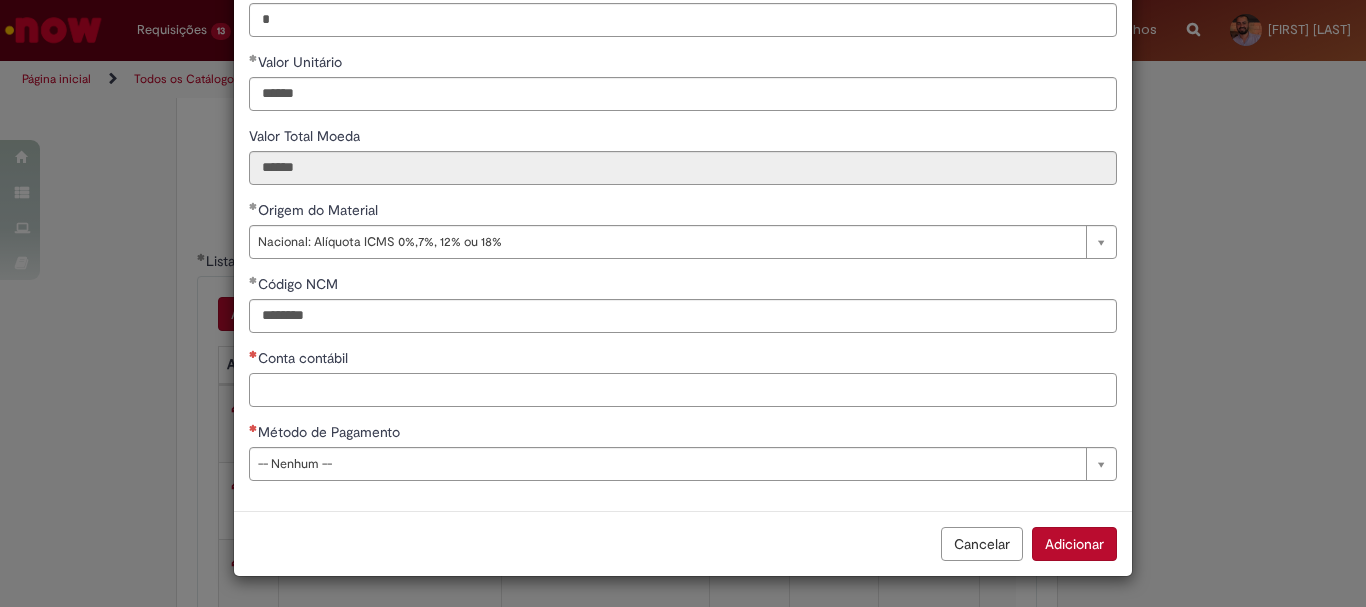 scroll, scrollTop: 273, scrollLeft: 0, axis: vertical 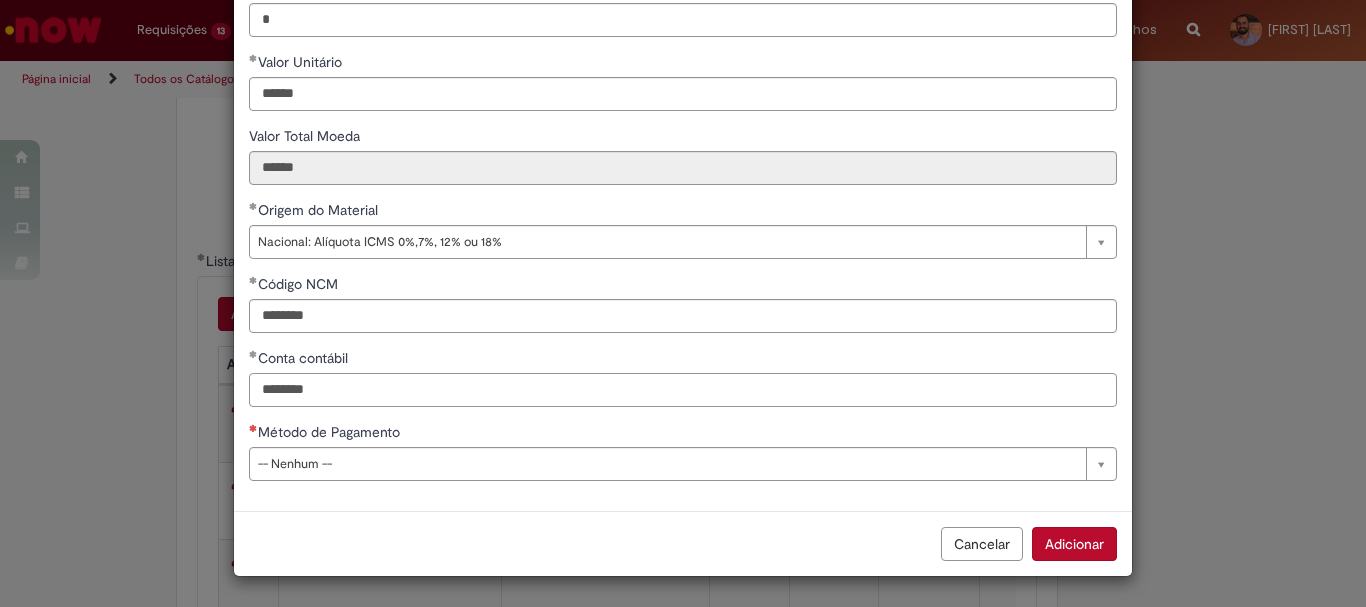 type on "********" 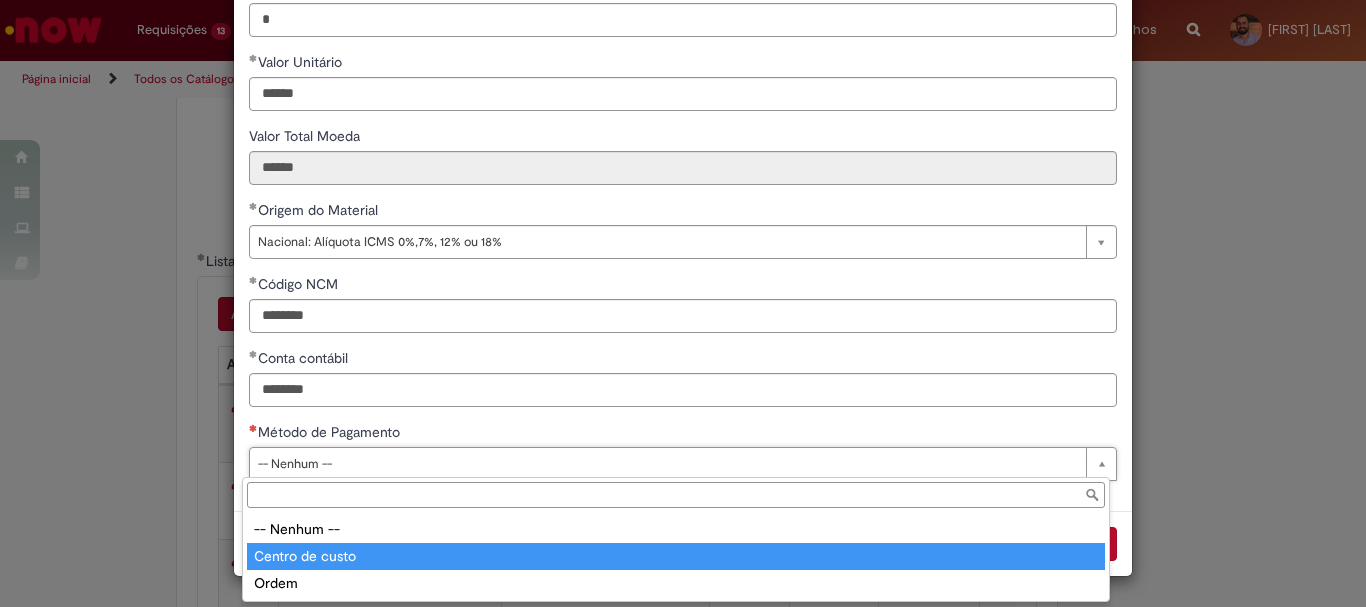 type on "**********" 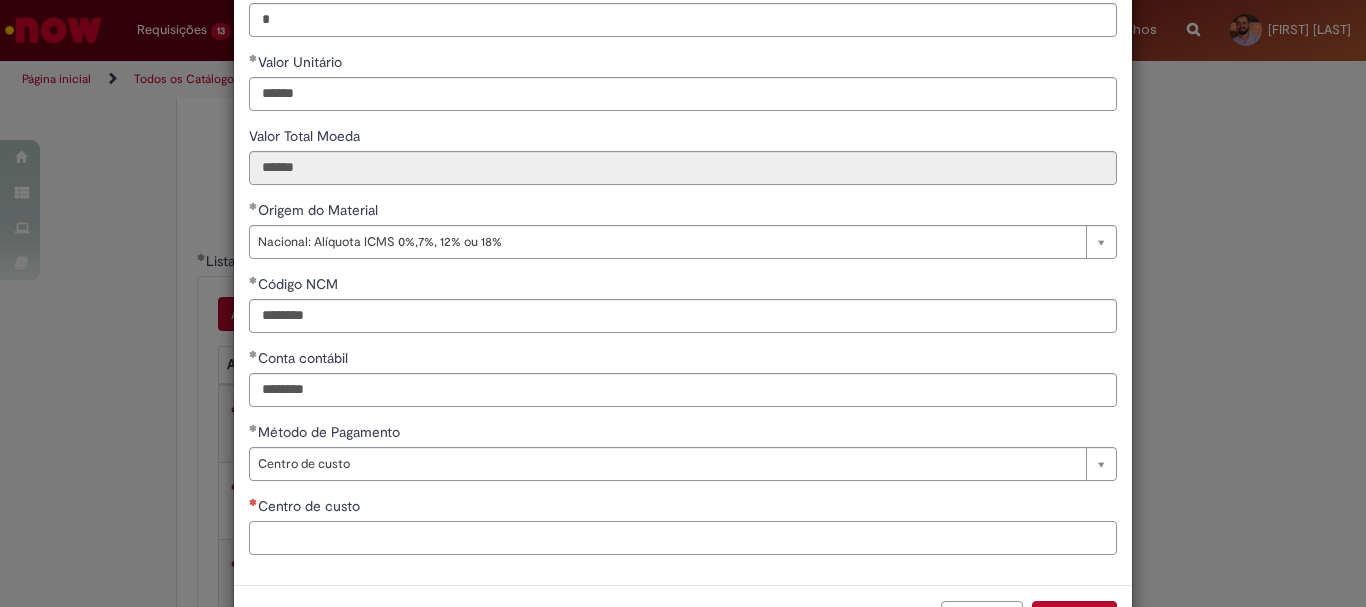 click on "Centro de custo" at bounding box center [683, 538] 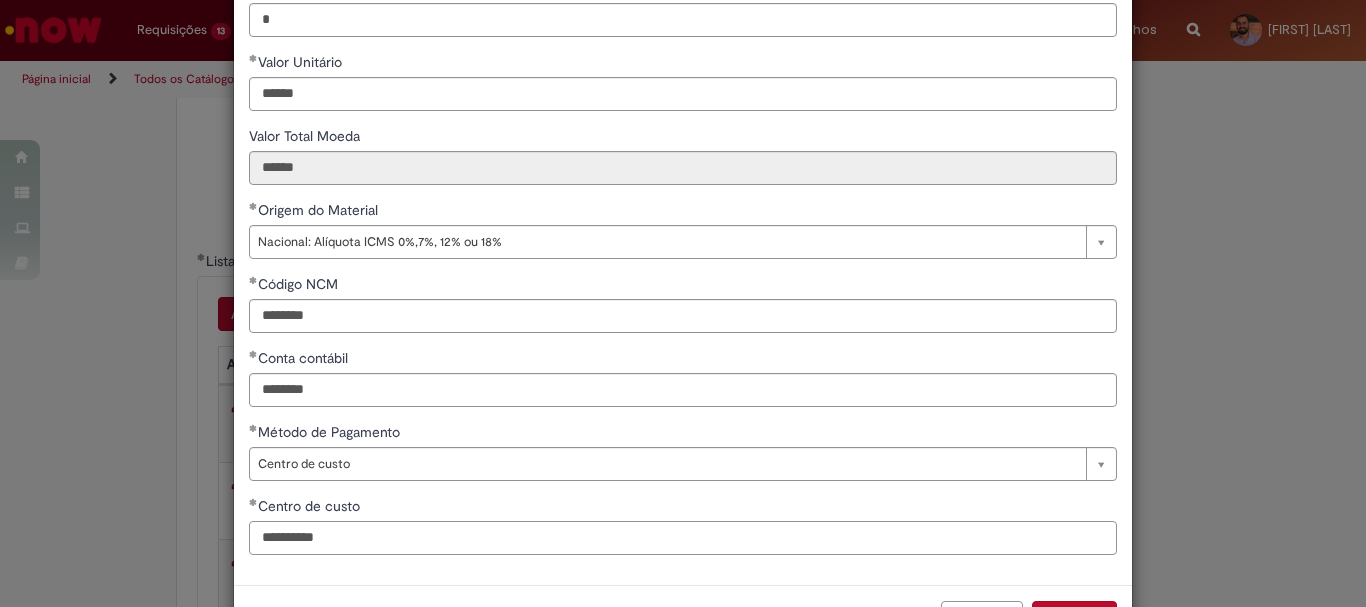 scroll, scrollTop: 347, scrollLeft: 0, axis: vertical 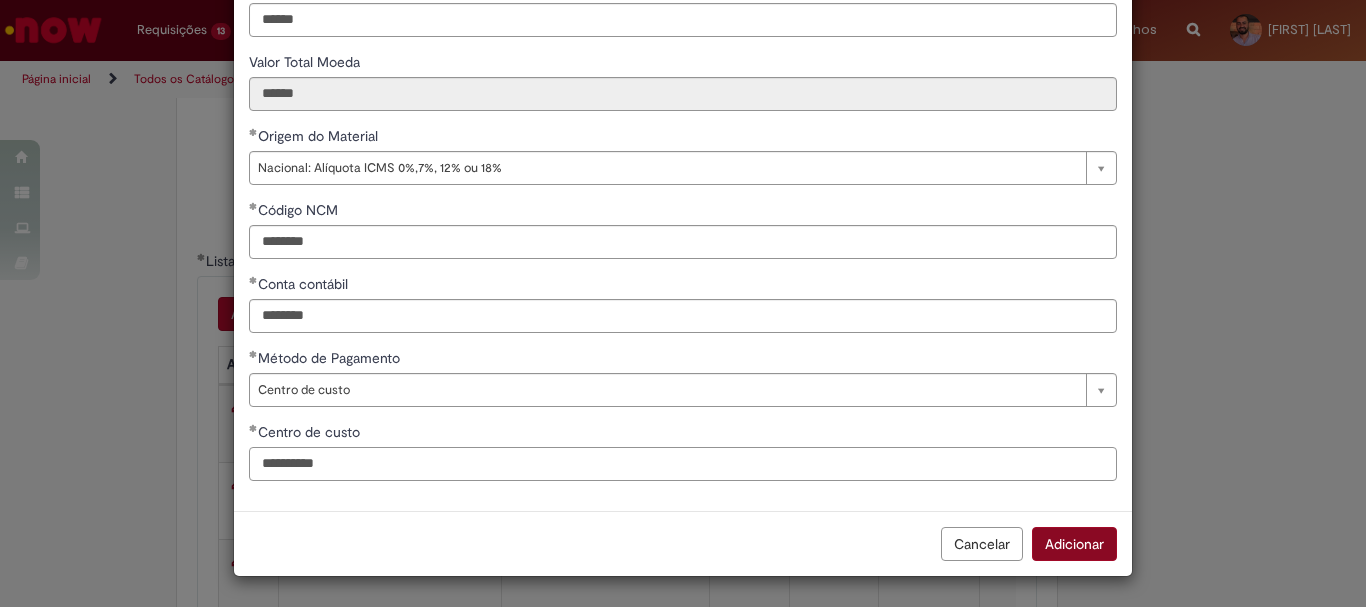 type on "**********" 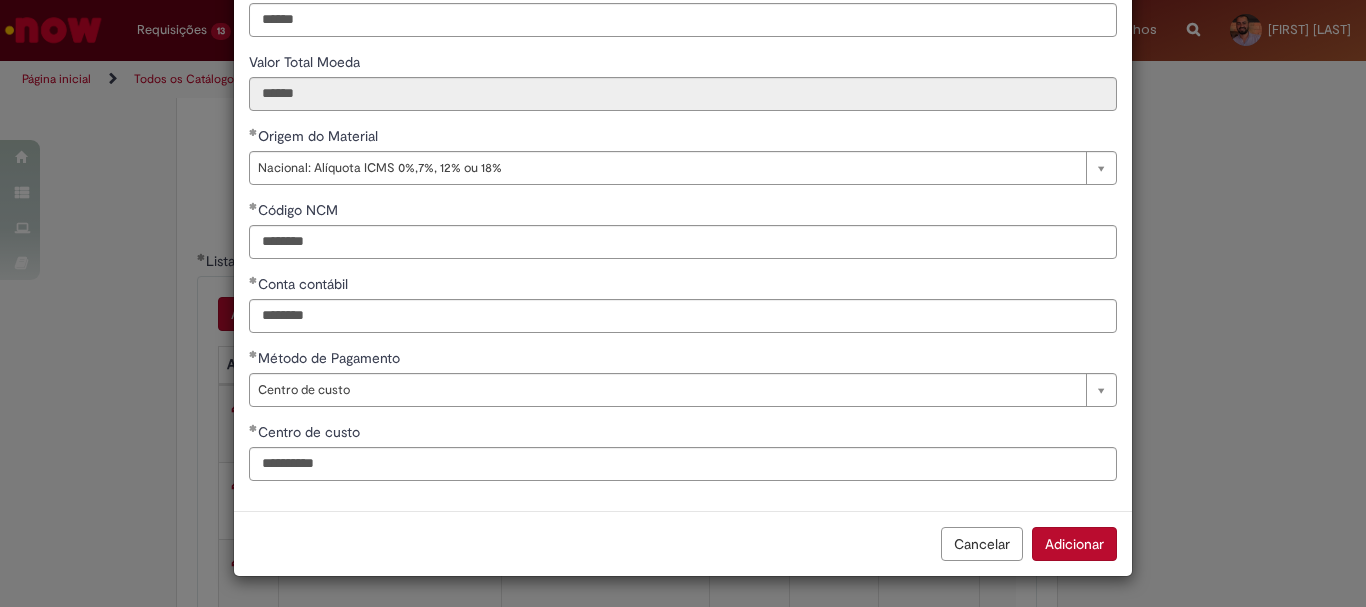 click on "Adicionar" at bounding box center (1074, 544) 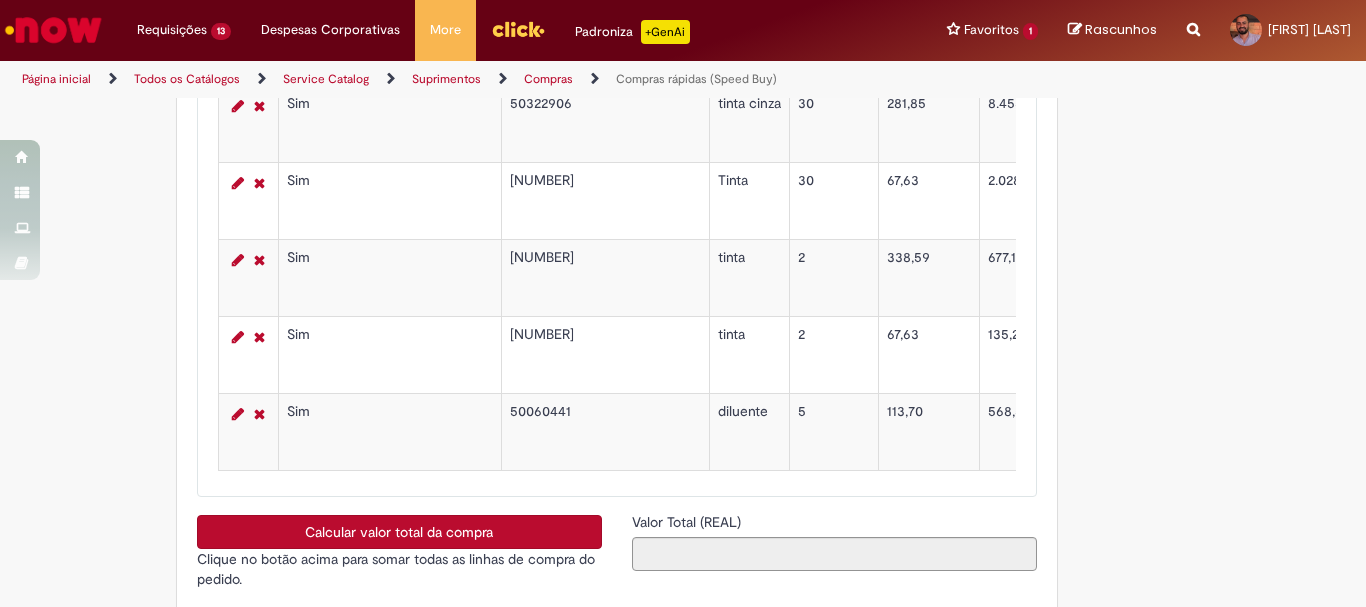 scroll, scrollTop: 3794, scrollLeft: 0, axis: vertical 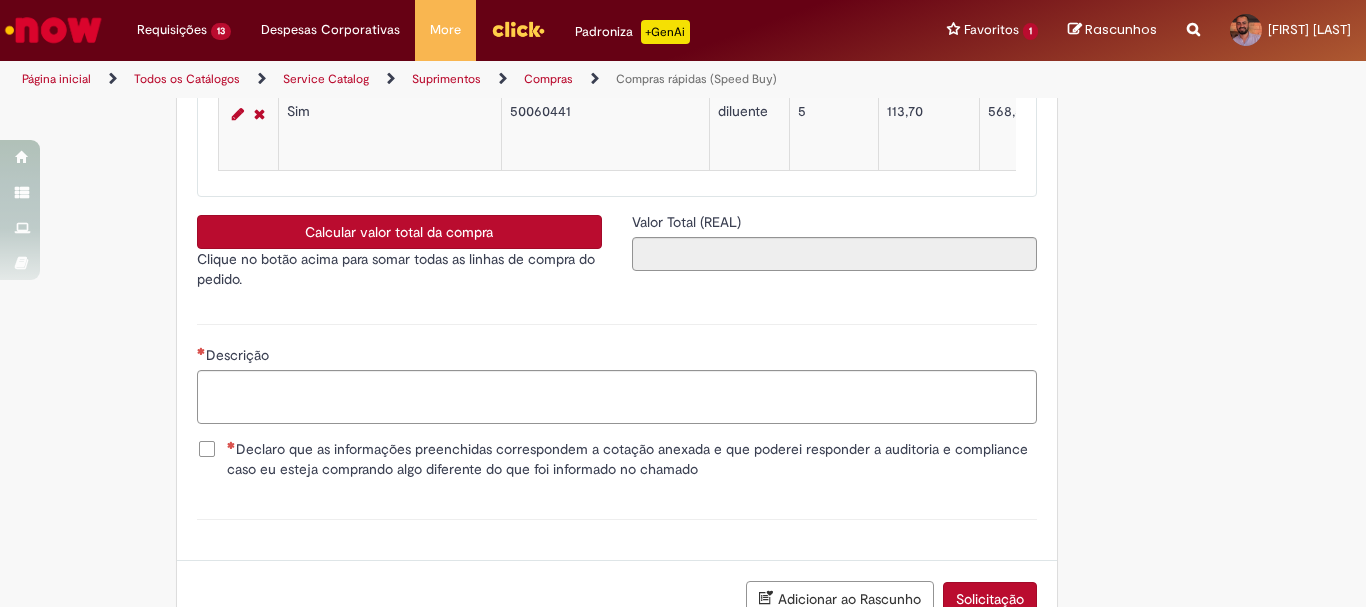 click on "Calcular valor total da compra" at bounding box center (399, 232) 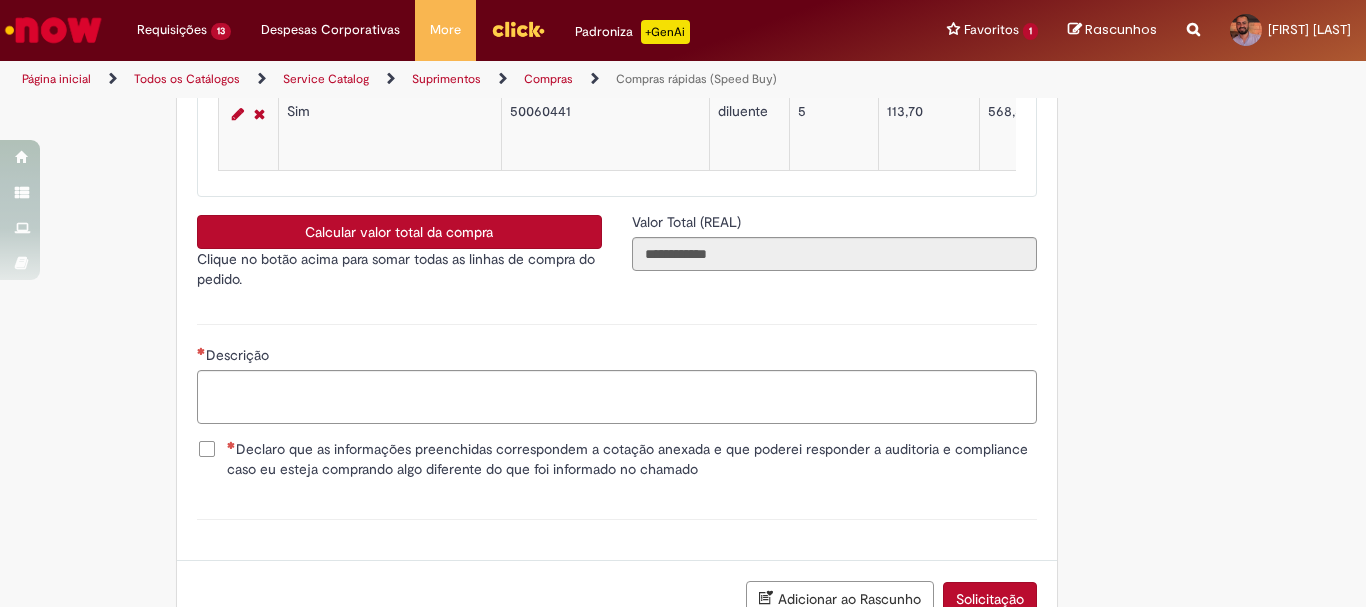 type 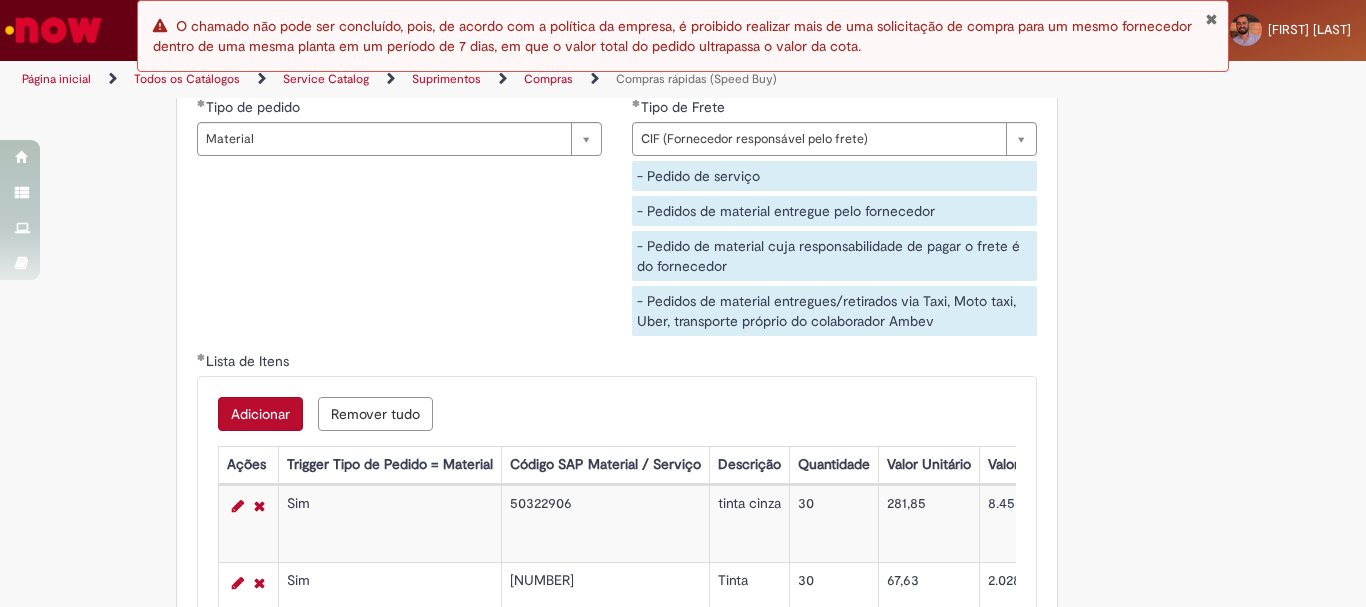 scroll, scrollTop: 2994, scrollLeft: 0, axis: vertical 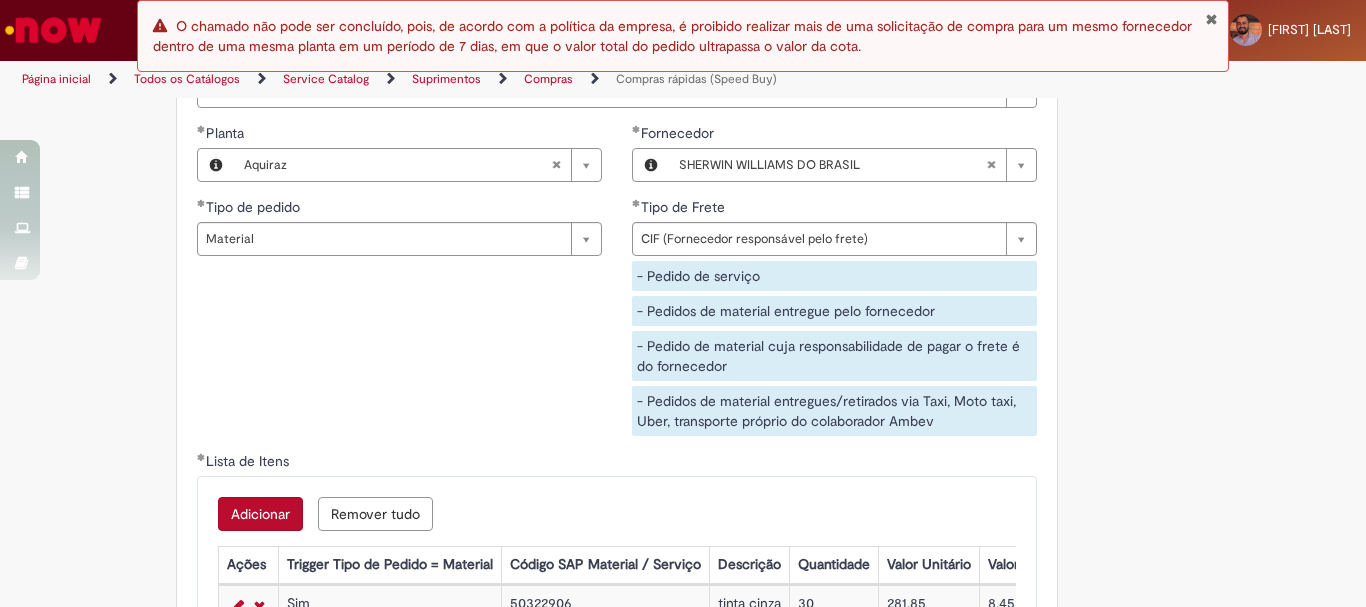 type 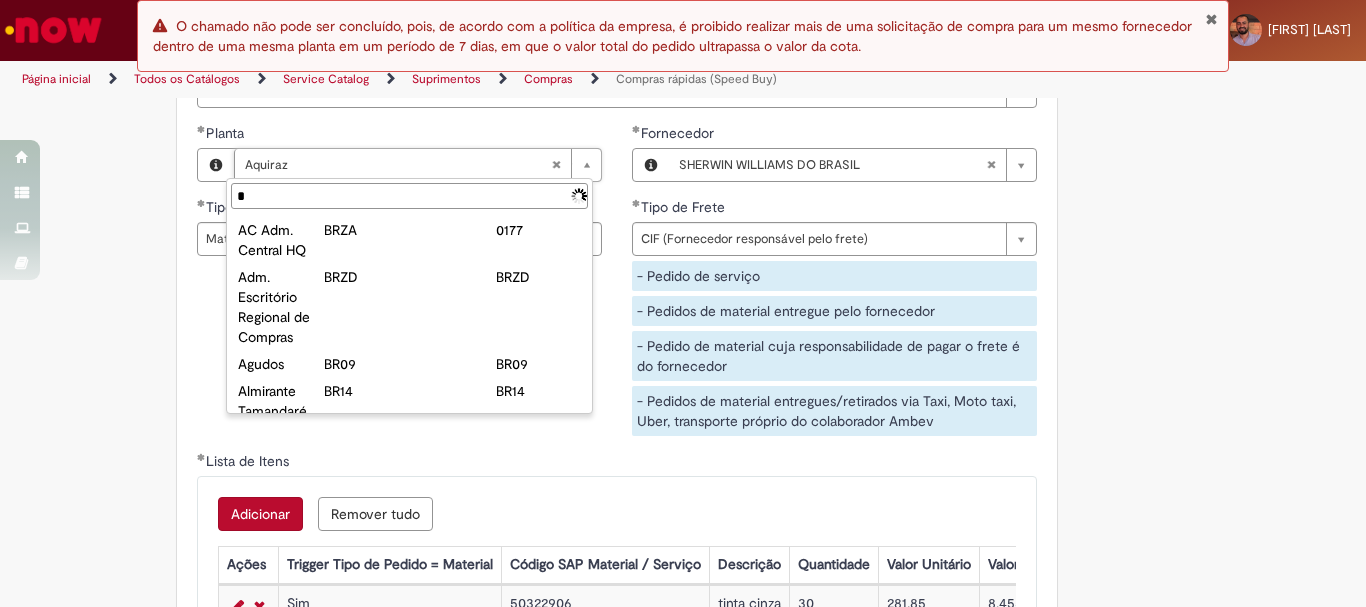 type on "**" 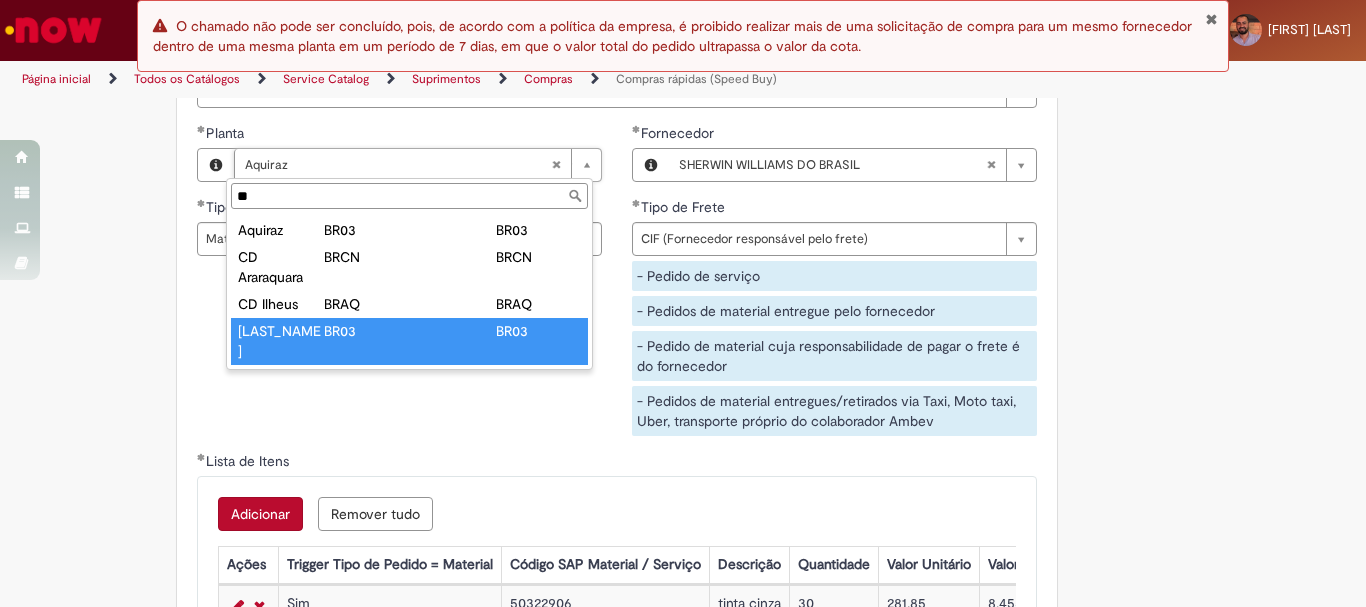 type on "**********" 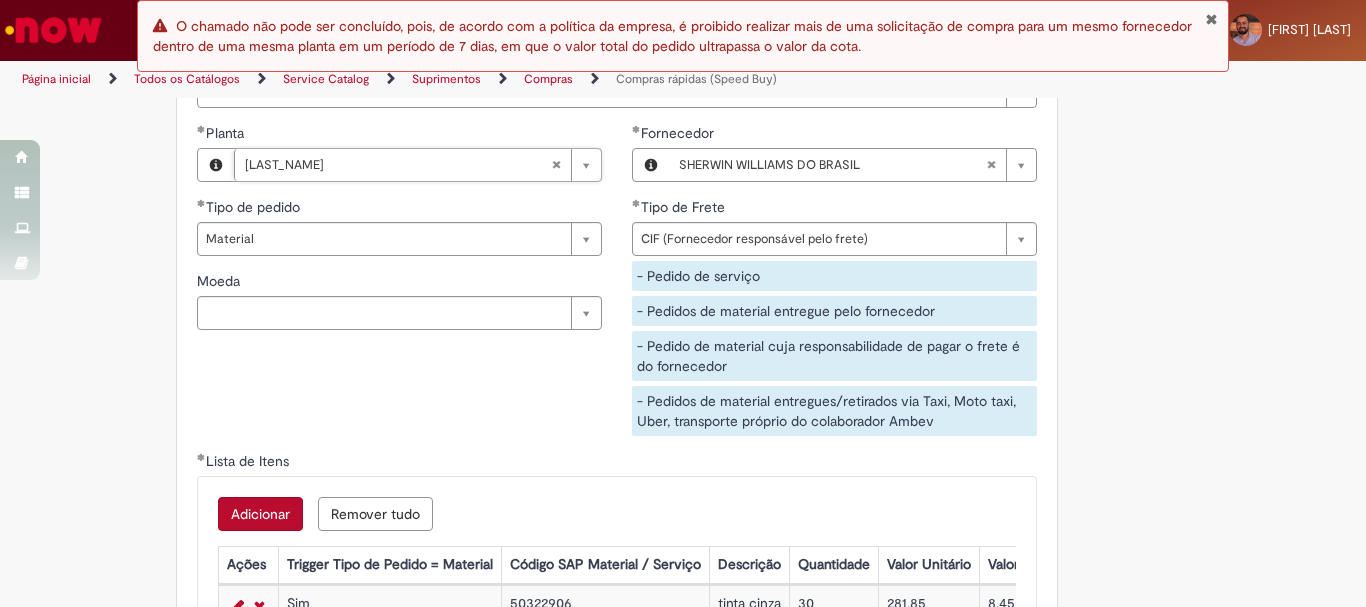 scroll, scrollTop: 0, scrollLeft: 45, axis: horizontal 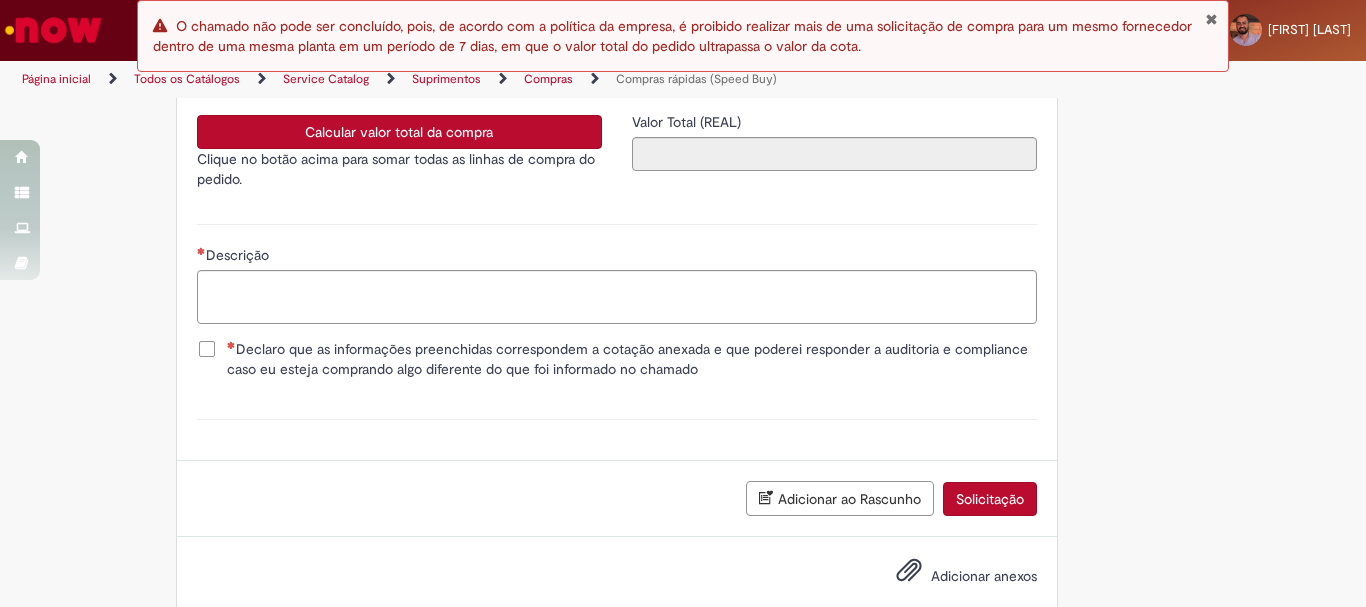 click on "Calcular valor total da compra" at bounding box center [399, 132] 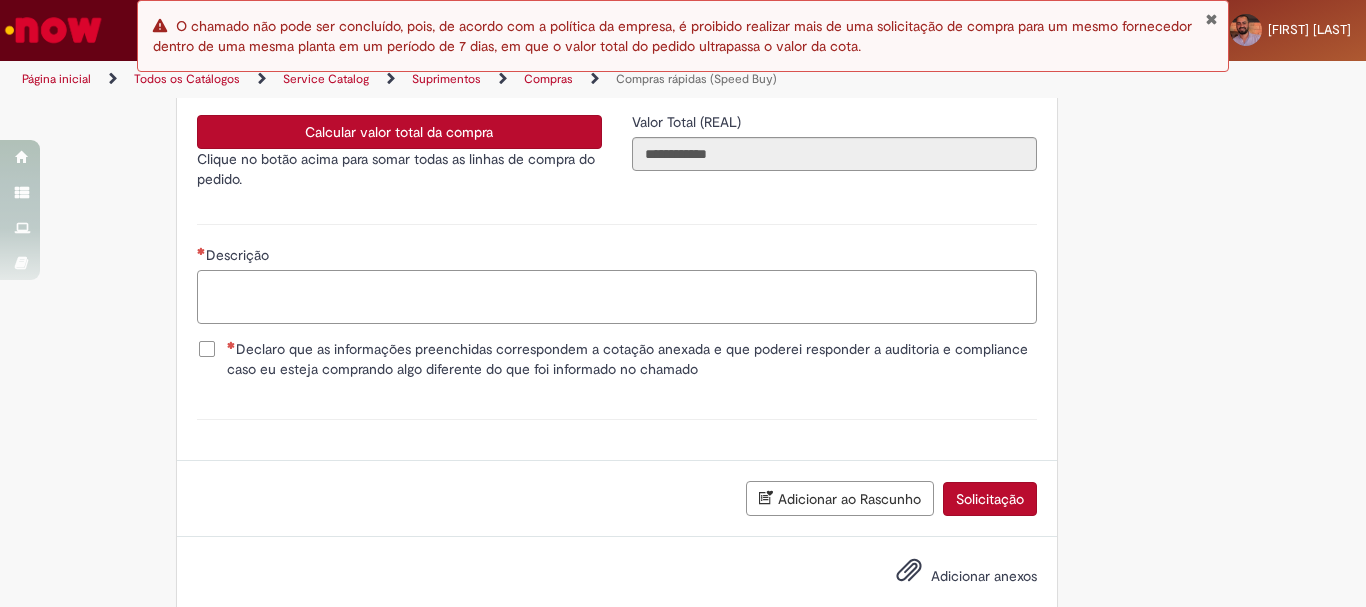click on "Descrição" at bounding box center (617, 297) 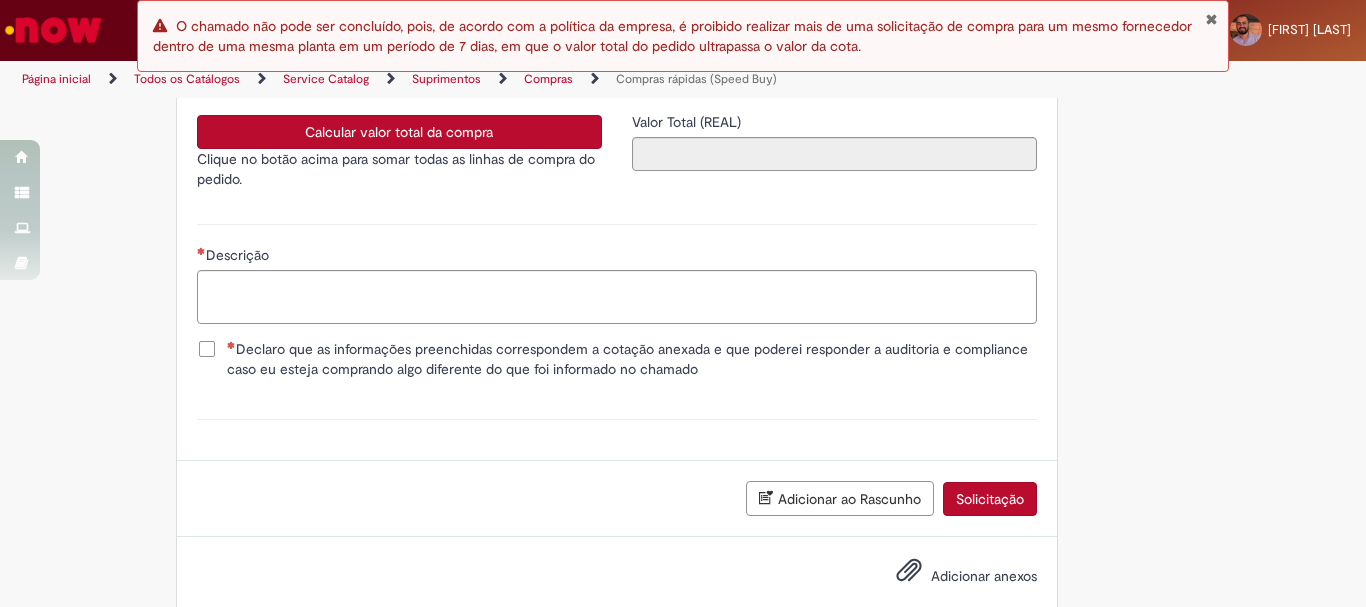 scroll, scrollTop: 3594, scrollLeft: 0, axis: vertical 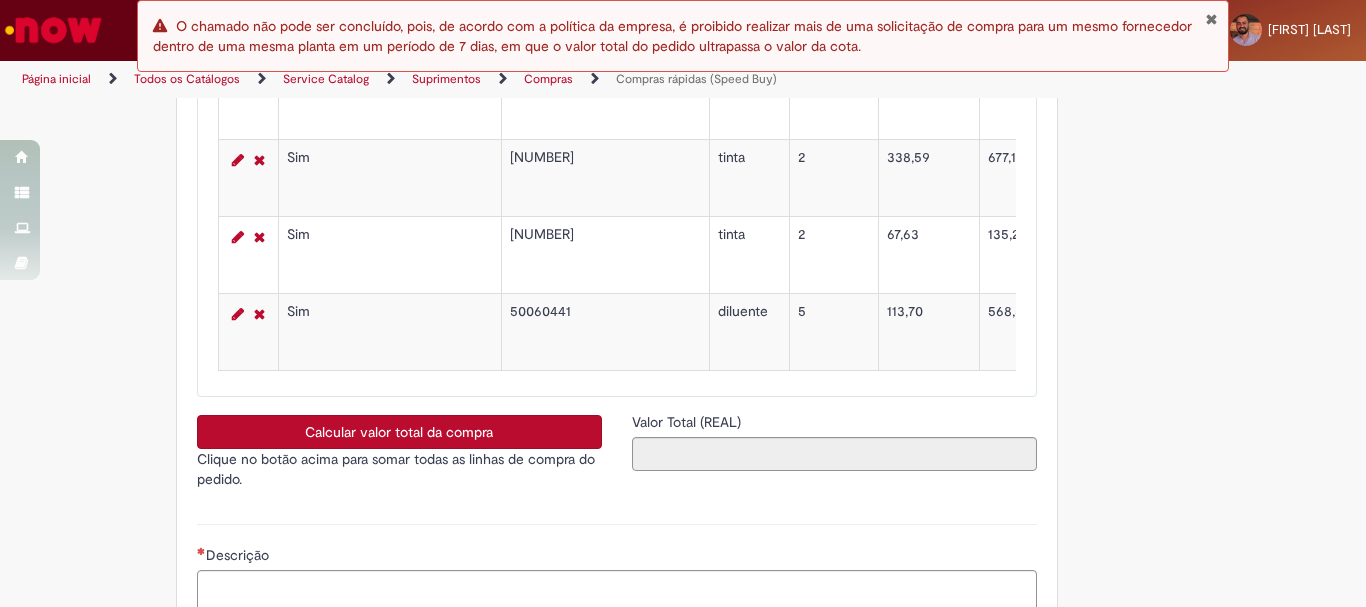 click on "Tire dúvidas com LupiAssist    +GenAI
Oi! Eu sou LupiAssist, uma Inteligência Artificial Generativa em constante aprendizado   Meu conteúdo é monitorado para trazer uma melhor experiência
Dúvidas comuns:
Só mais um instante, estou consultando nossas bases de conhecimento  e escrevendo a melhor resposta pra você!
Title
Lorem ipsum dolor sit amet    Fazer uma nova pergunta
Gerei esta resposta utilizando IA Generativa em conjunto com os nossos padrões. Em caso de divergência, os documentos oficiais prevalecerão.
Saiba mais em:
Ou ligue para:
E aí, te ajudei?
Sim, obrigado!" at bounding box center [683, -1274] 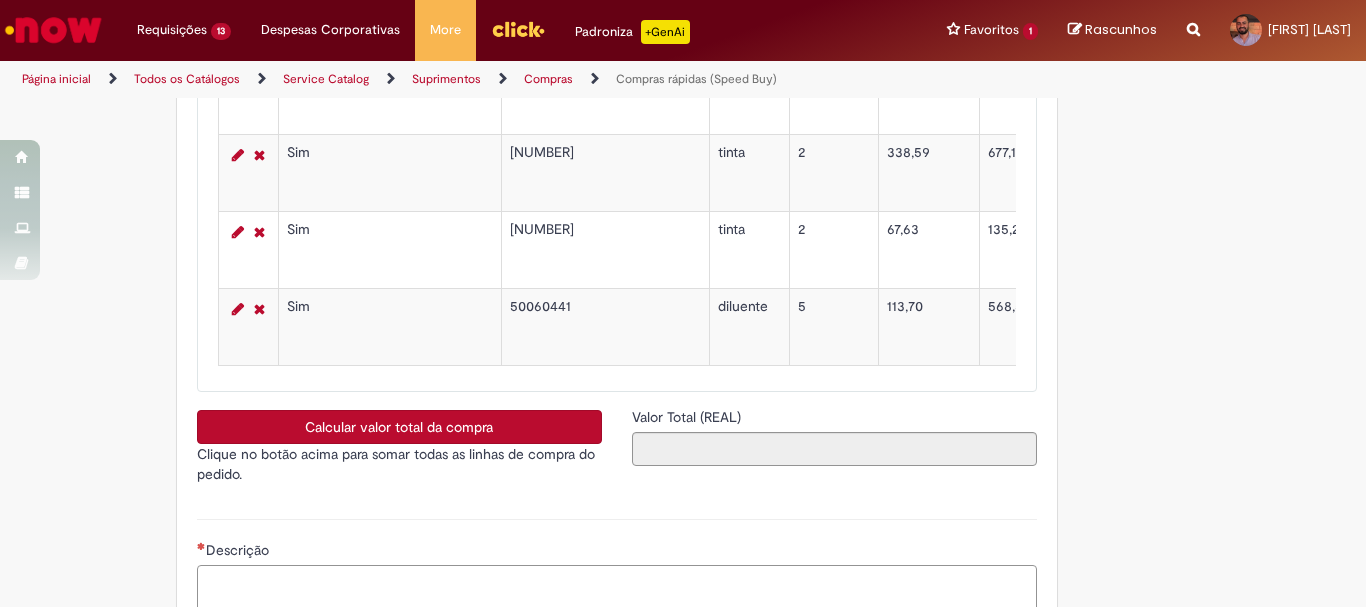 scroll, scrollTop: 3399, scrollLeft: 0, axis: vertical 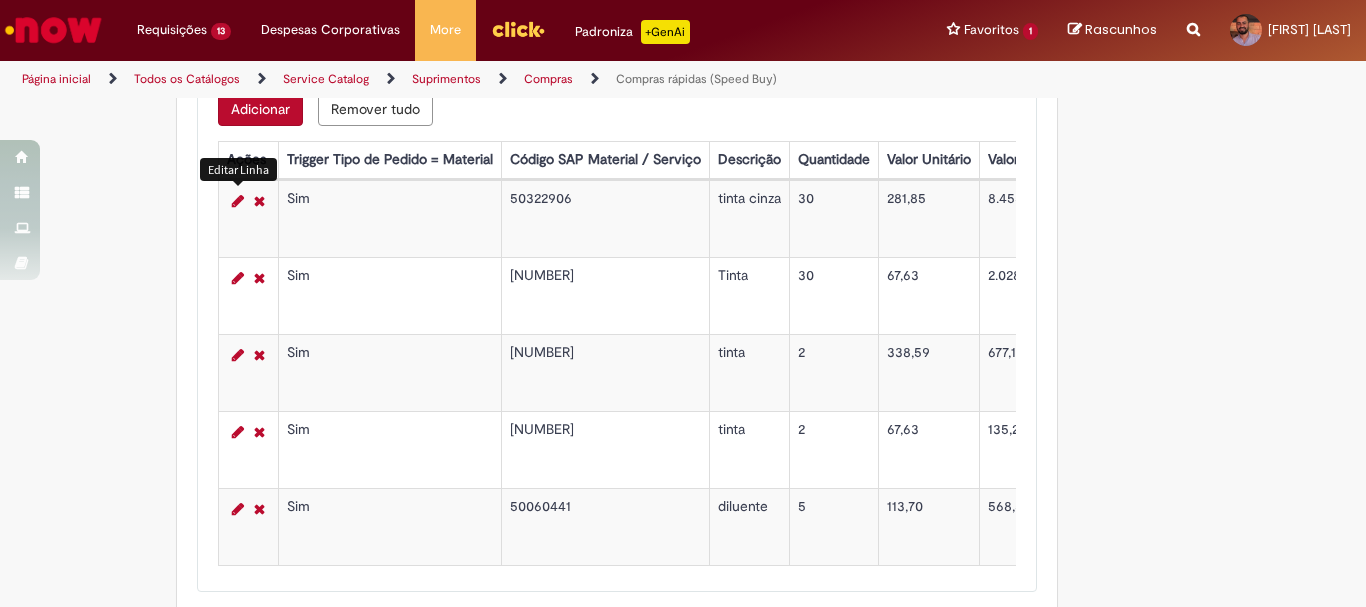 click at bounding box center [238, 201] 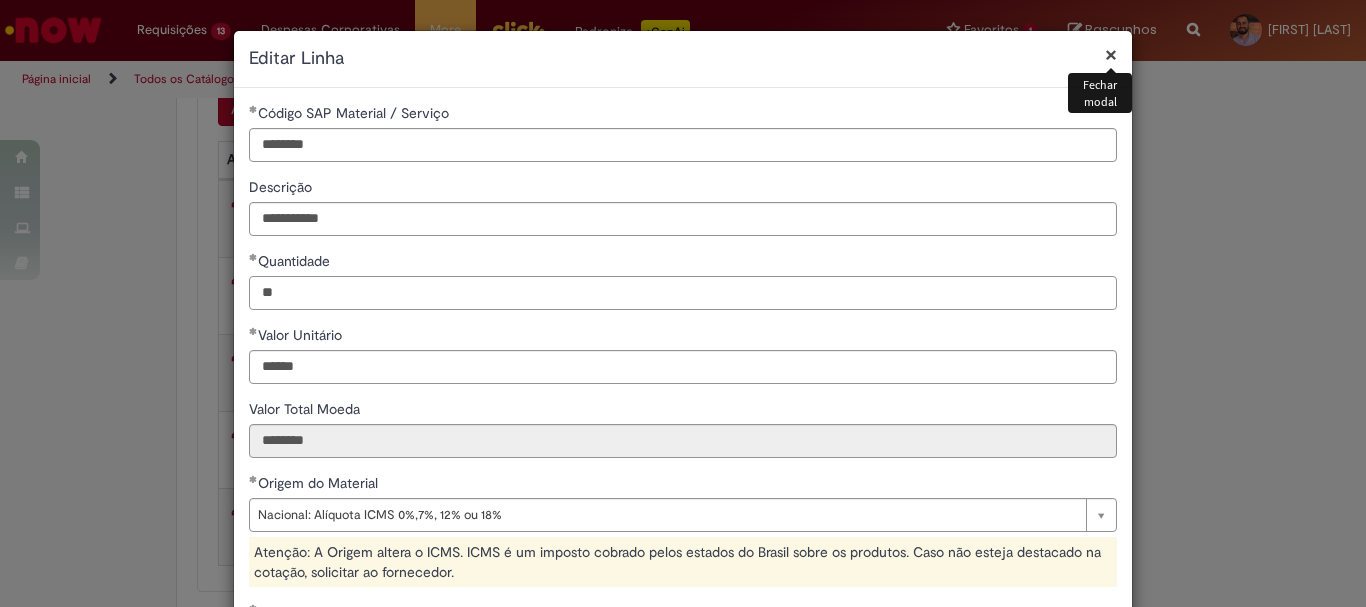 click on "**" at bounding box center [683, 293] 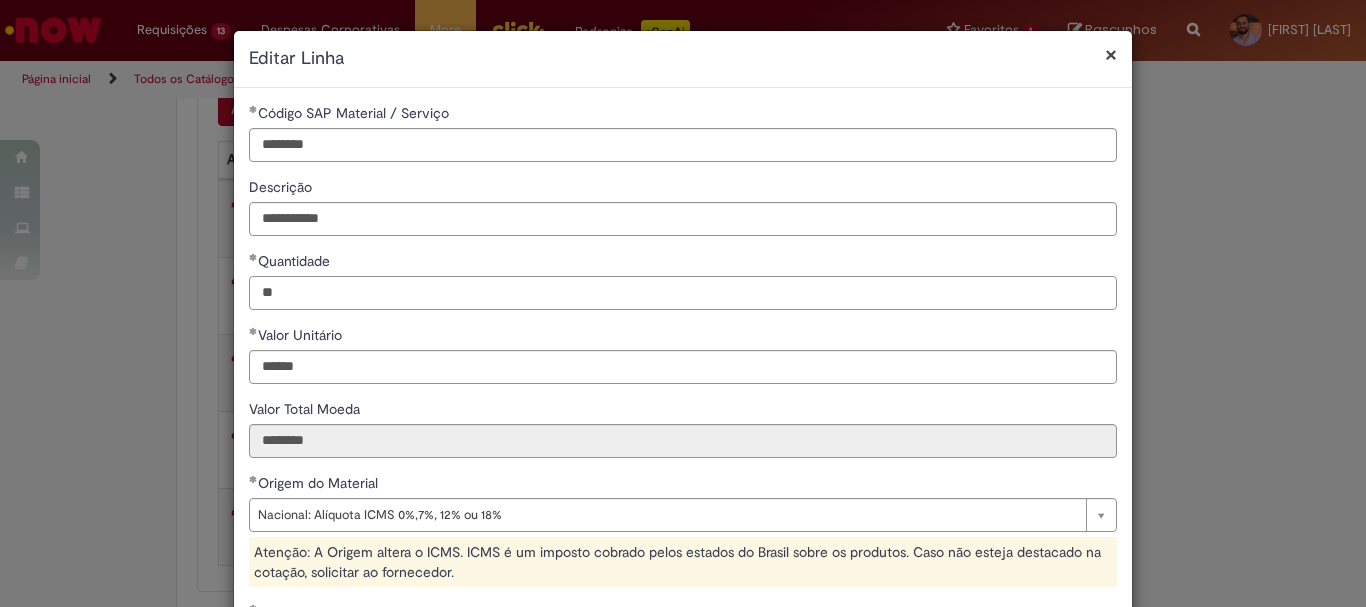 scroll, scrollTop: 457, scrollLeft: 0, axis: vertical 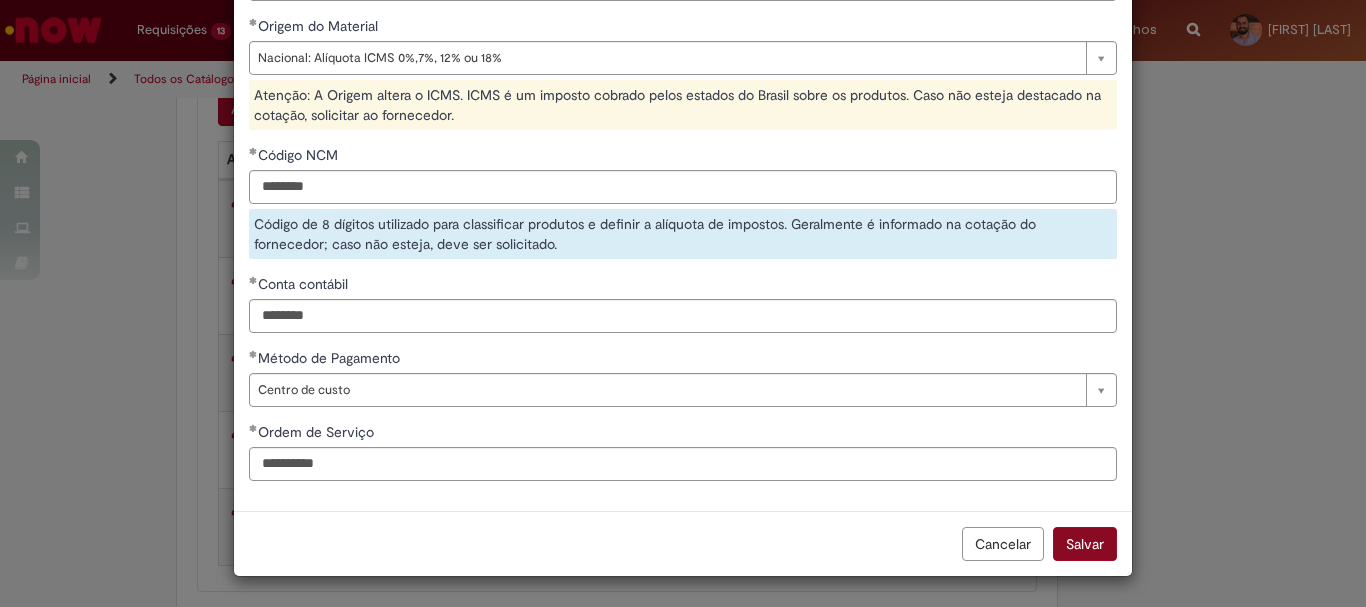 type on "**" 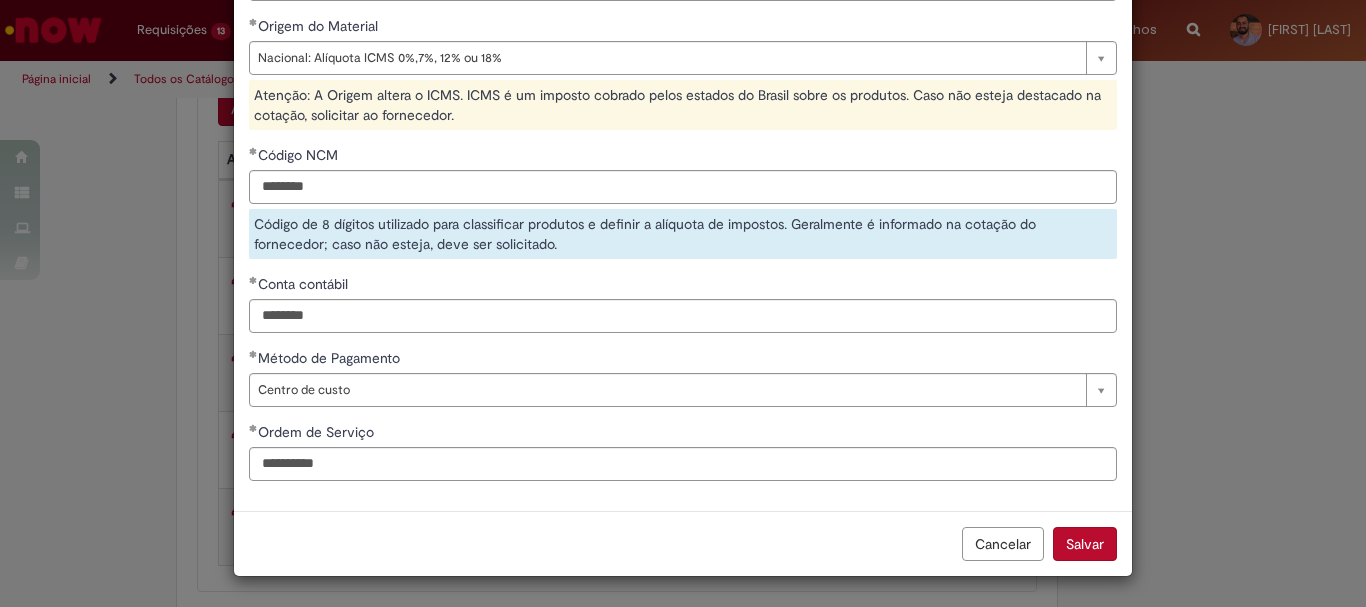 type on "********" 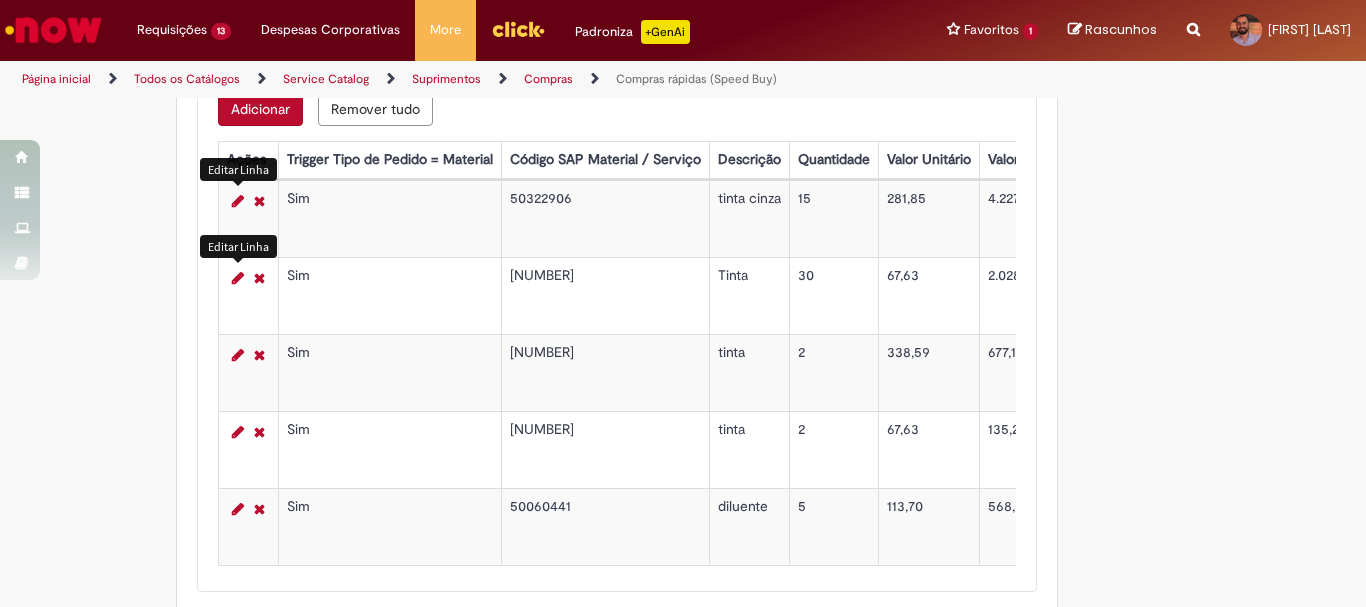 click at bounding box center (238, 278) 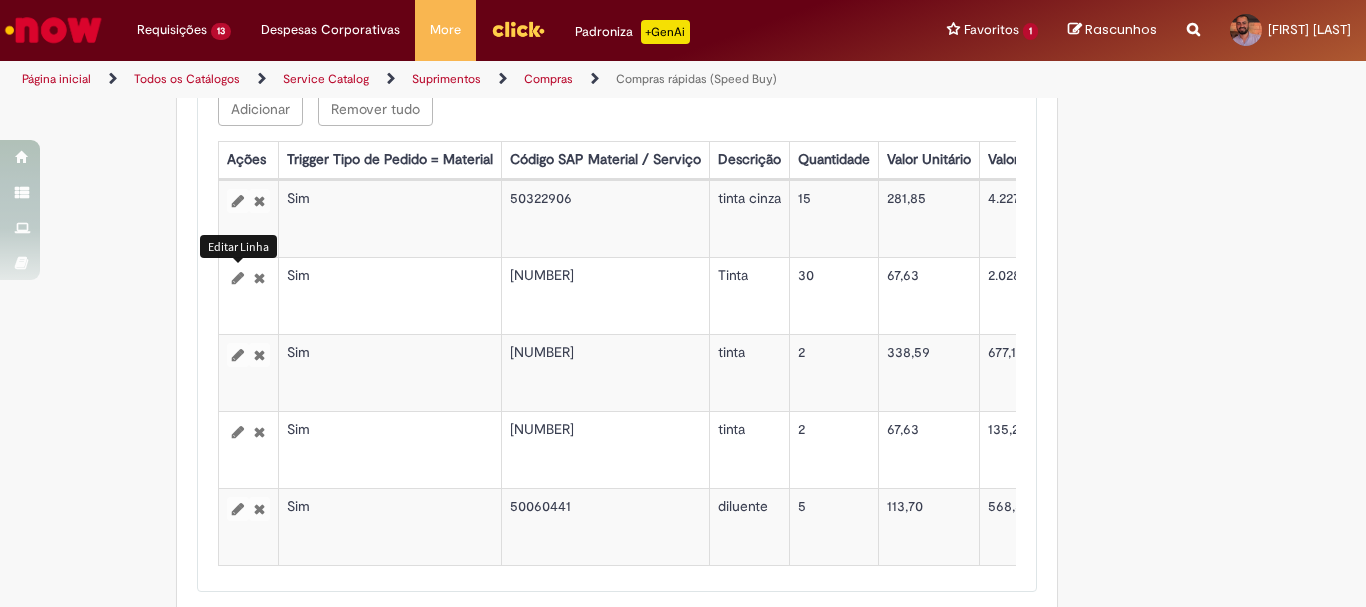 select on "*" 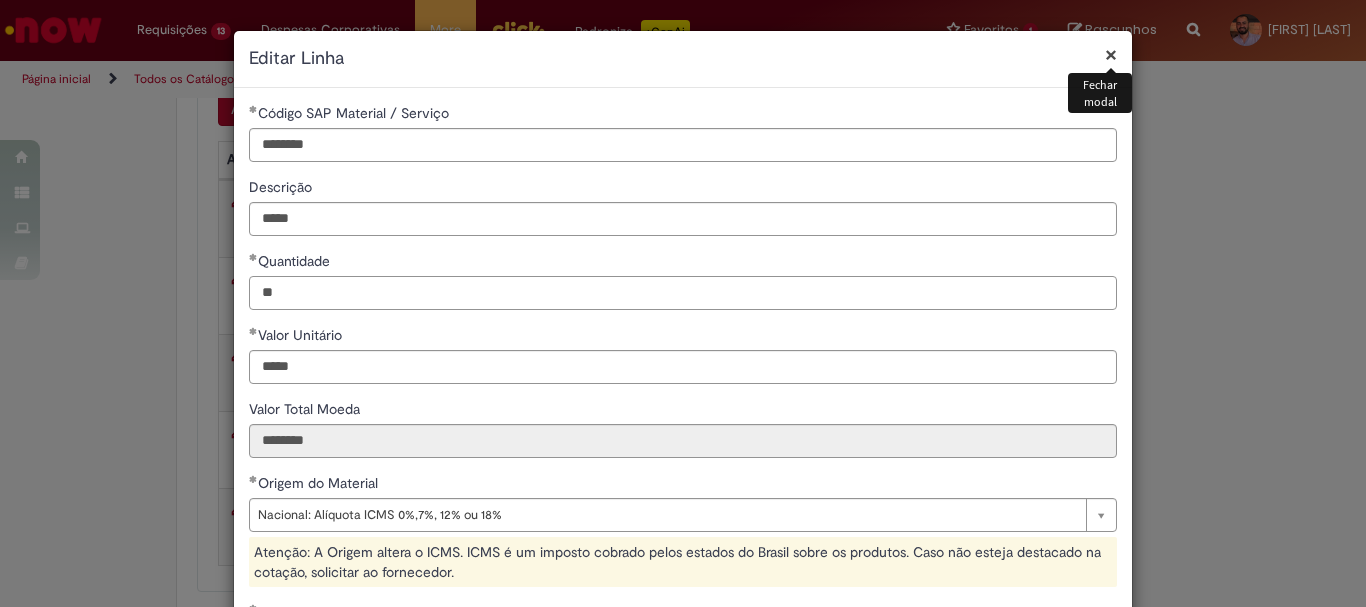 click on "**" at bounding box center [683, 293] 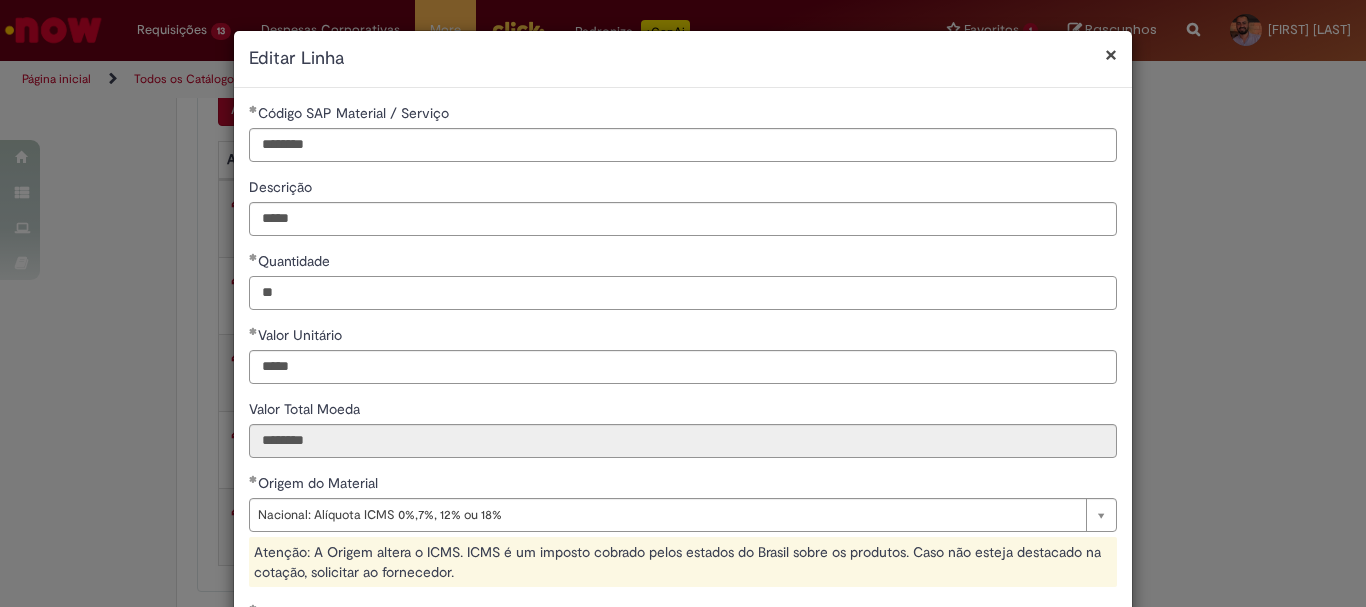 scroll, scrollTop: 457, scrollLeft: 0, axis: vertical 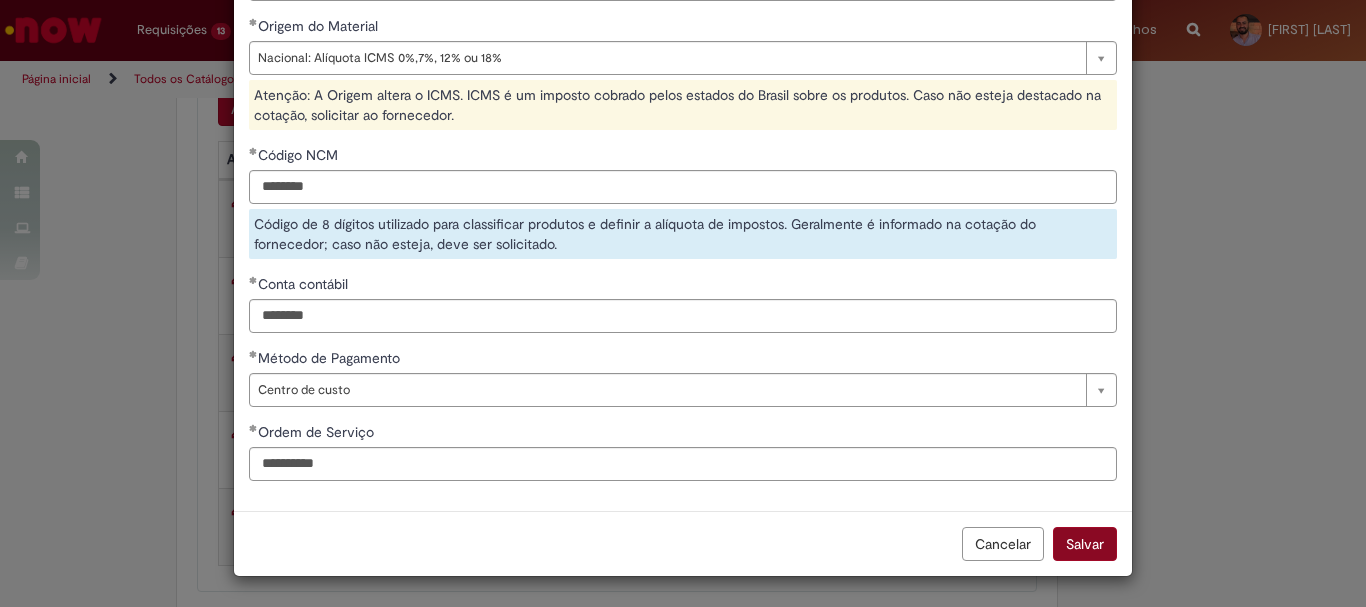 type on "**" 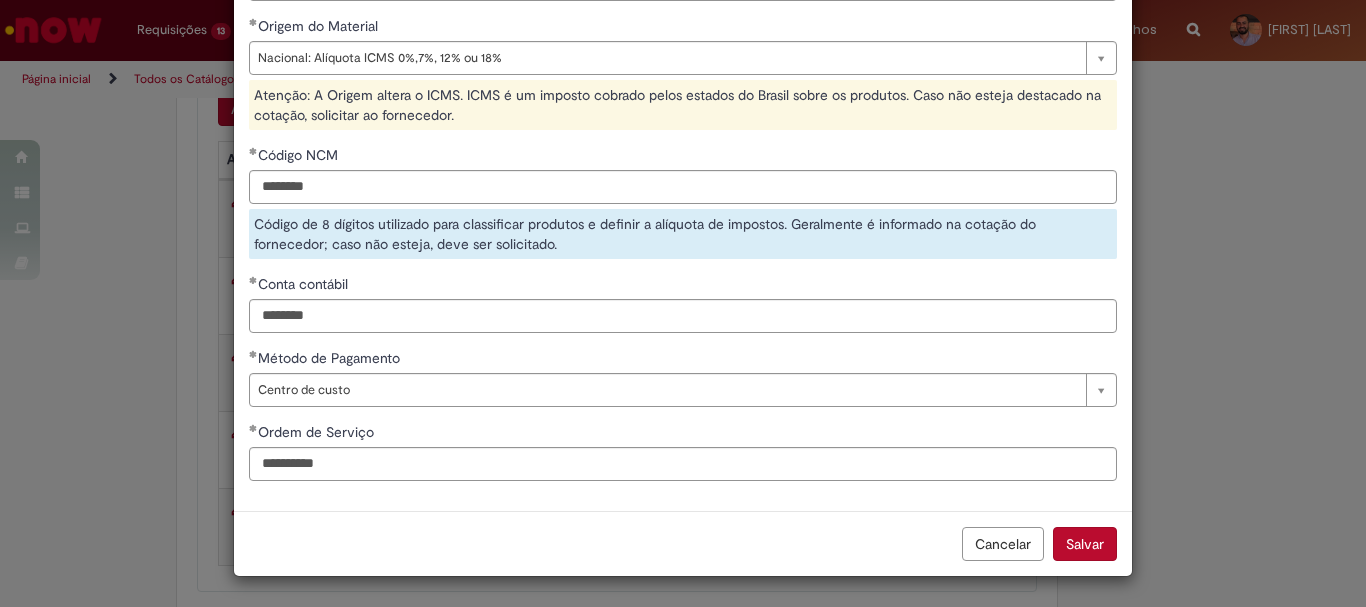type on "********" 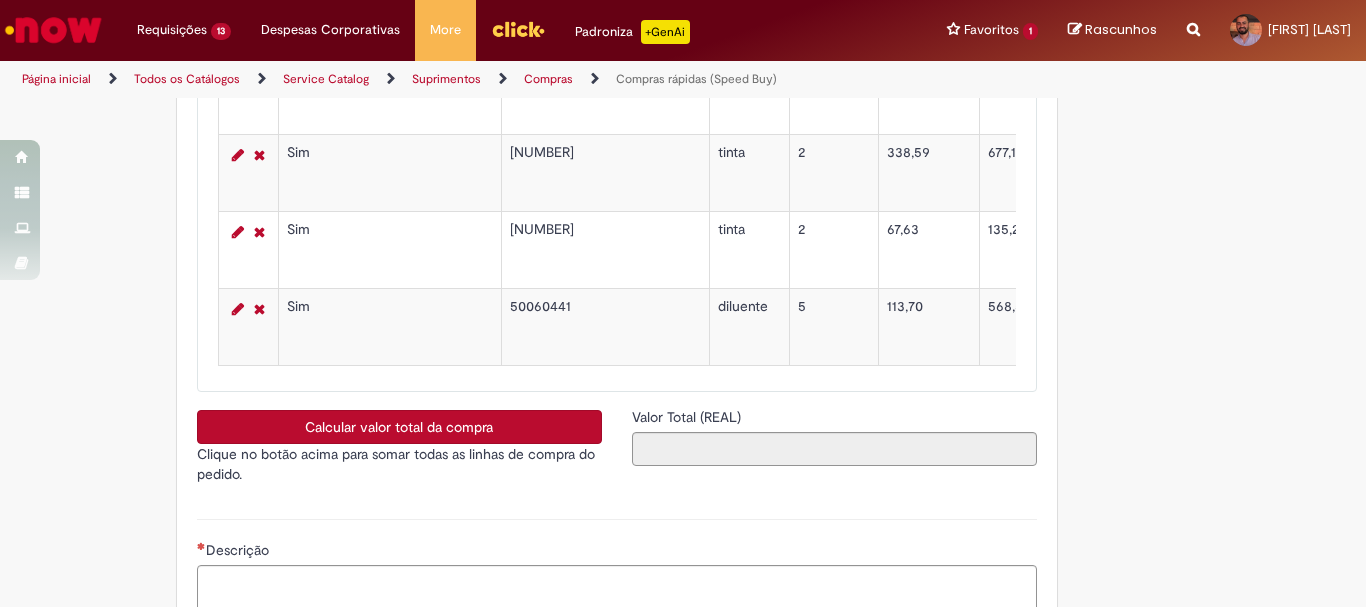 scroll, scrollTop: 3799, scrollLeft: 0, axis: vertical 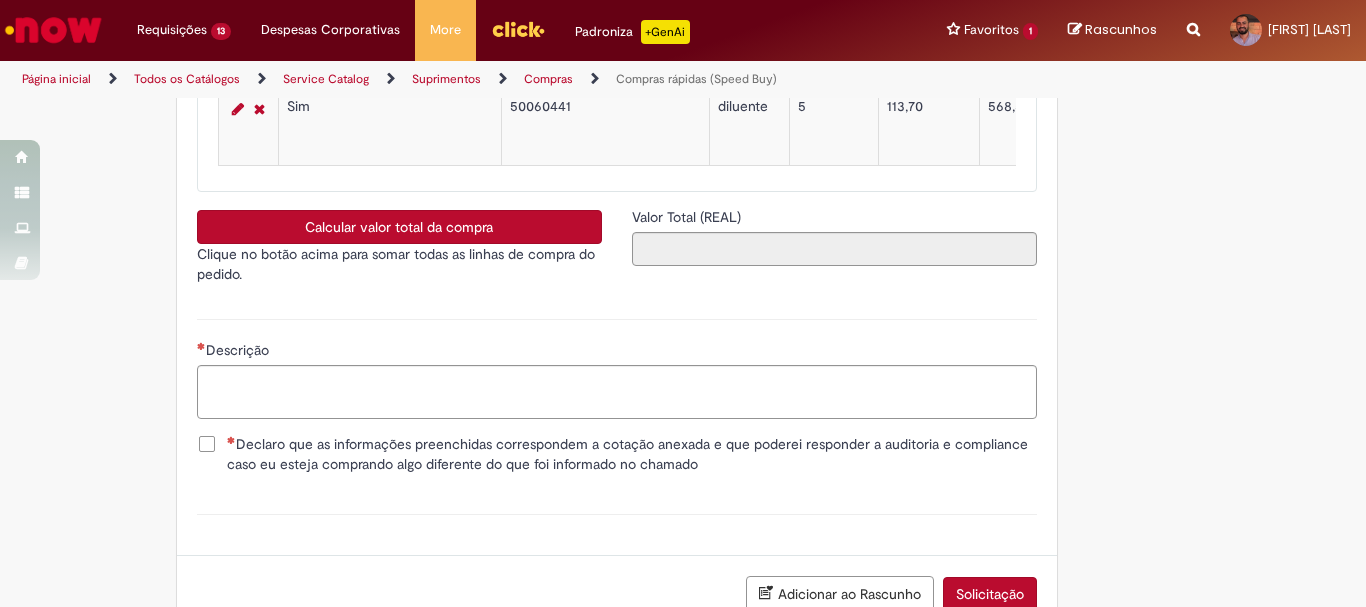 click on "Calcular valor total da compra" at bounding box center [399, 227] 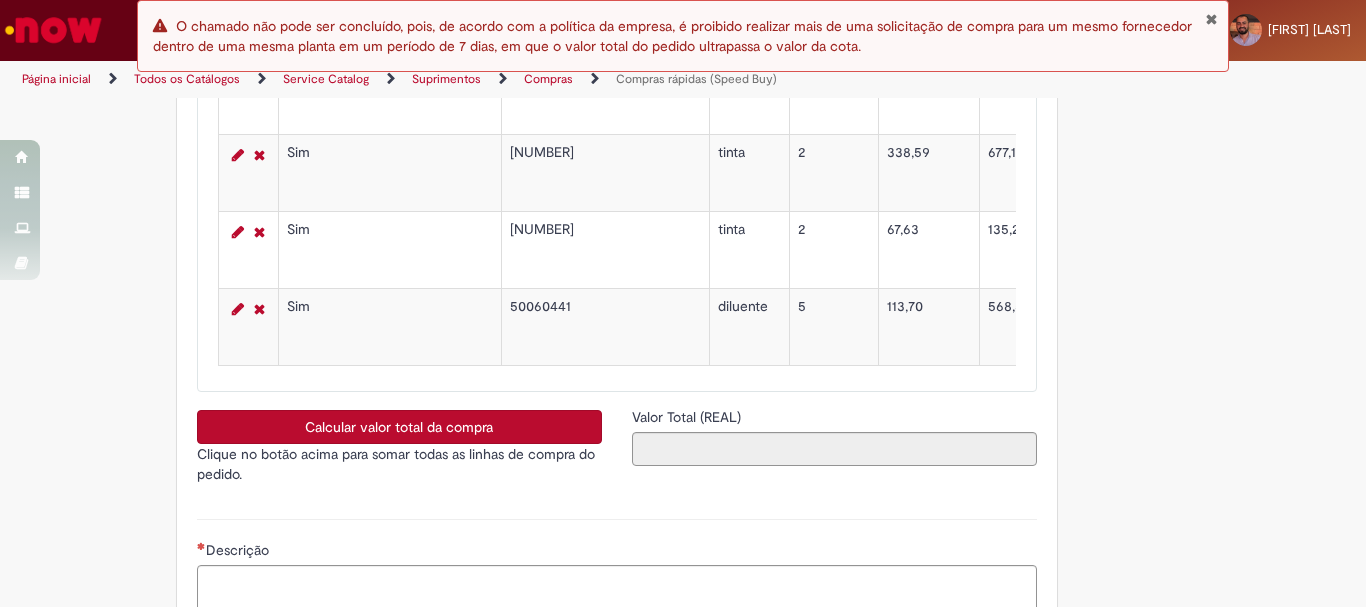 click at bounding box center [1211, 19] 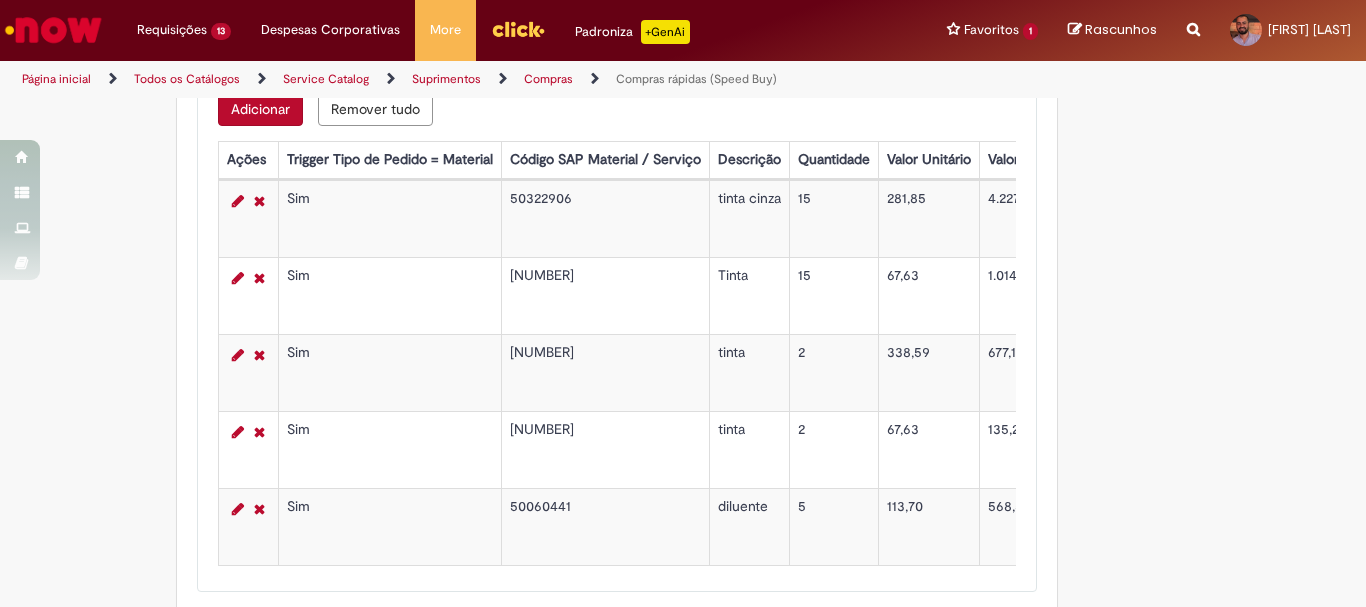 scroll, scrollTop: 3499, scrollLeft: 0, axis: vertical 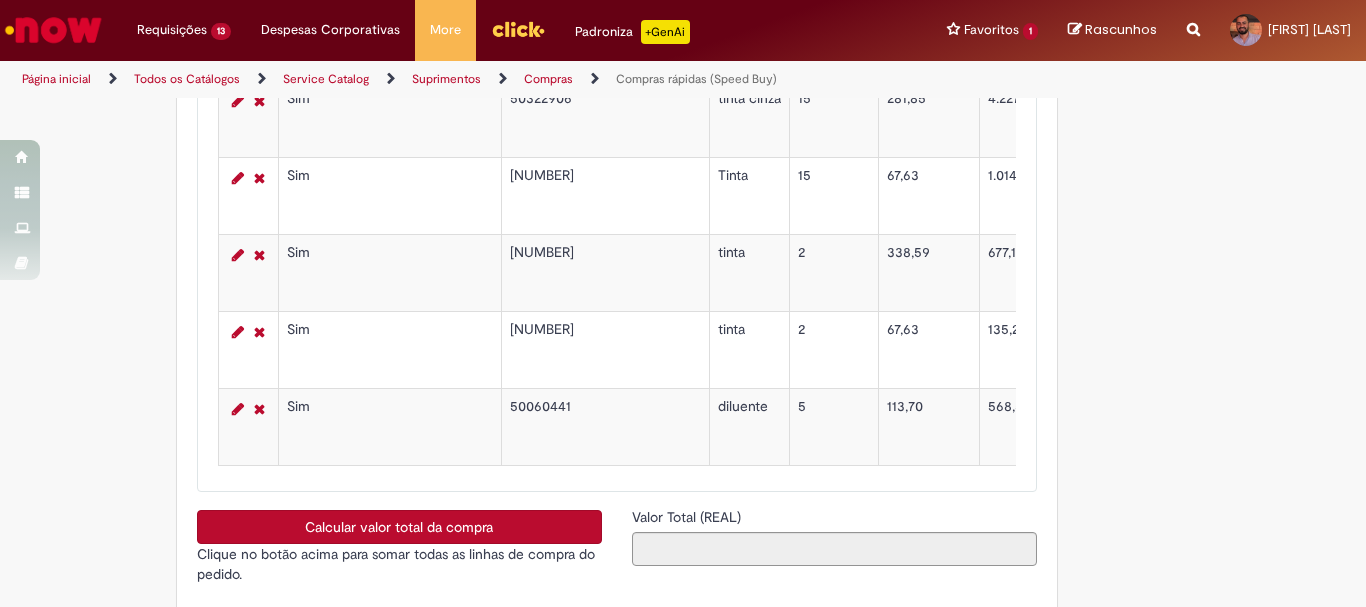 click on "Calcular valor total da compra" at bounding box center (399, 527) 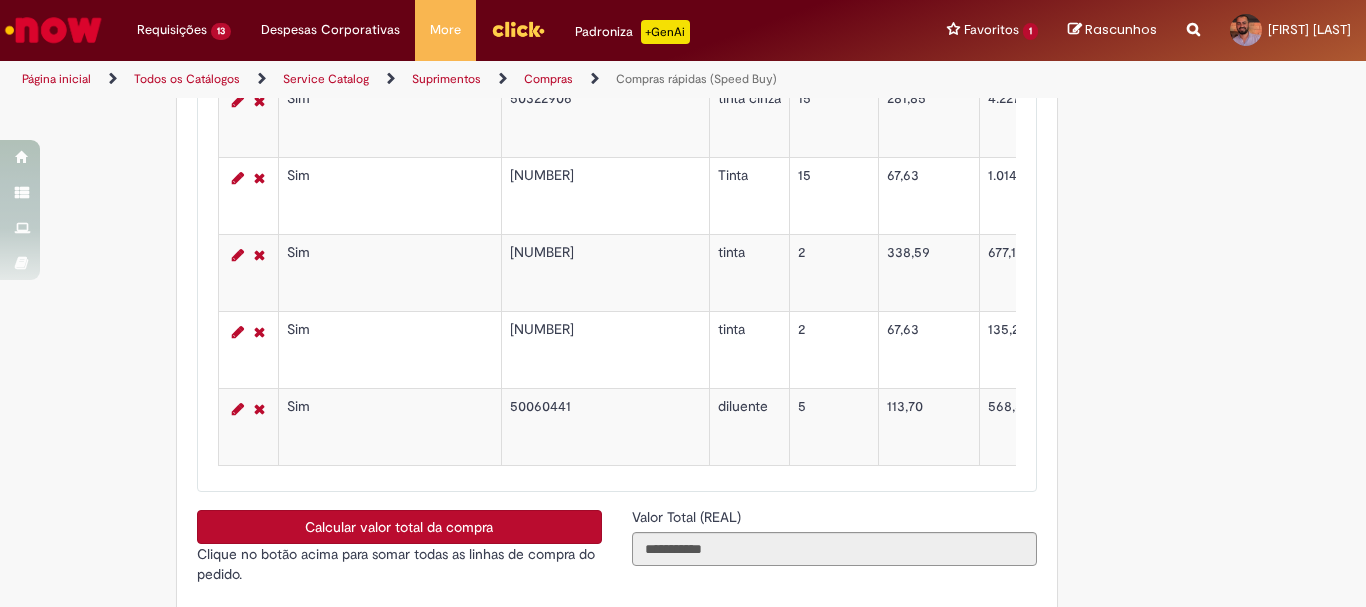 type 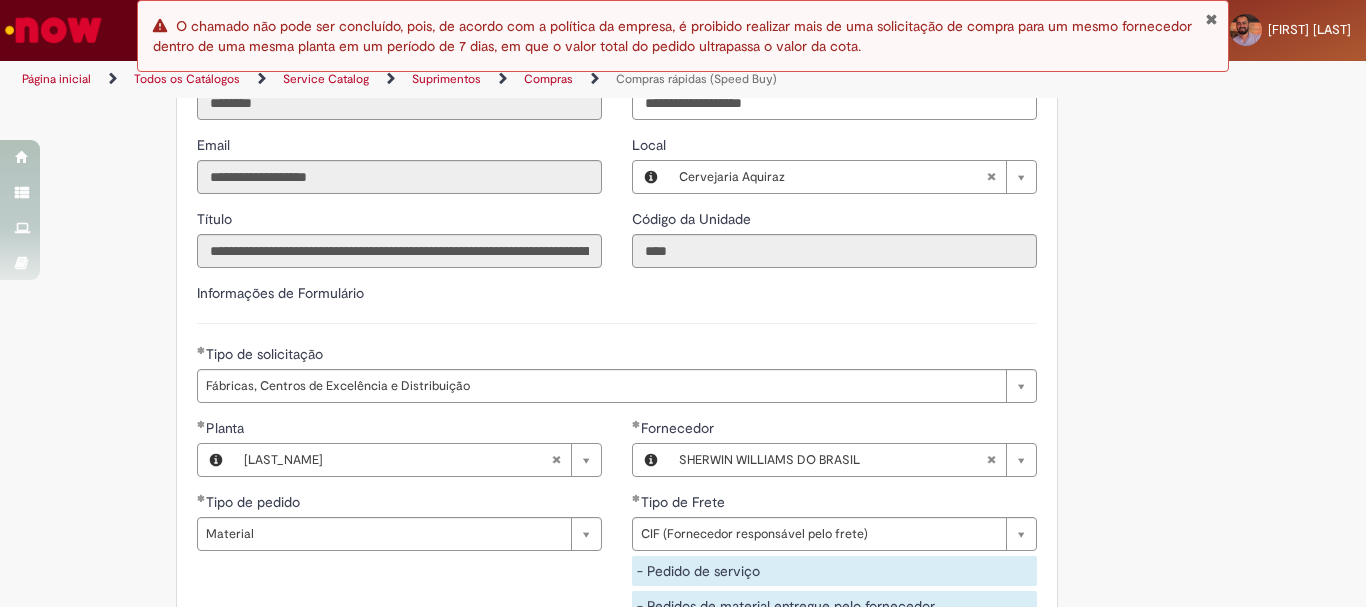 scroll, scrollTop: 2599, scrollLeft: 0, axis: vertical 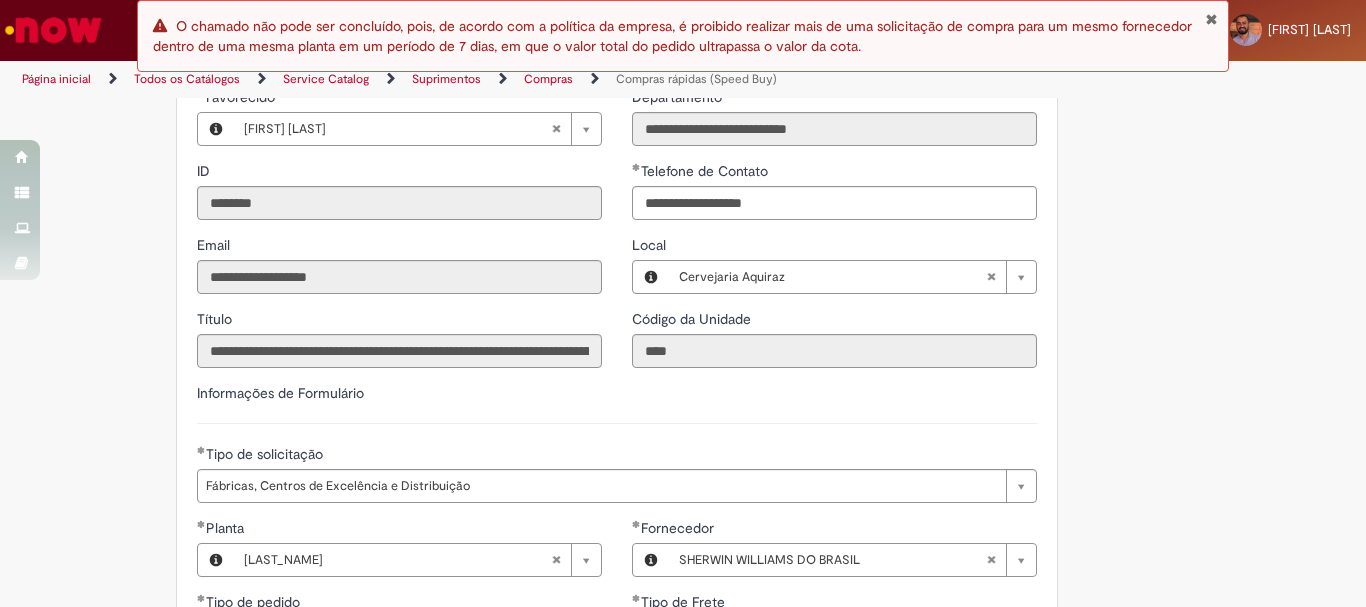 type 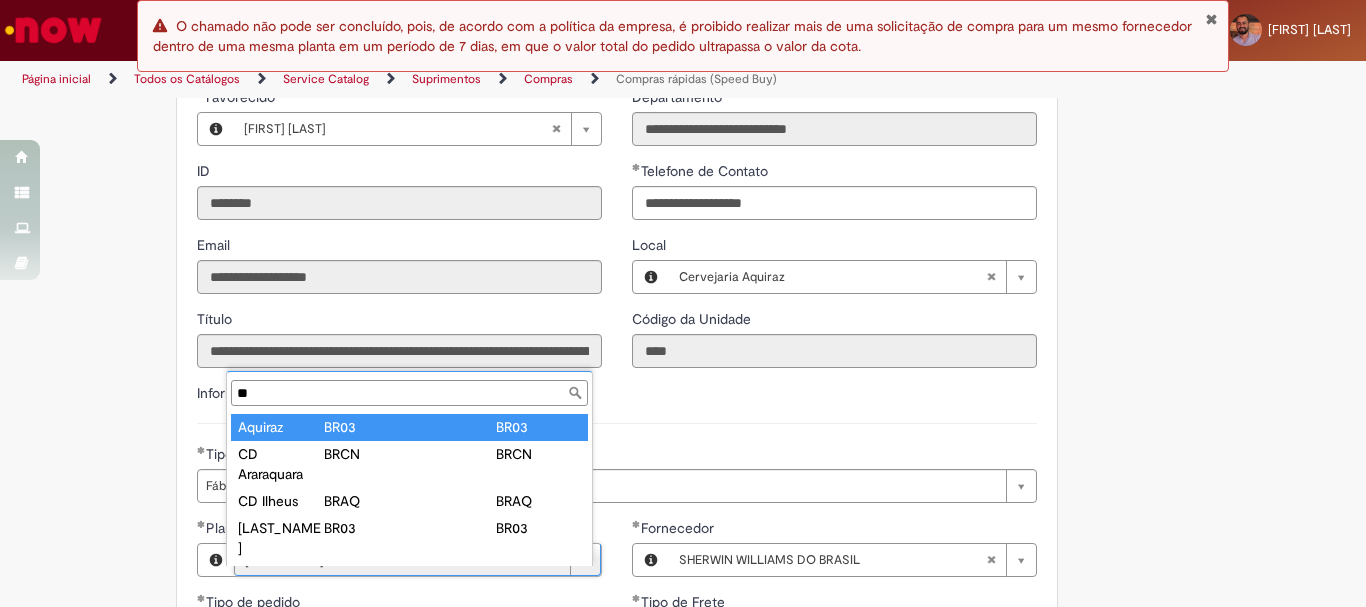 scroll, scrollTop: 0, scrollLeft: 0, axis: both 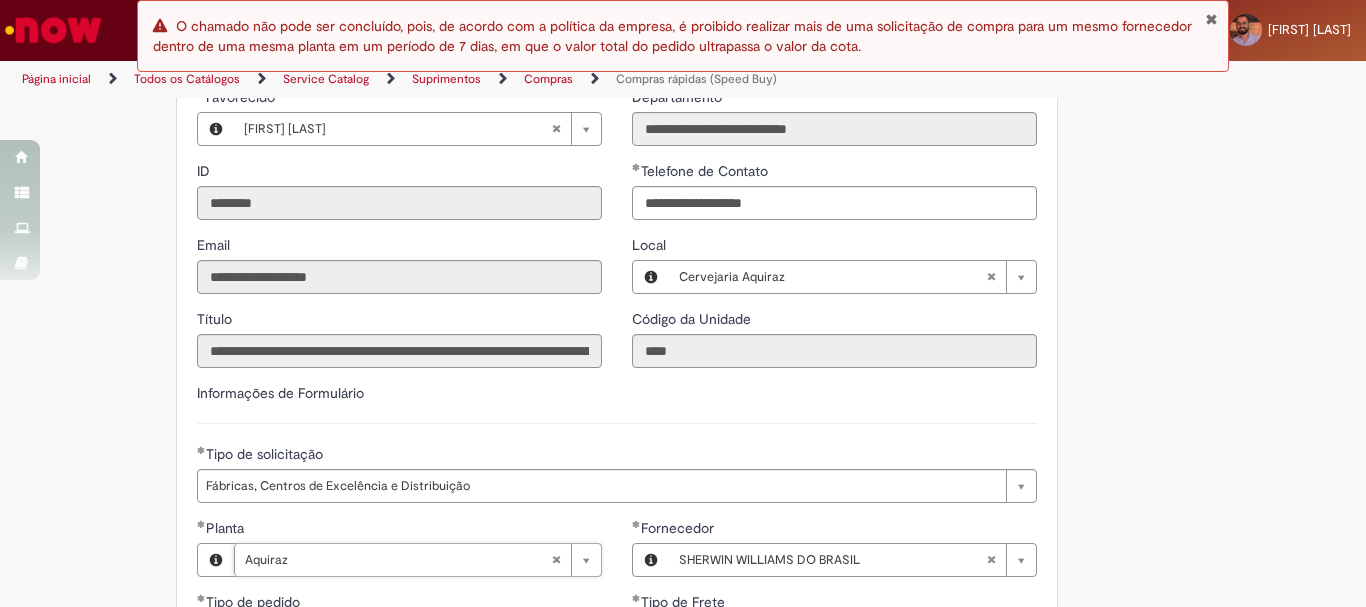 click on "Tire dúvidas com LupiAssist    +GenAI
Oi! Eu sou LupiAssist, uma Inteligência Artificial Generativa em constante aprendizado   Meu conteúdo é monitorado para trazer uma melhor experiência
Dúvidas comuns:
Só mais um instante, estou consultando nossas bases de conhecimento  e escrevendo a melhor resposta pra você!
Title
Lorem ipsum dolor sit amet    Fazer uma nova pergunta
Gerei esta resposta utilizando IA Generativa em conjunto com os nossos padrões. Em caso de divergência, os documentos oficiais prevalecerão.
Saiba mais em:
Ou ligue para:
E aí, te ajudei?
Sim, obrigado!" at bounding box center (683, -279) 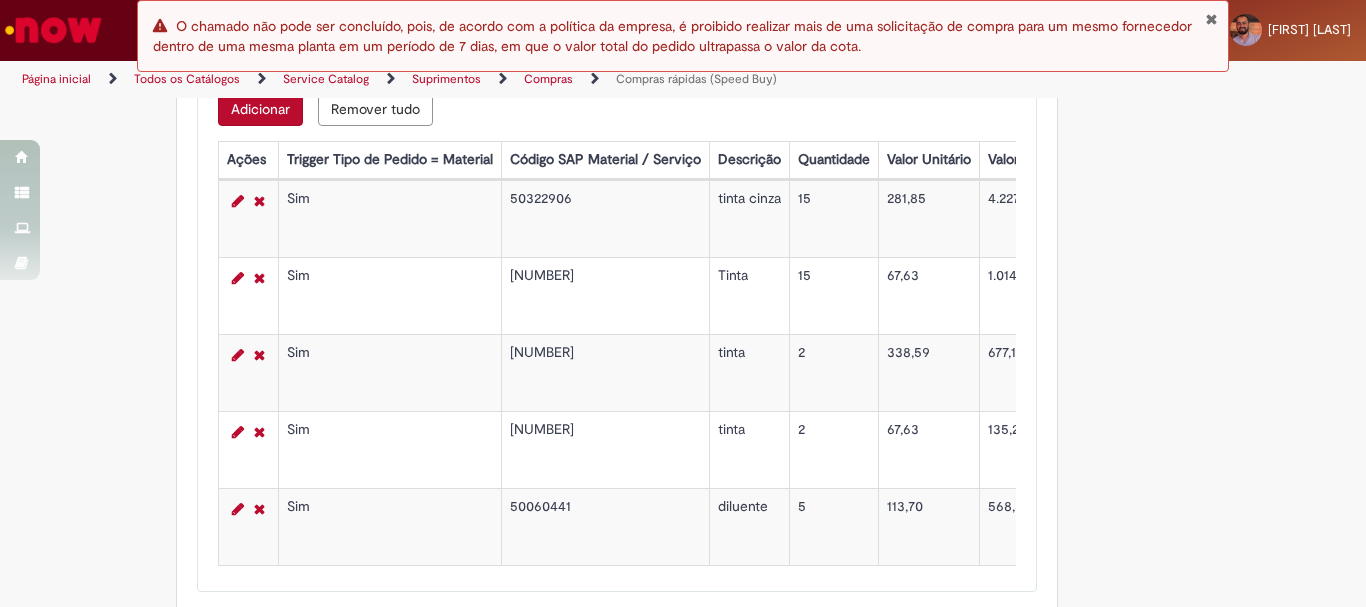scroll, scrollTop: 3599, scrollLeft: 0, axis: vertical 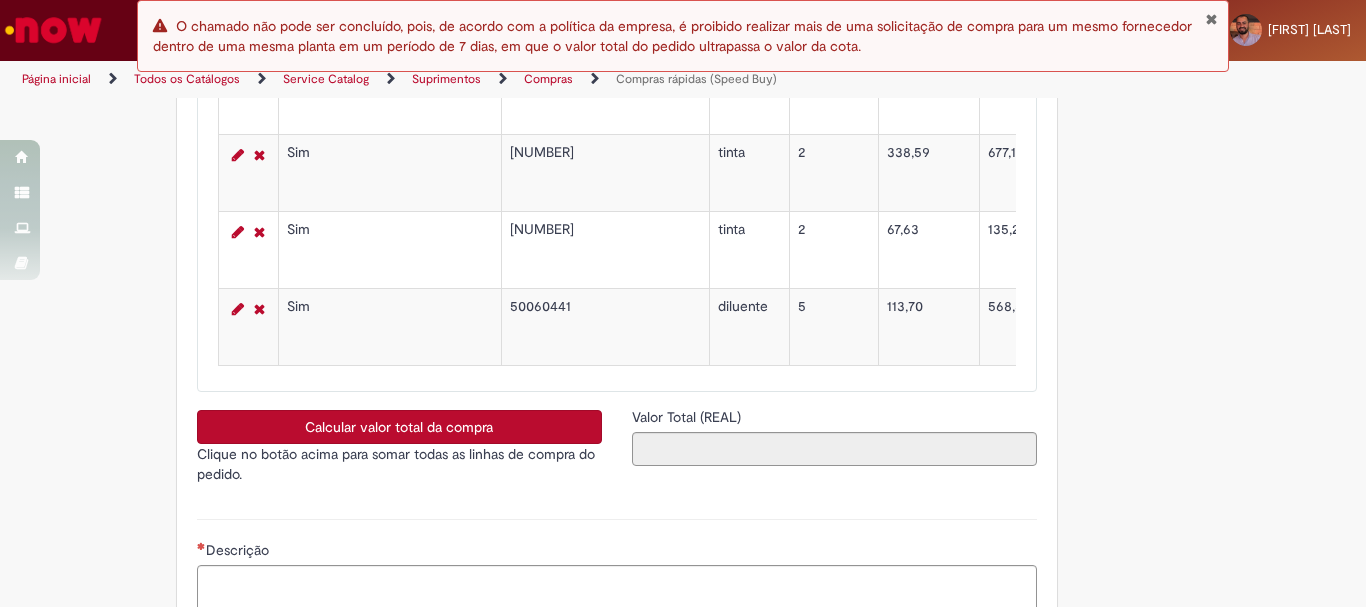 click on "Calcular valor total da compra" at bounding box center (399, 427) 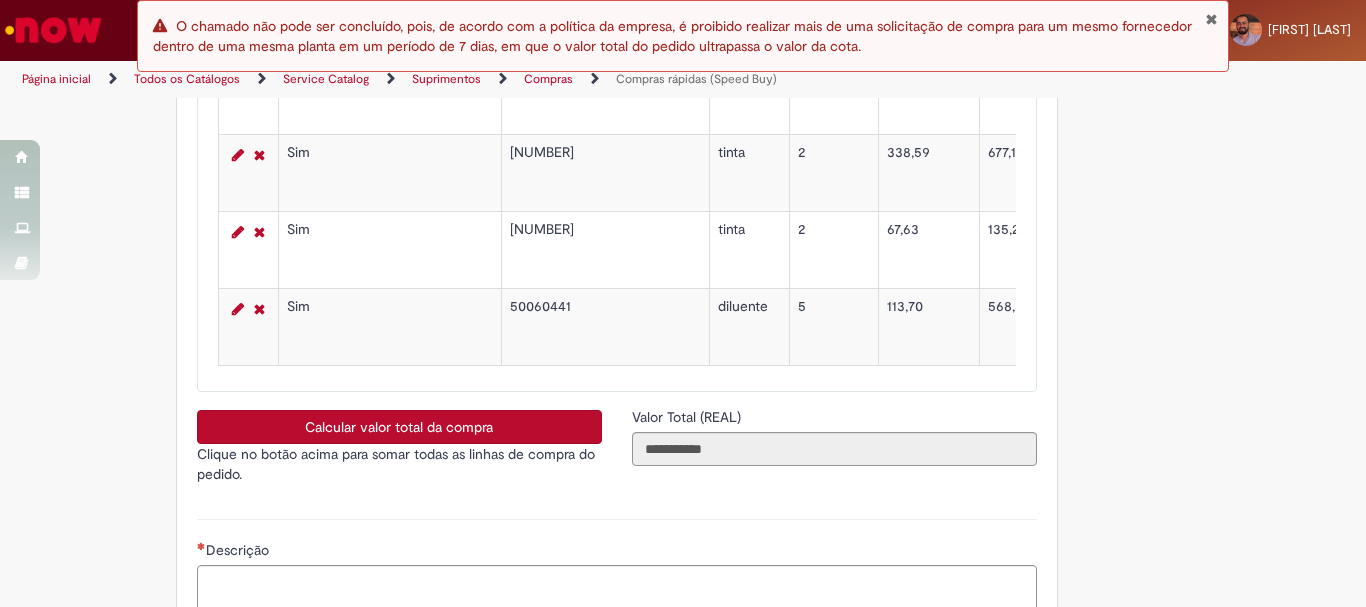 type 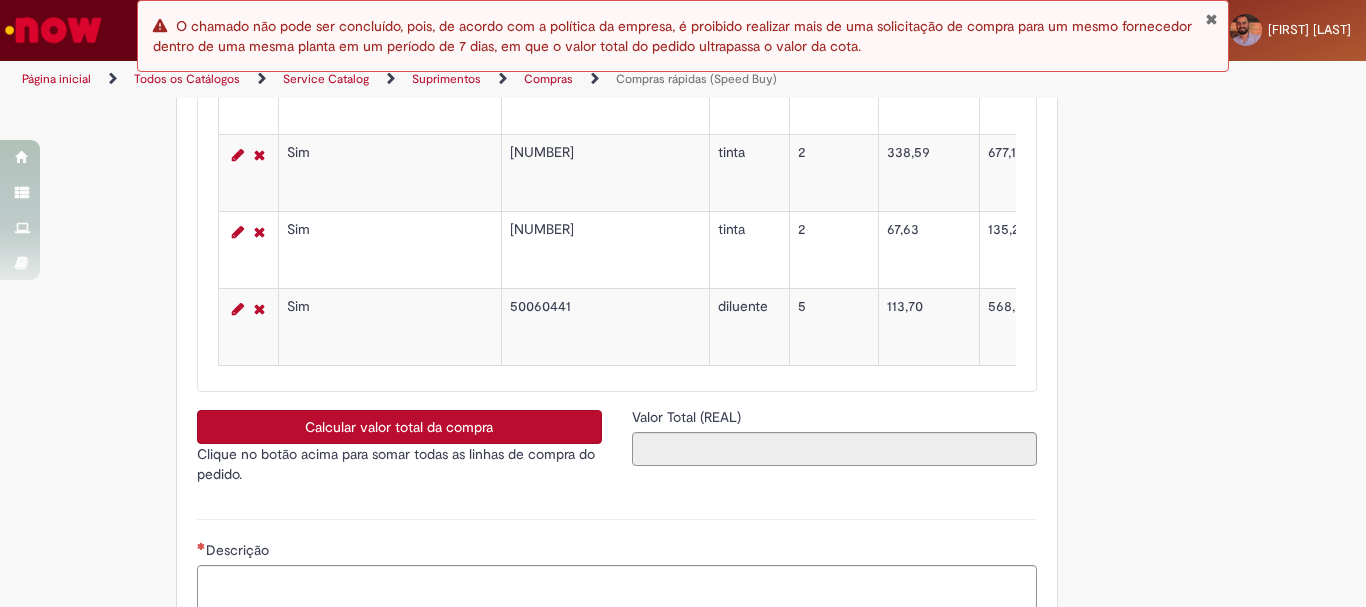 click at bounding box center (1211, 19) 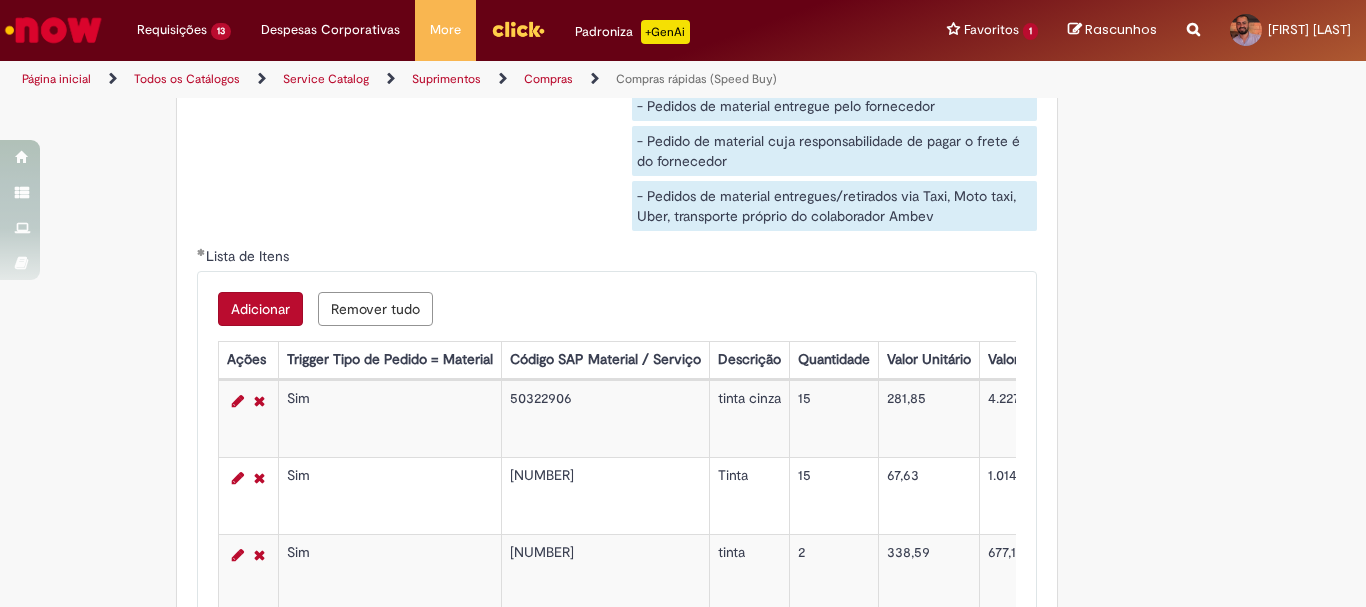 scroll, scrollTop: 3099, scrollLeft: 0, axis: vertical 